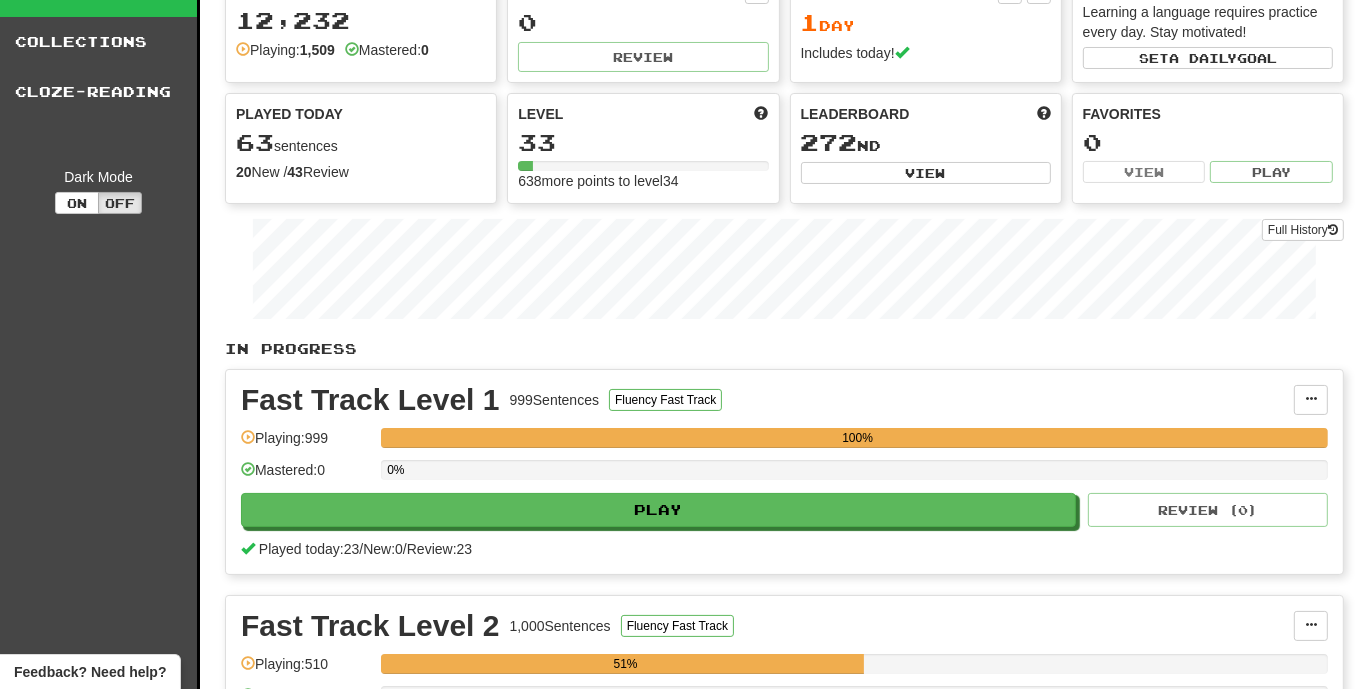 scroll, scrollTop: 100, scrollLeft: 0, axis: vertical 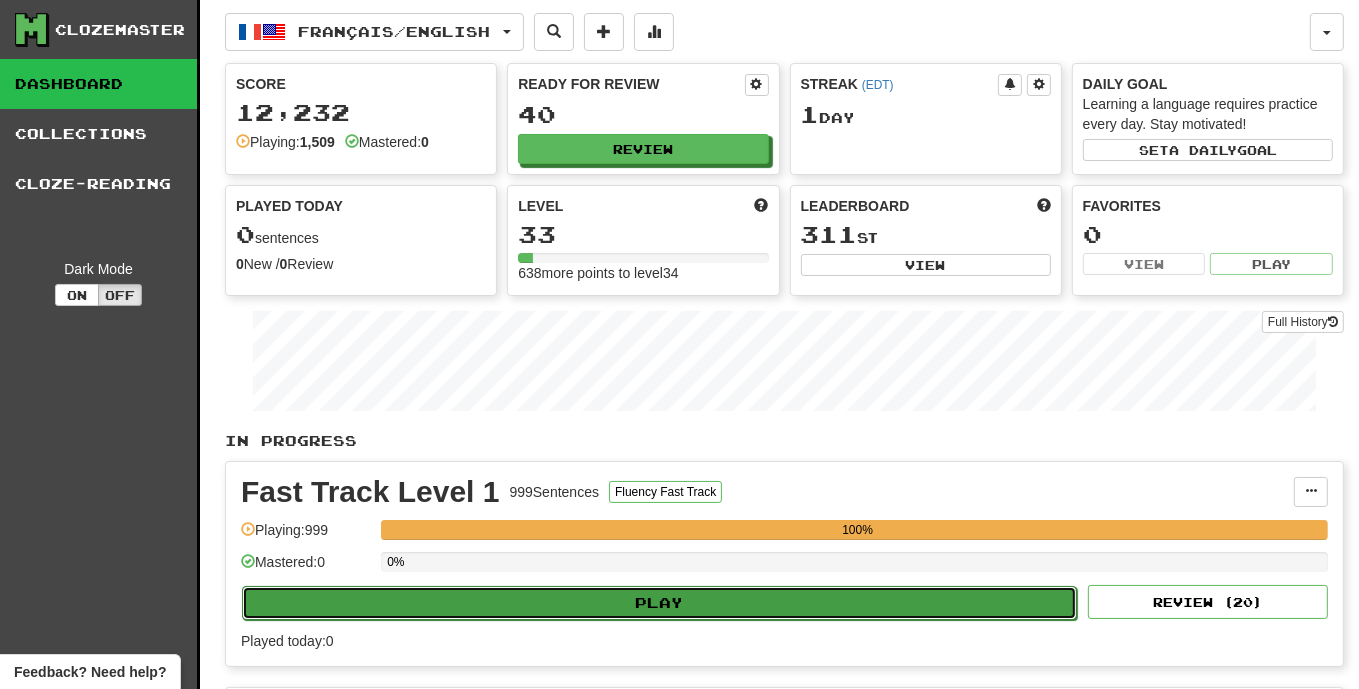 click on "Play" at bounding box center [659, 603] 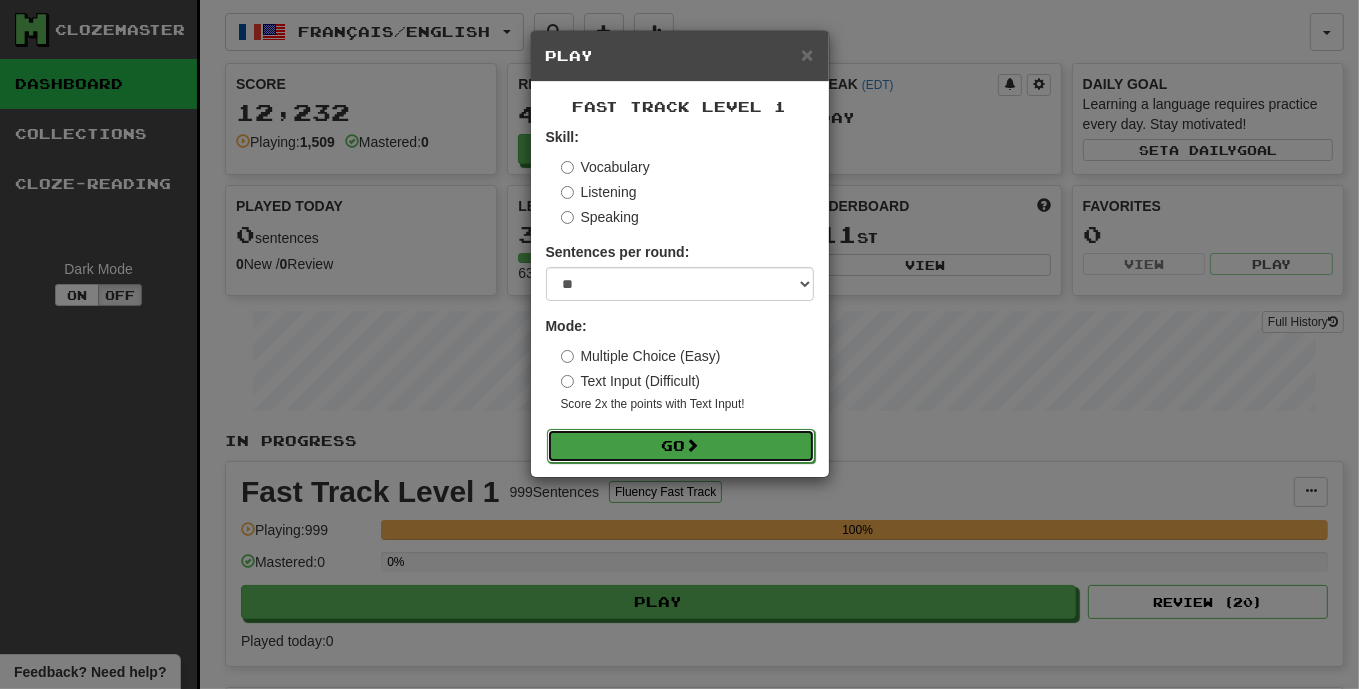 click on "Go" at bounding box center (681, 446) 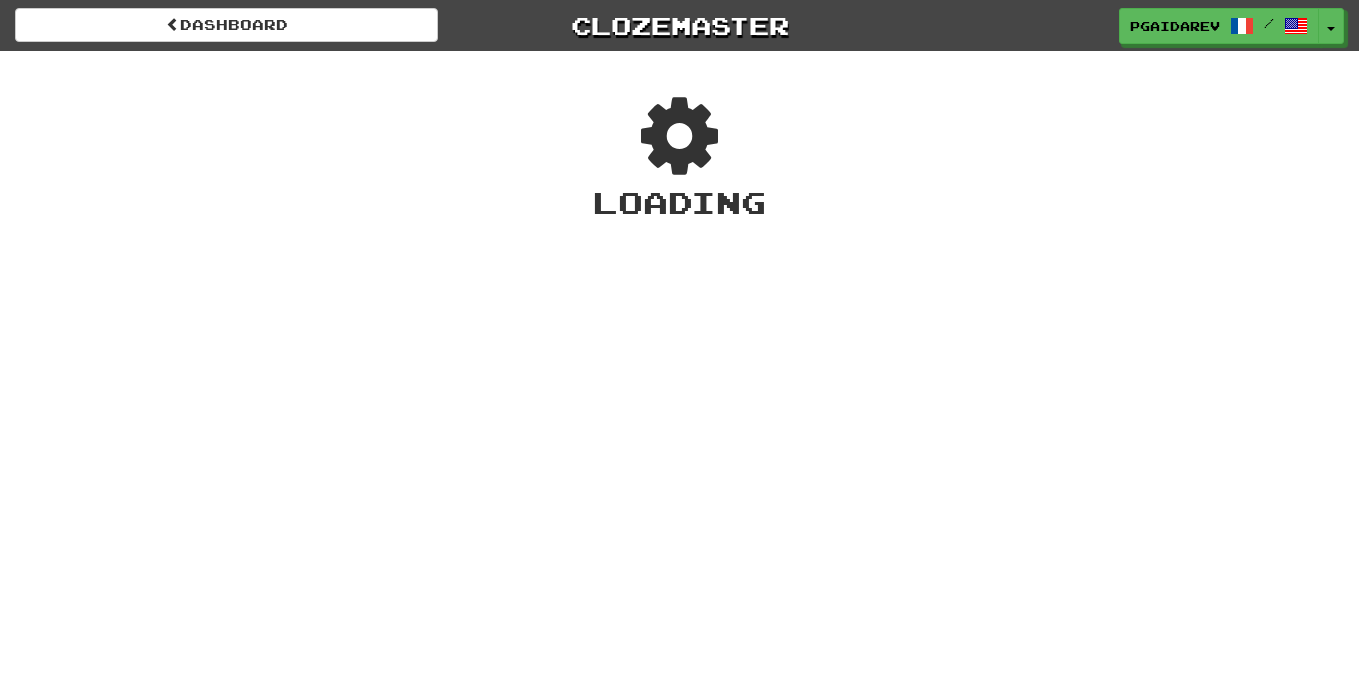 scroll, scrollTop: 0, scrollLeft: 0, axis: both 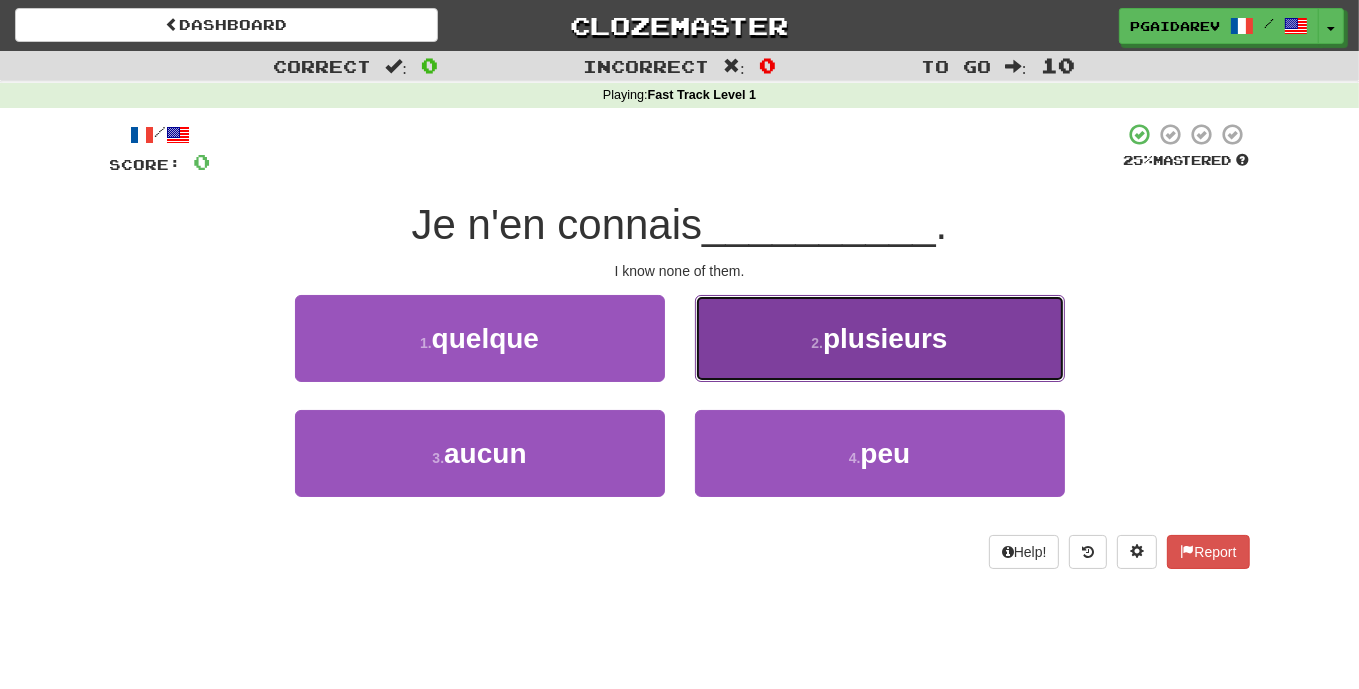 click on "2 .  plusieurs" at bounding box center [880, 338] 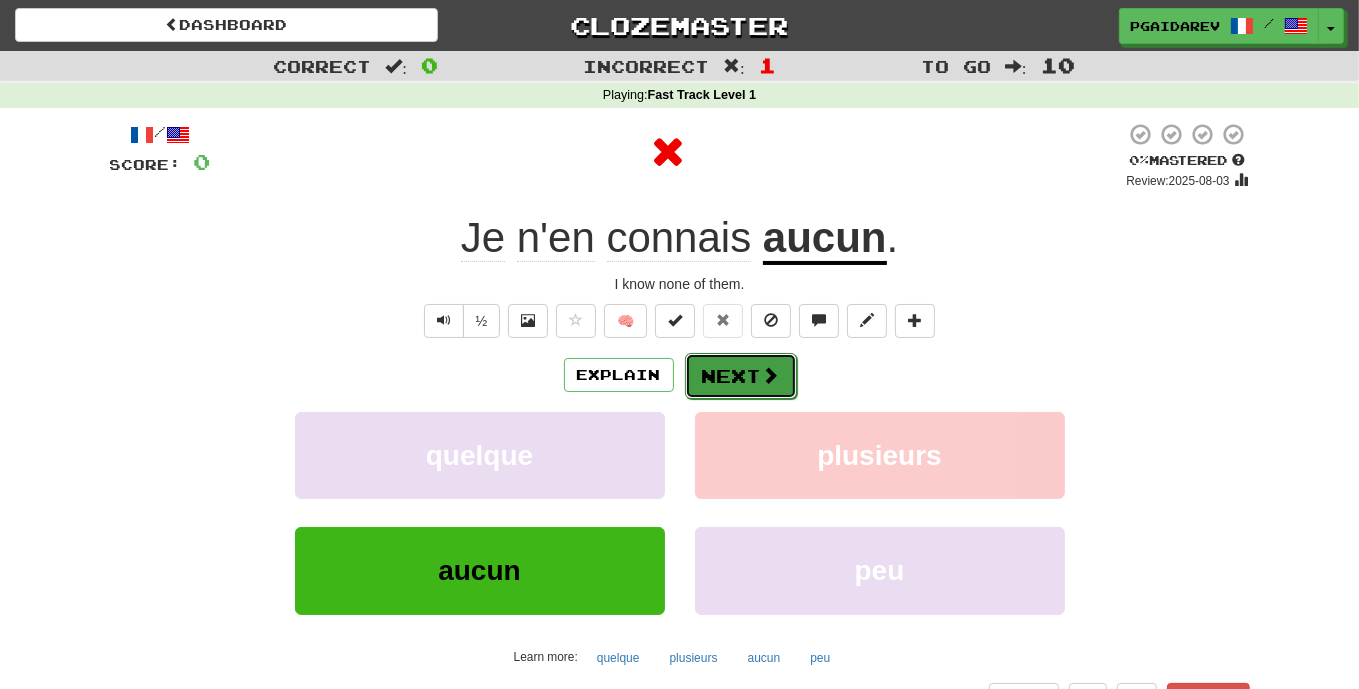 click on "Next" at bounding box center [741, 376] 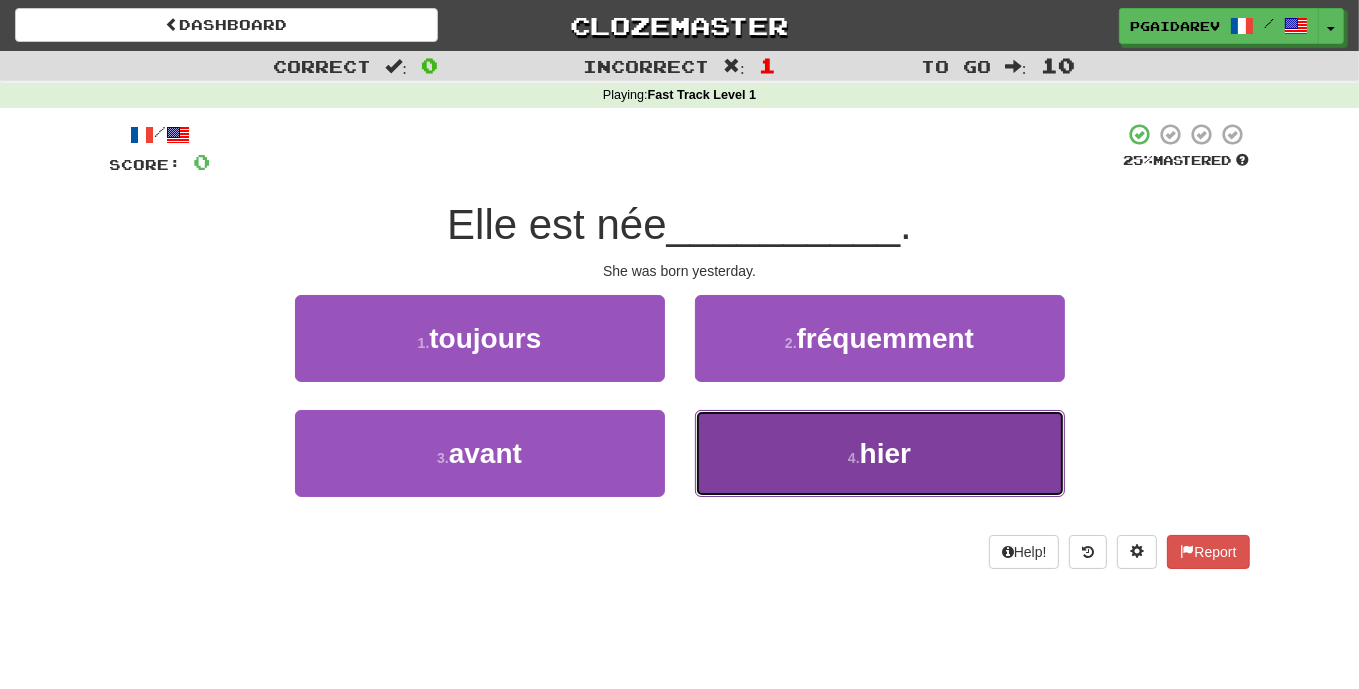 click on "hier" at bounding box center (885, 453) 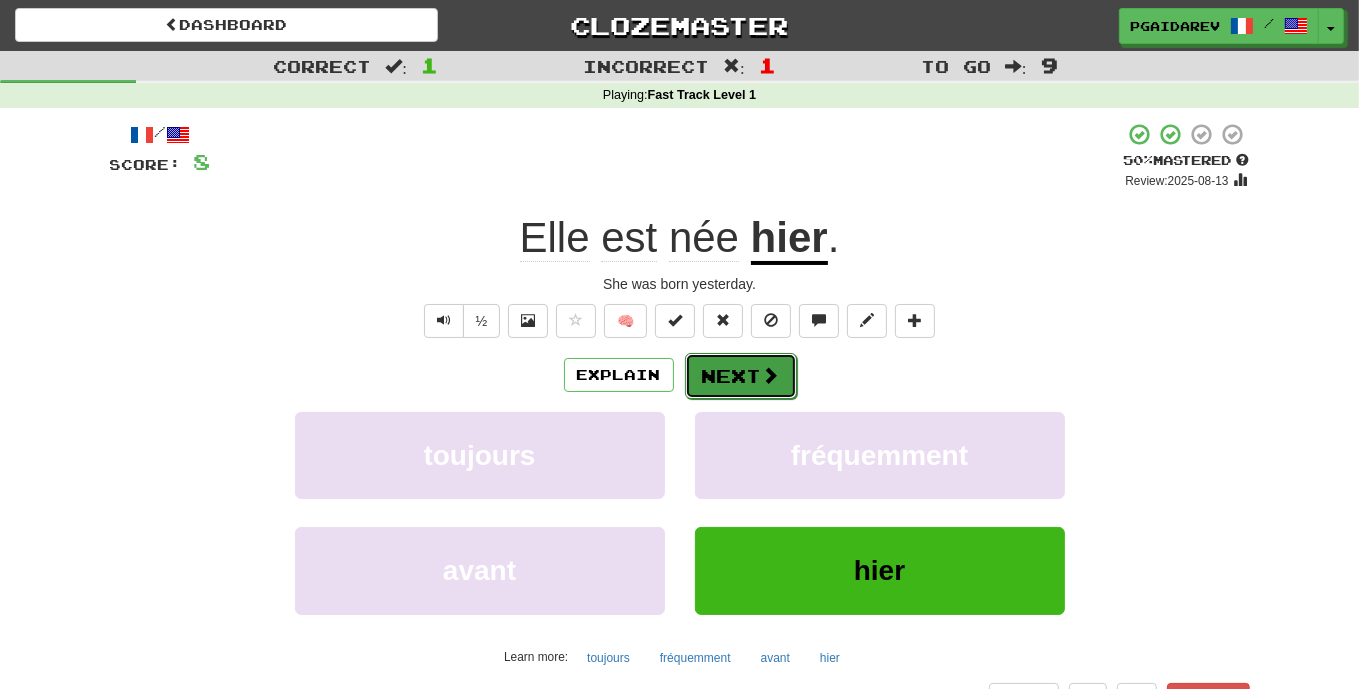 click on "Next" at bounding box center [741, 376] 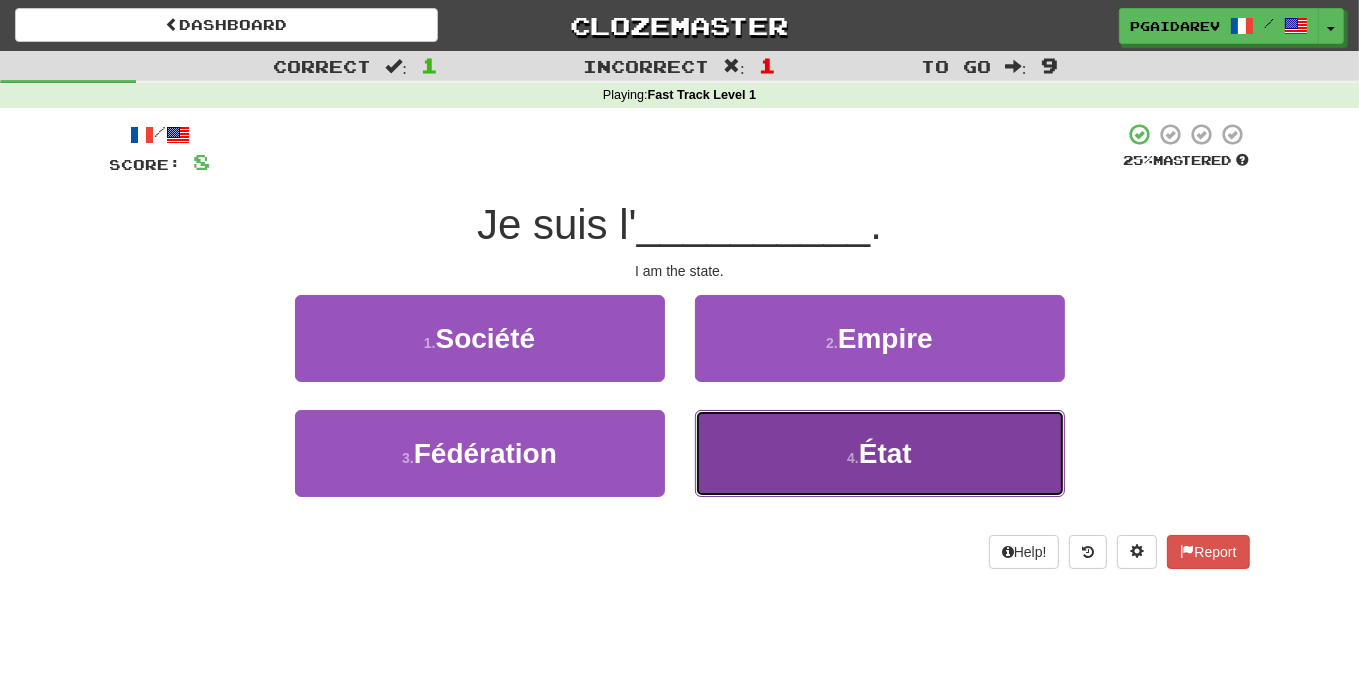 click on "4 .  État" at bounding box center (880, 453) 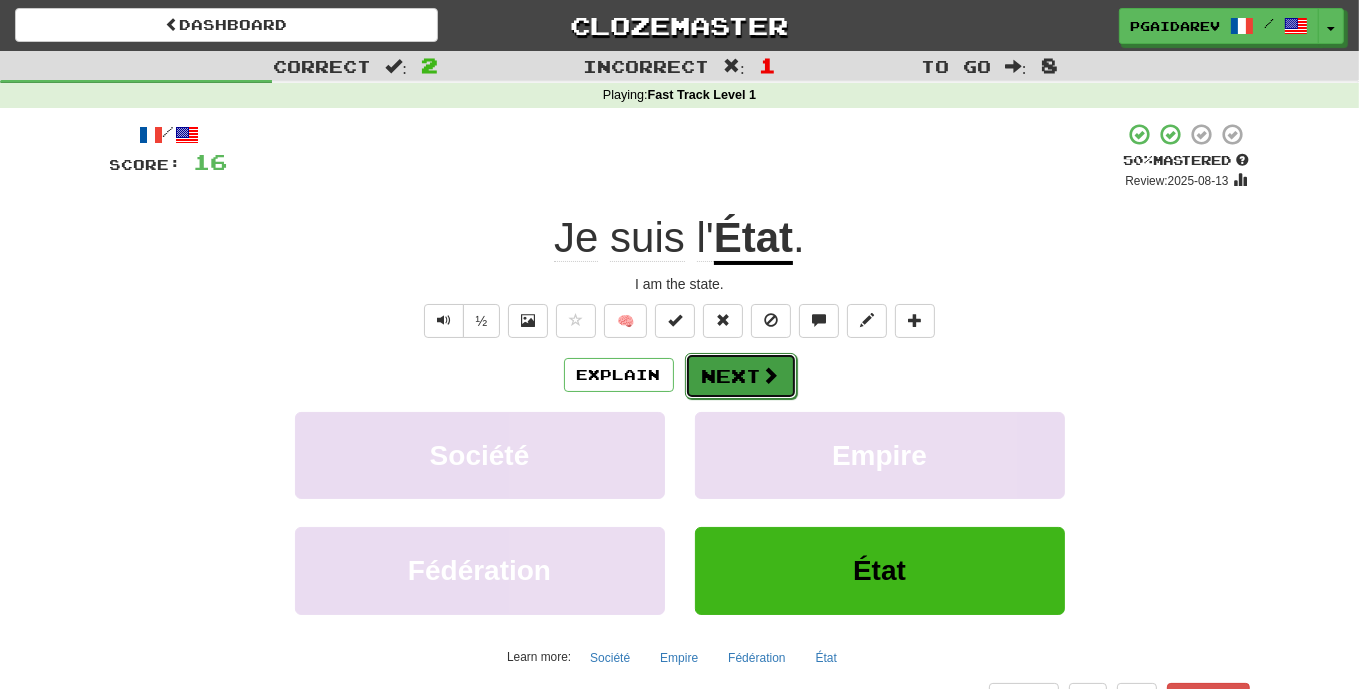 click on "Next" at bounding box center [741, 376] 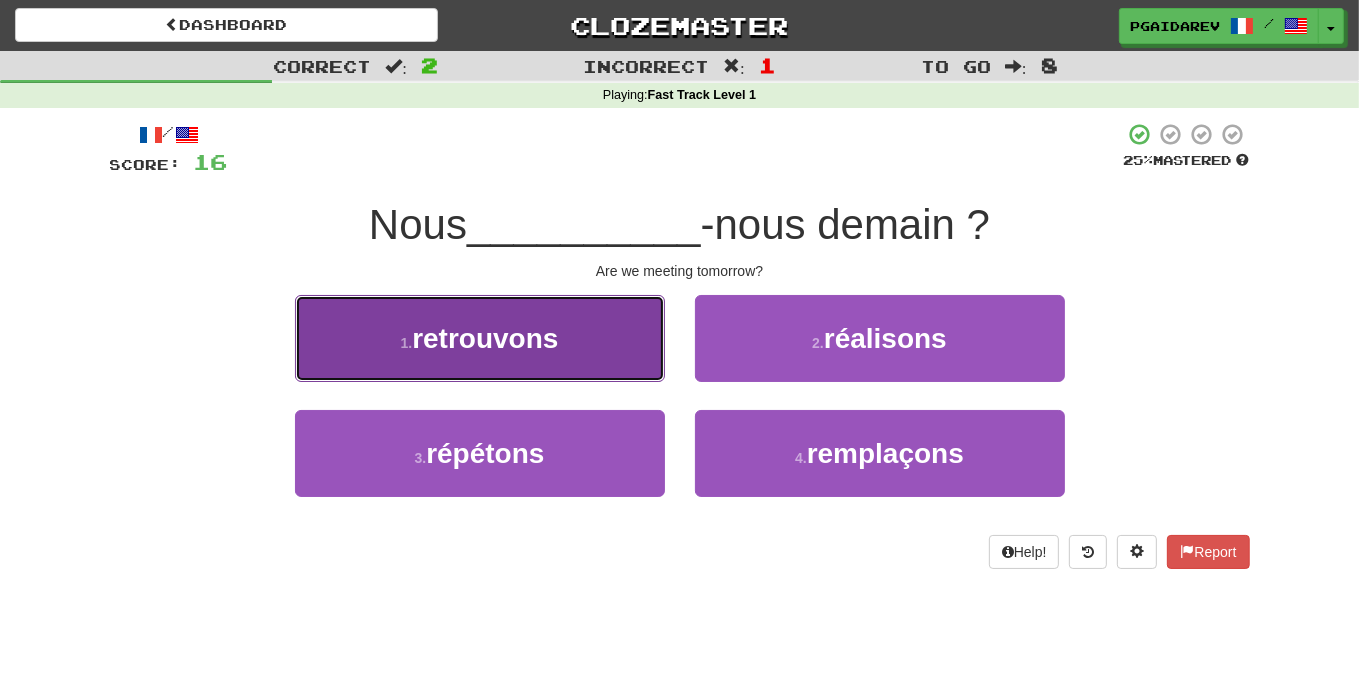 click on "1 .  retrouvons" at bounding box center [480, 338] 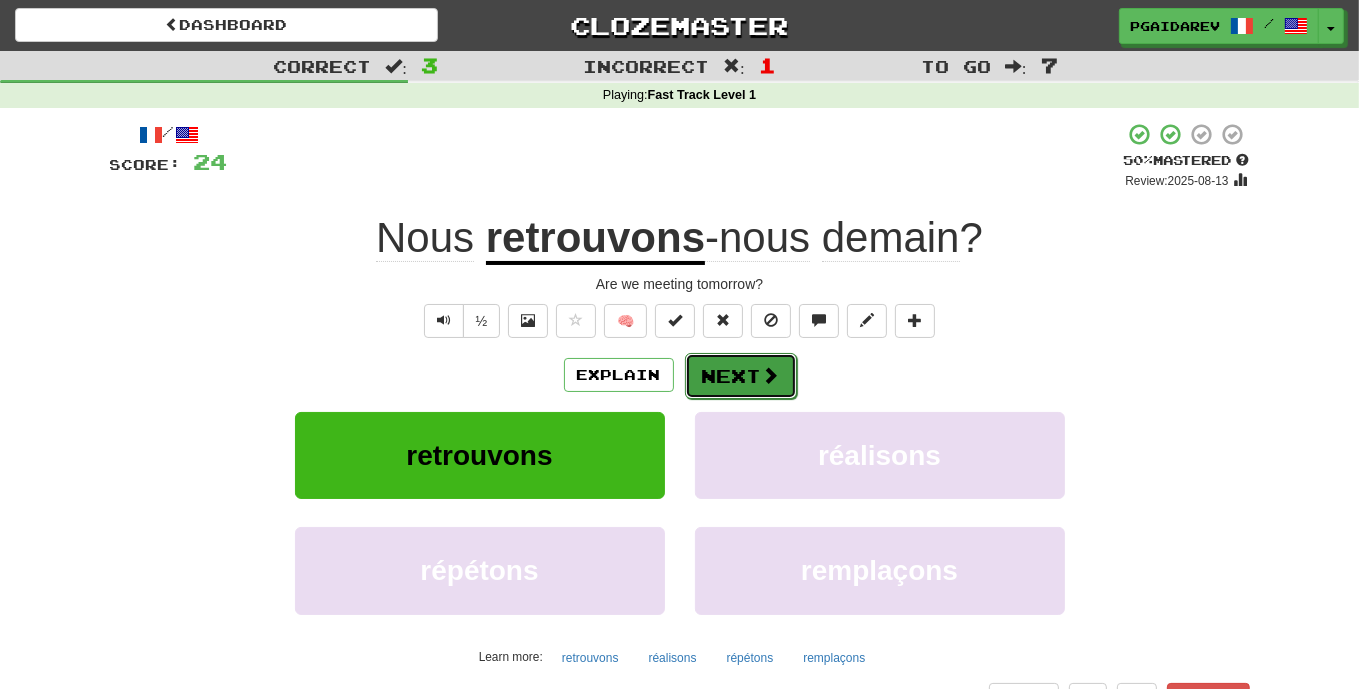 click on "Next" at bounding box center (741, 376) 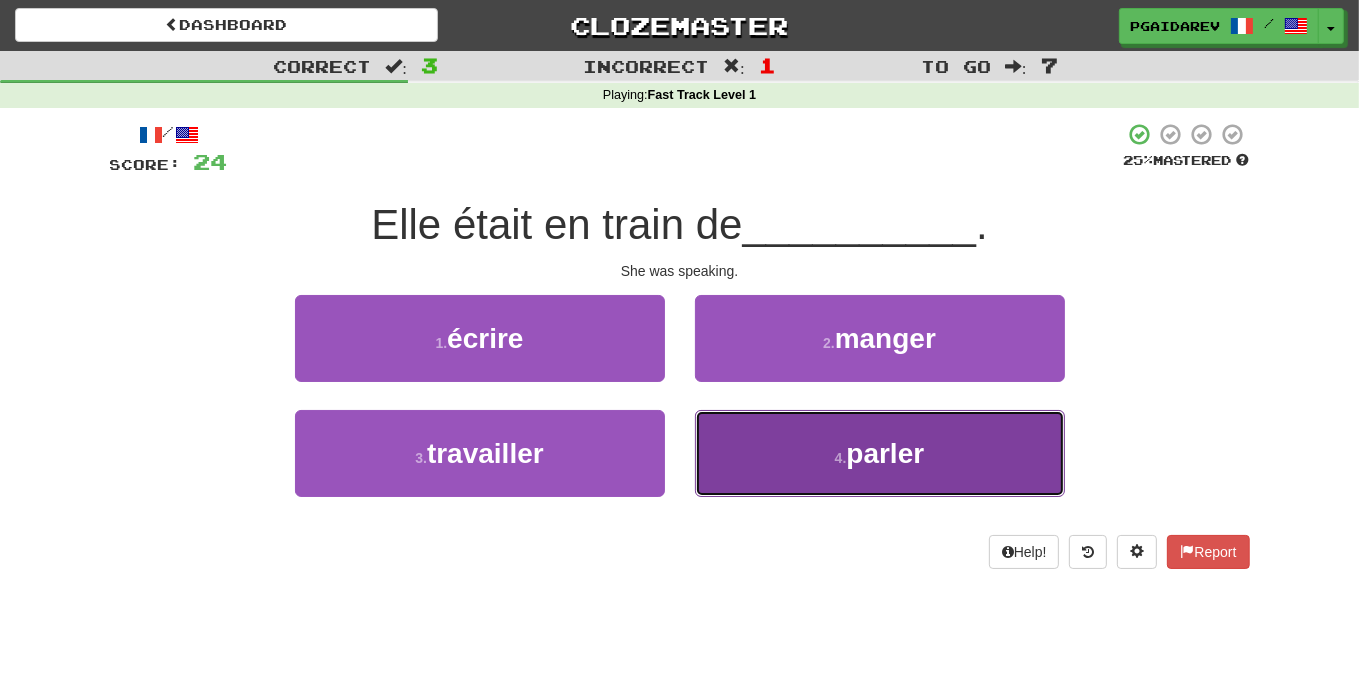 click on "4 .  parler" at bounding box center [880, 453] 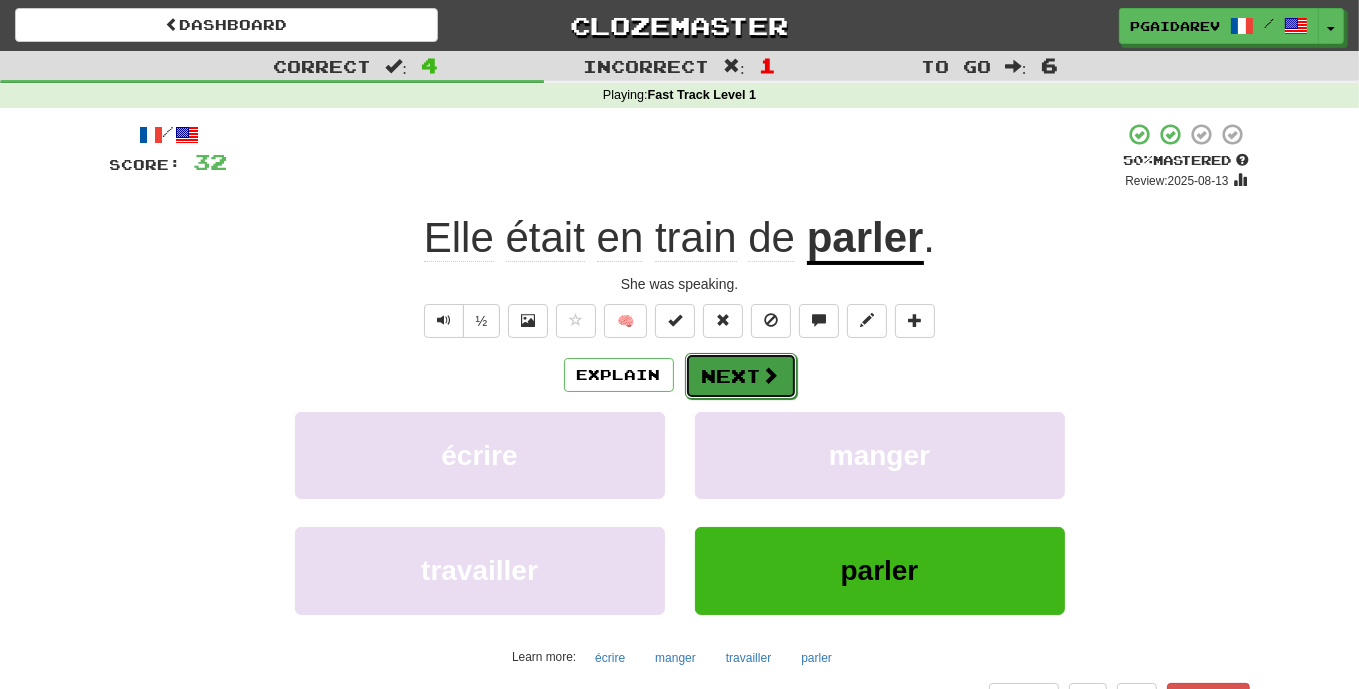 click on "Next" at bounding box center [741, 376] 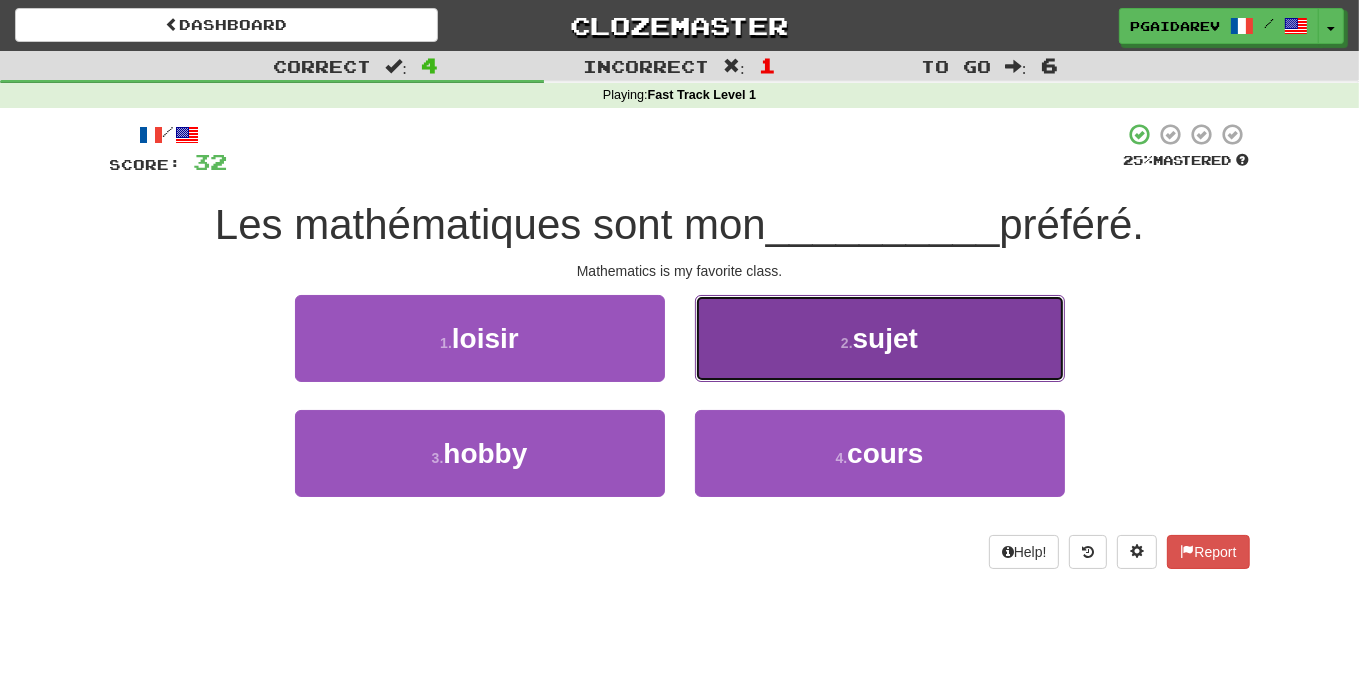 click on "sujet" at bounding box center (885, 338) 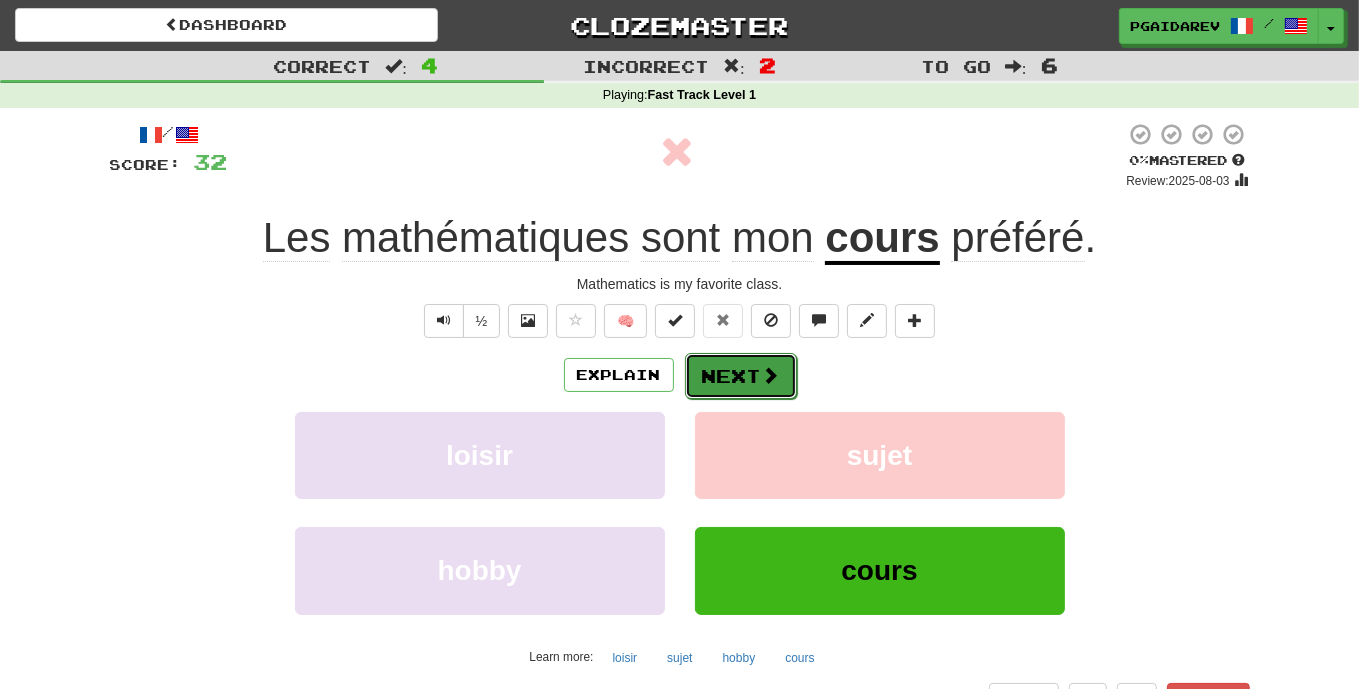 click on "Next" at bounding box center (741, 376) 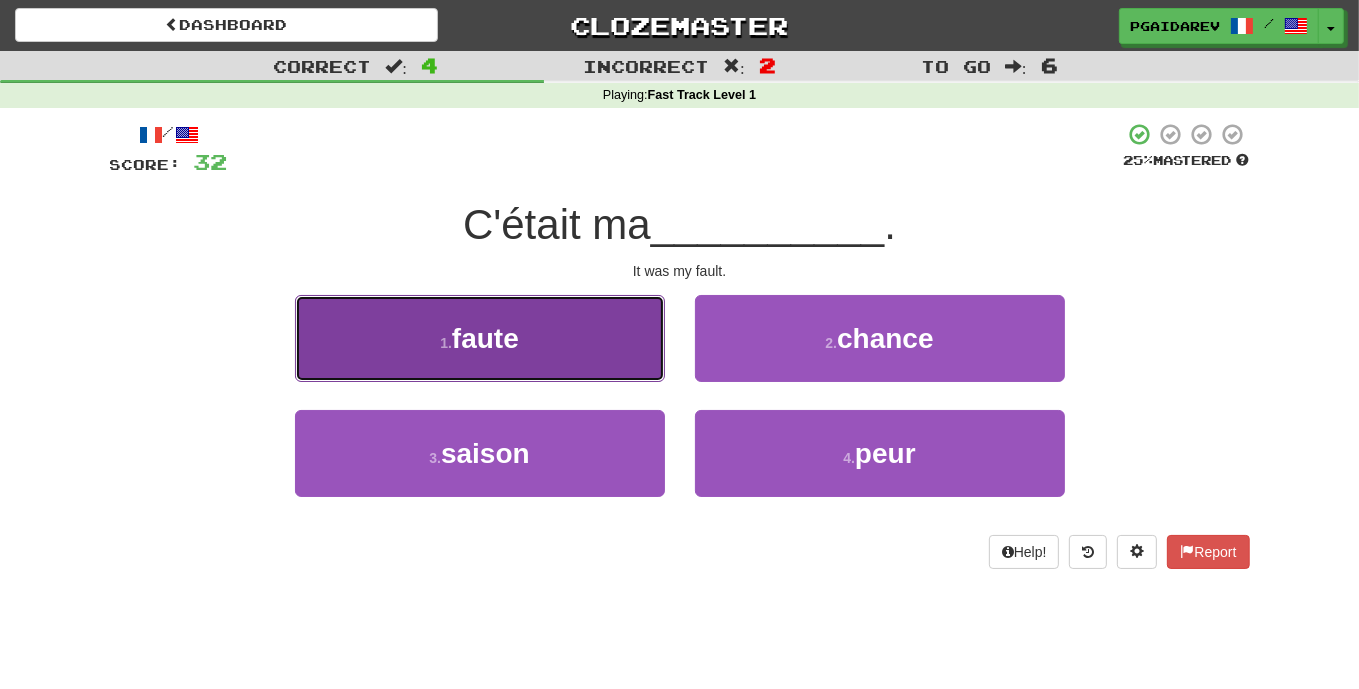 click on "1 .  faute" at bounding box center [480, 338] 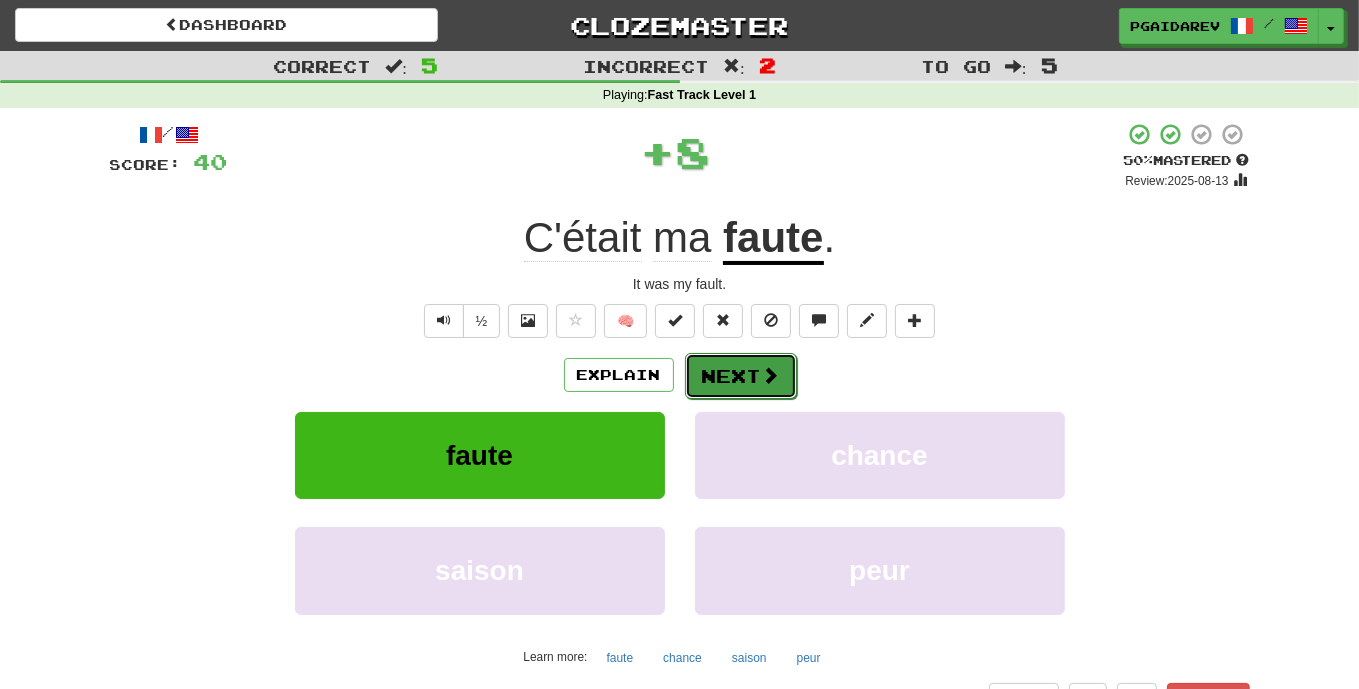 click on "Next" at bounding box center (741, 376) 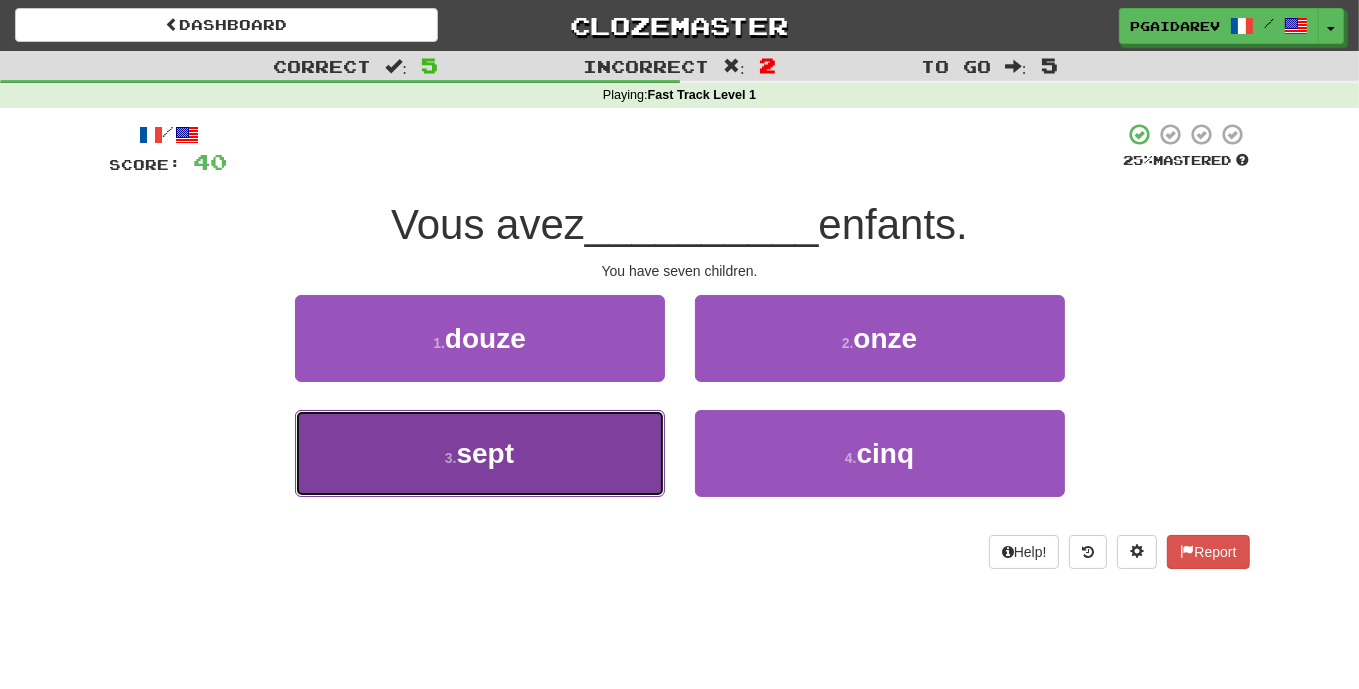 click on "sept" at bounding box center (486, 453) 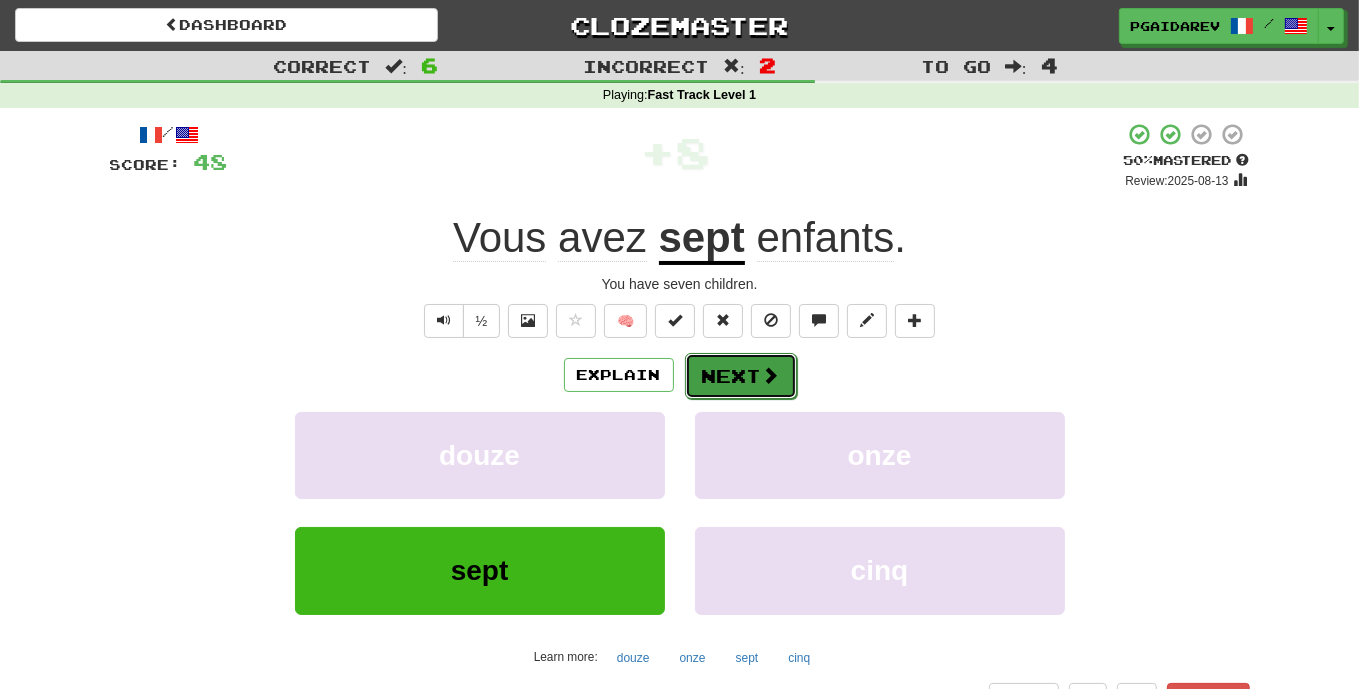 click at bounding box center [771, 375] 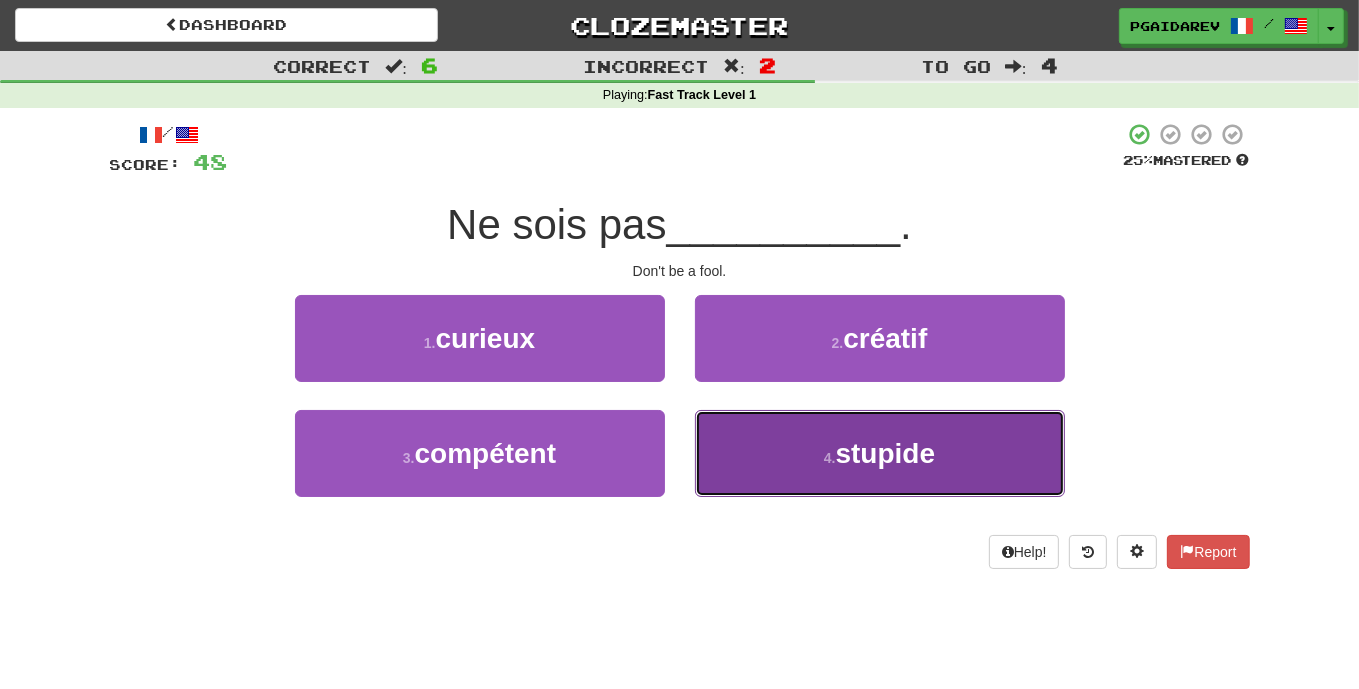 click on "4 .  stupide" at bounding box center (880, 453) 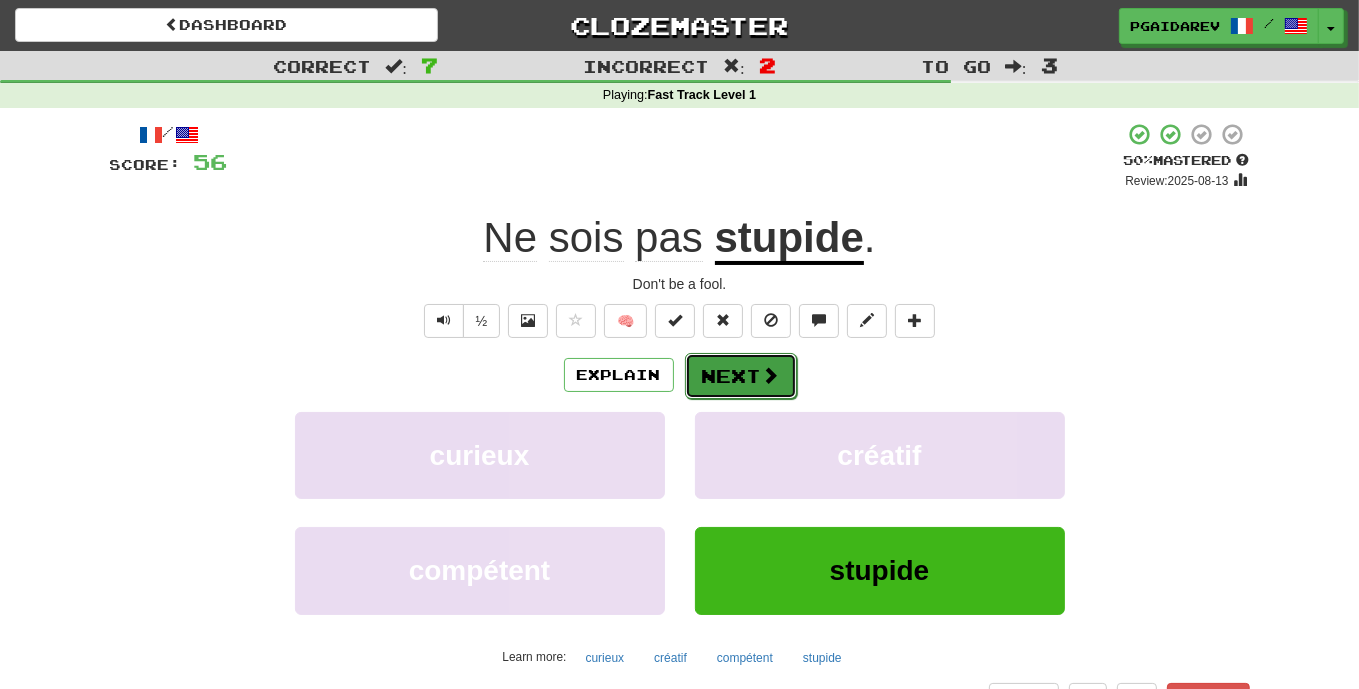 click on "Next" at bounding box center (741, 376) 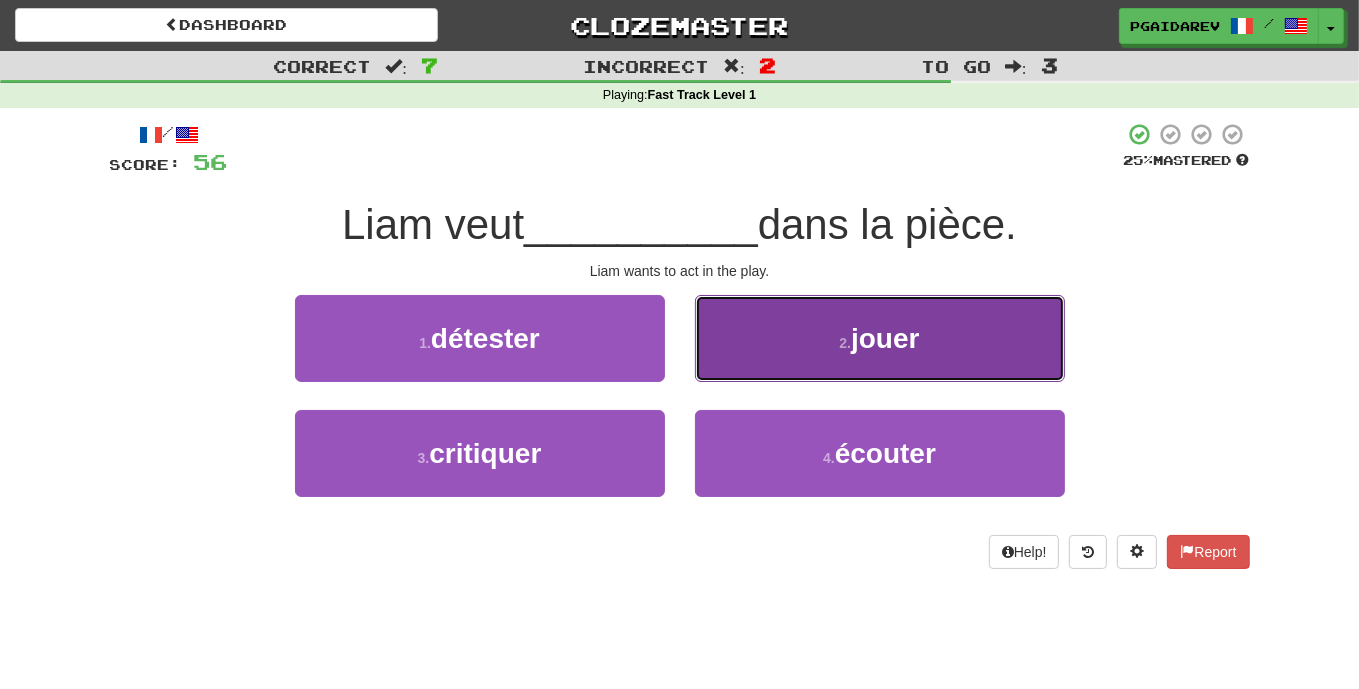 click on "jouer" at bounding box center (885, 338) 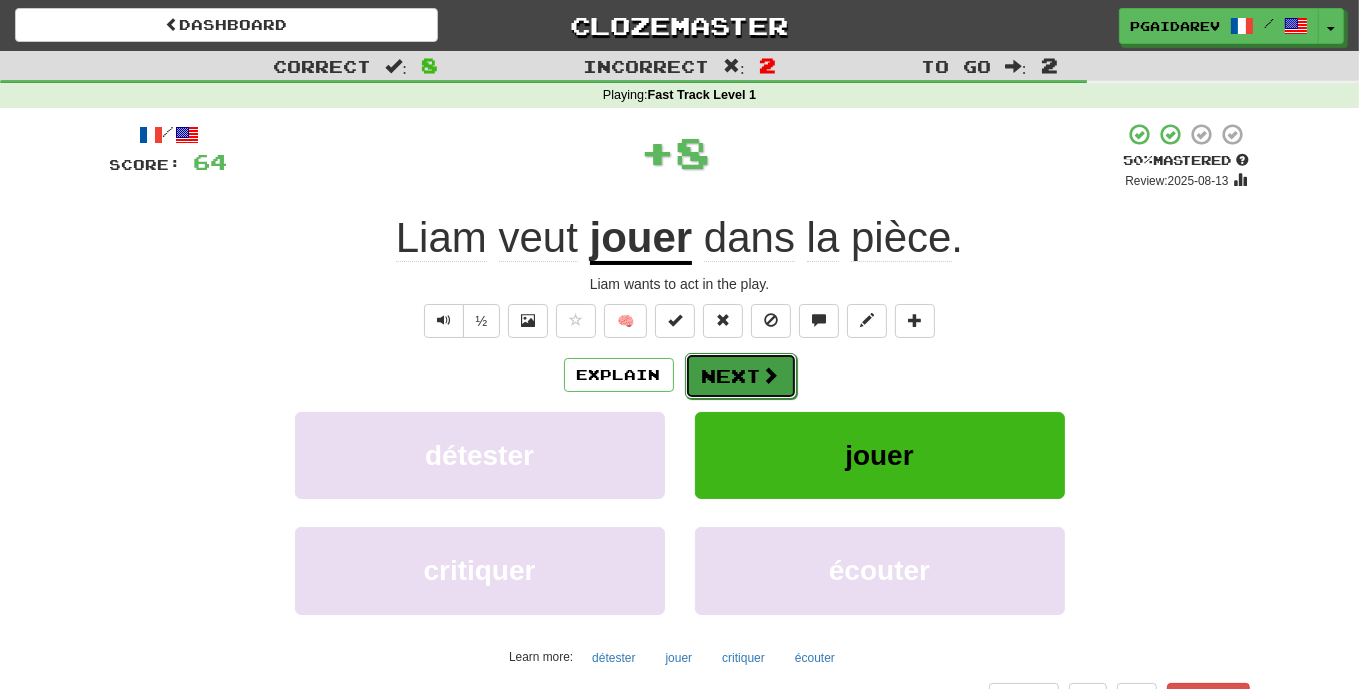 click at bounding box center (771, 375) 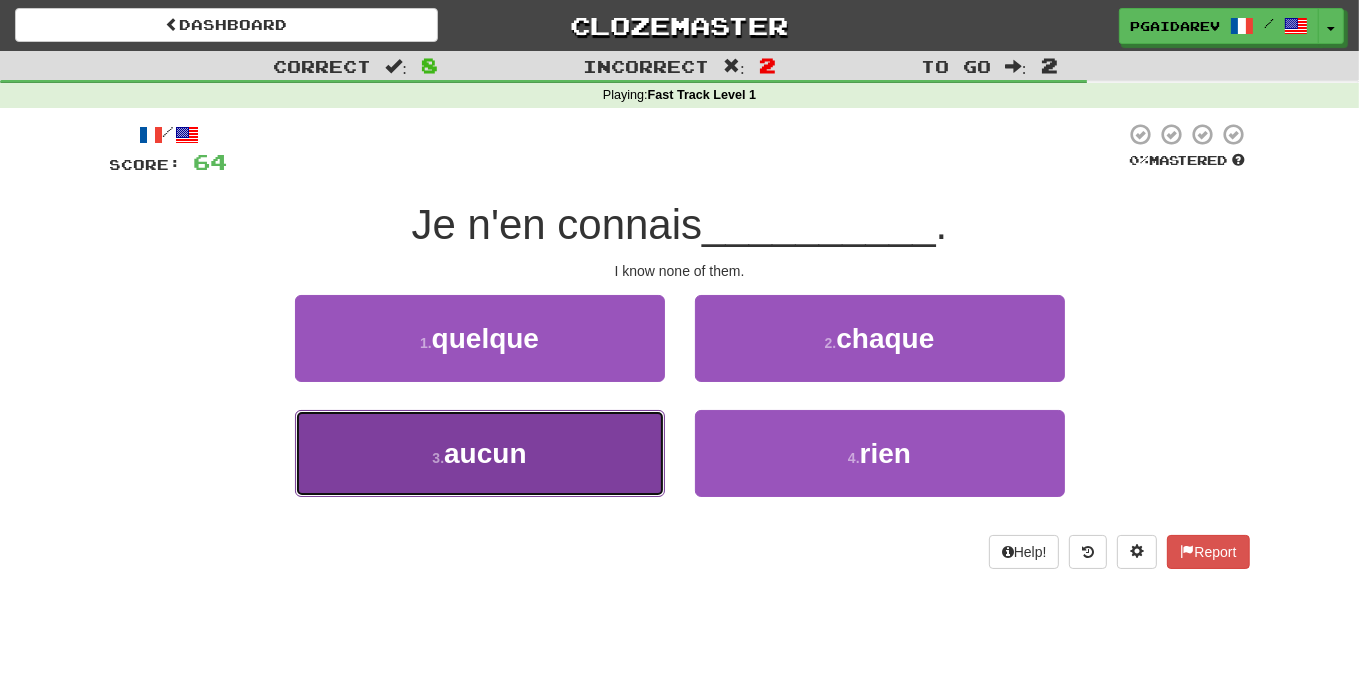 click on "3 .  aucun" at bounding box center [480, 453] 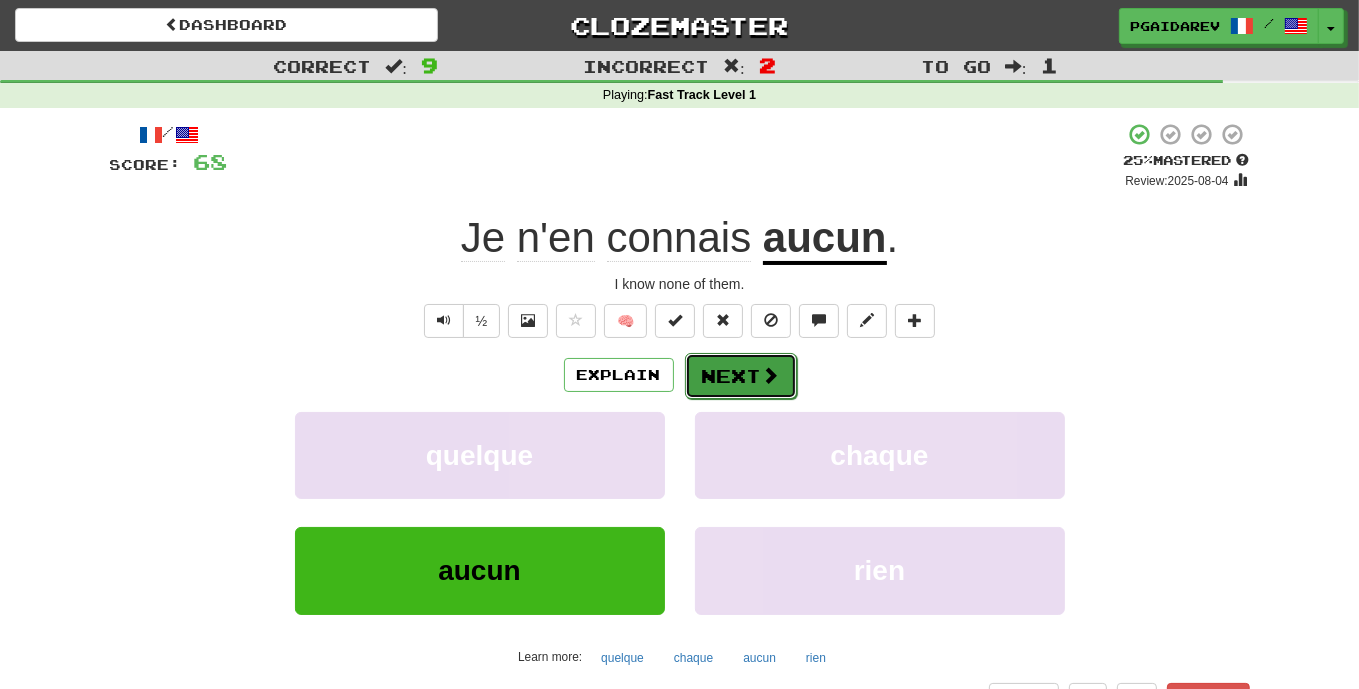 click on "Next" at bounding box center (741, 376) 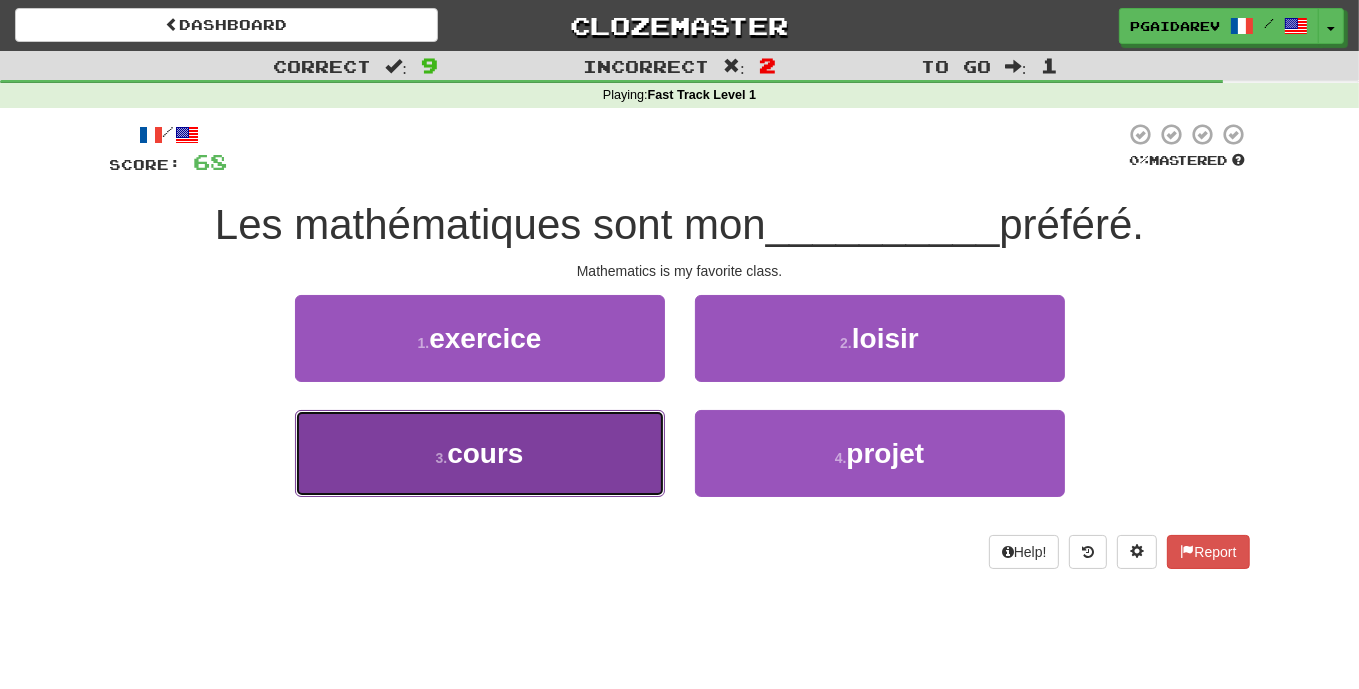 click on "3 .  cours" at bounding box center (480, 453) 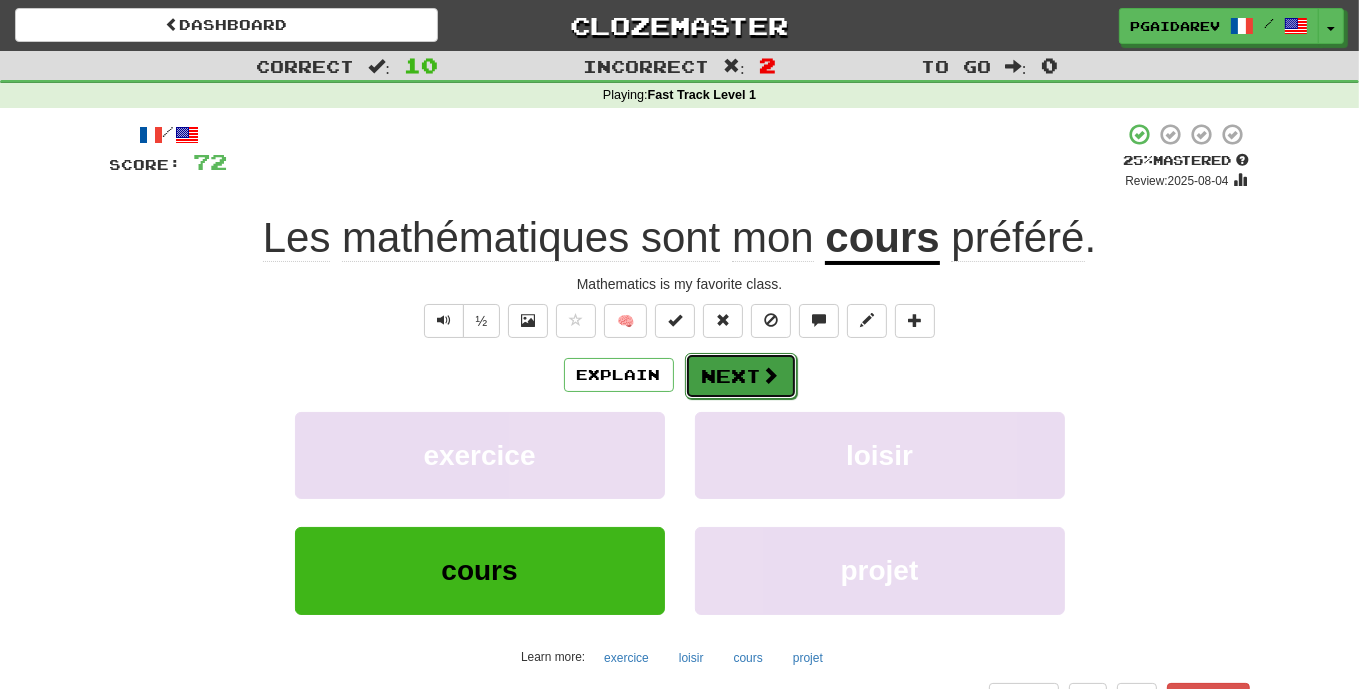 click on "Next" at bounding box center (741, 376) 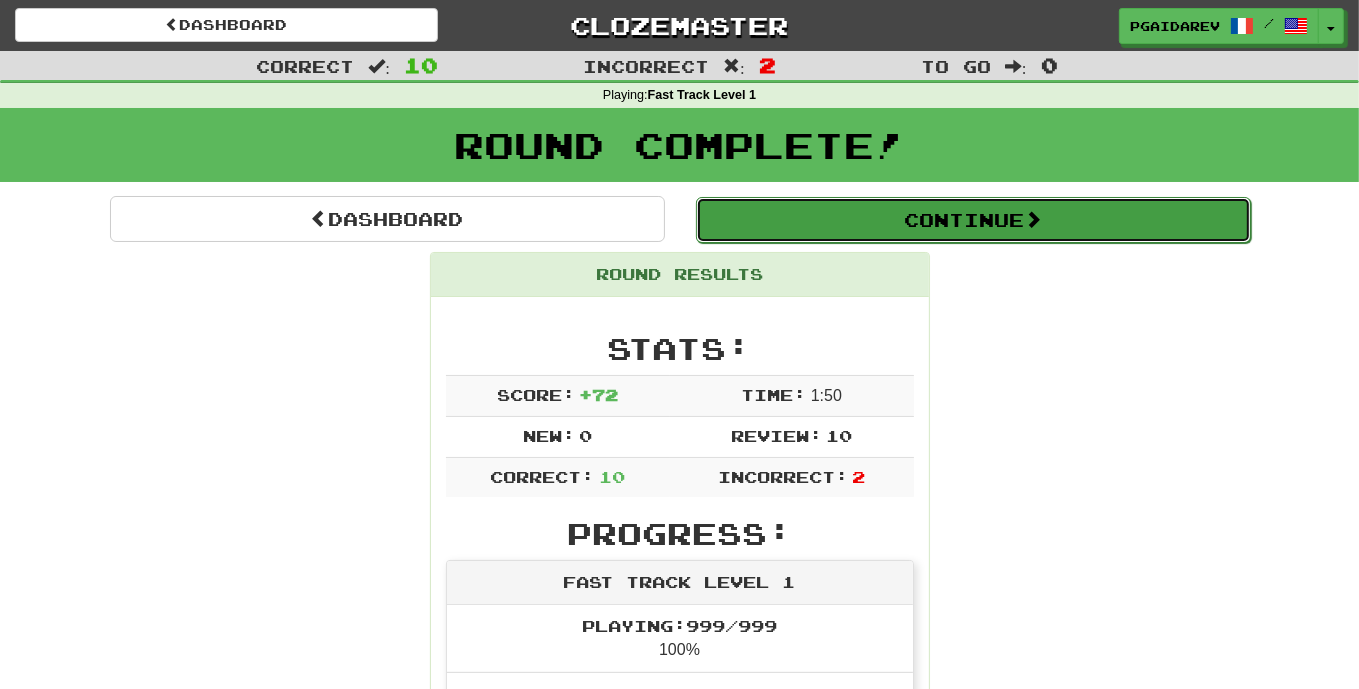 click on "Continue" at bounding box center (973, 220) 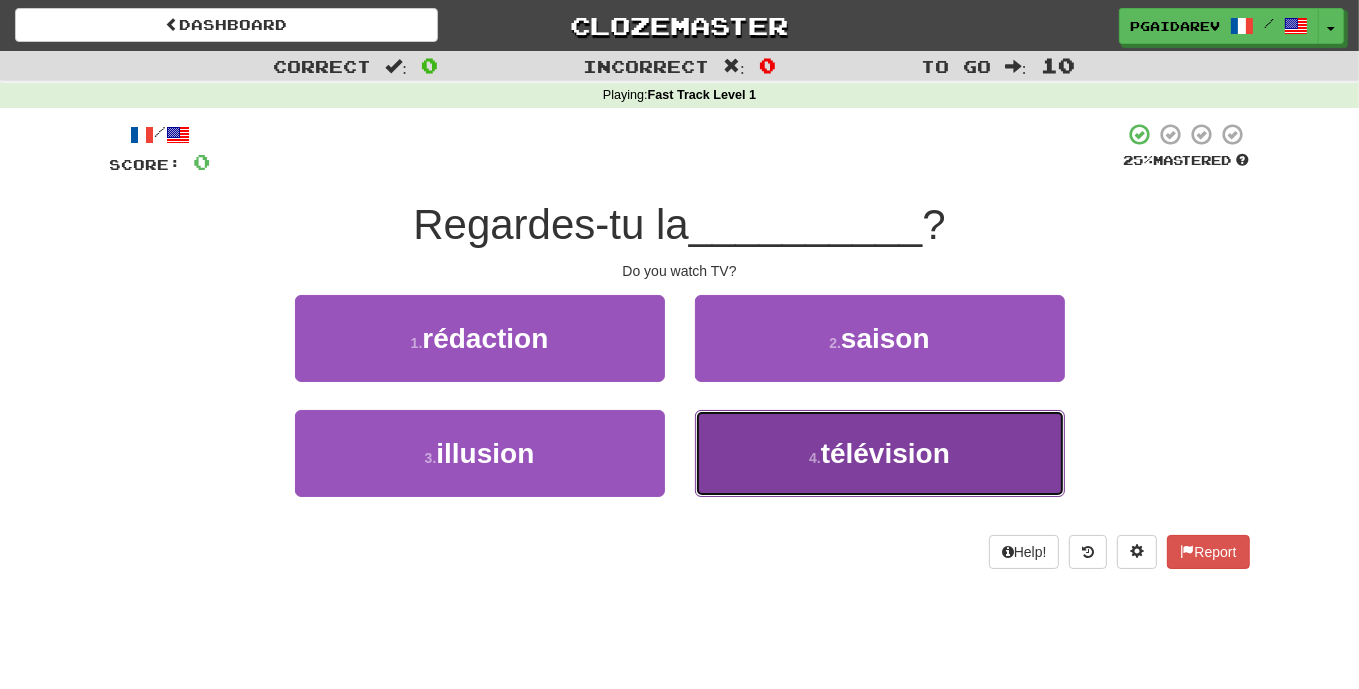 click on "télévision" at bounding box center [885, 453] 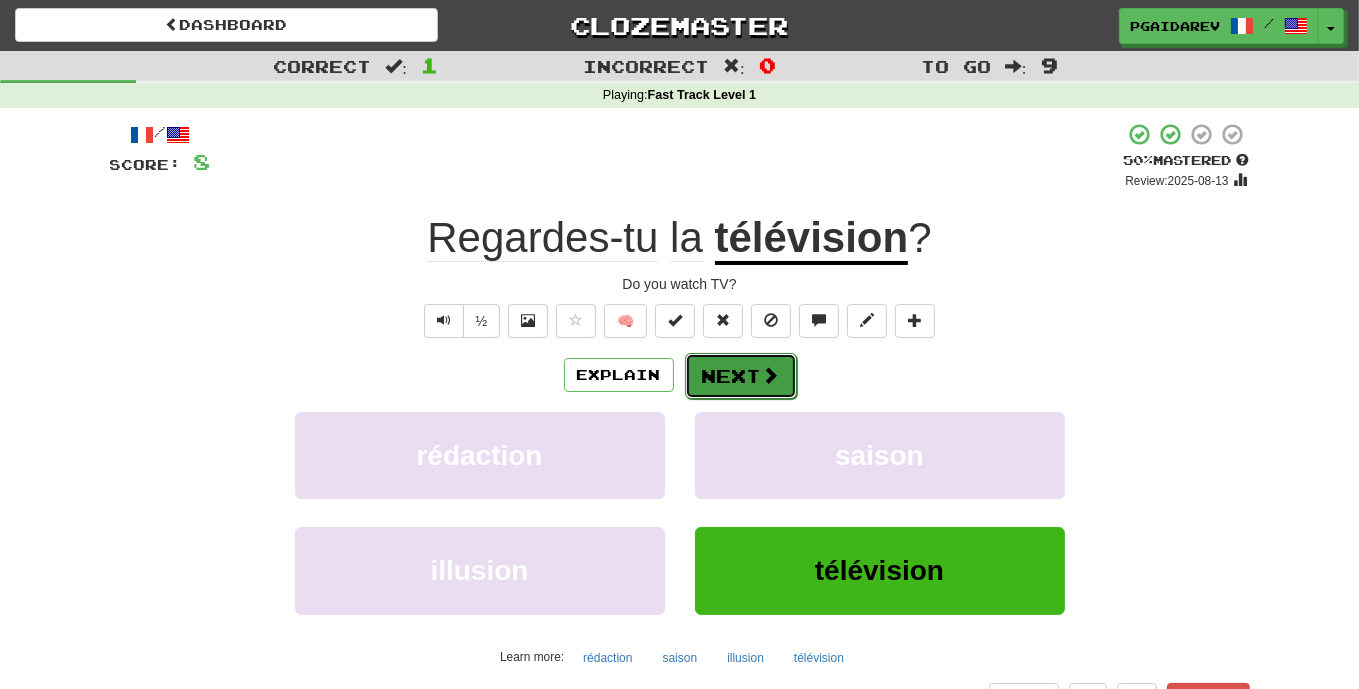 click on "Next" at bounding box center [741, 376] 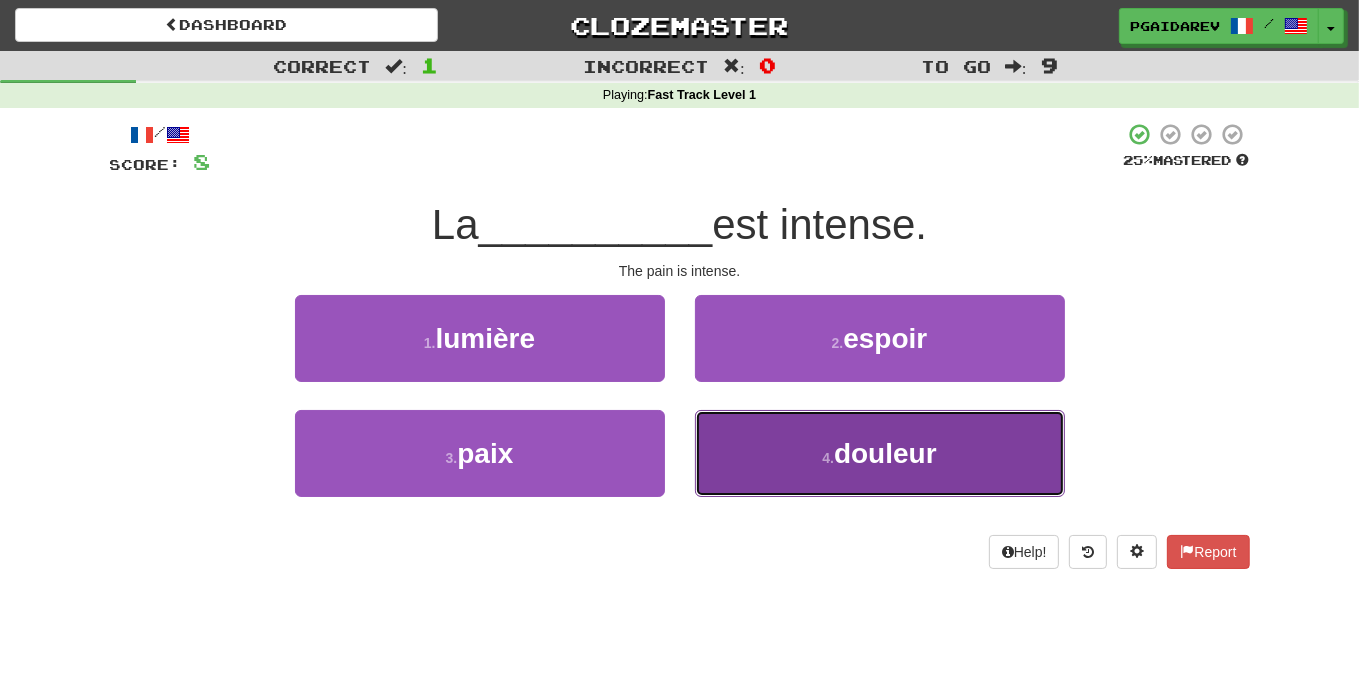 click on "4 .  douleur" at bounding box center [880, 453] 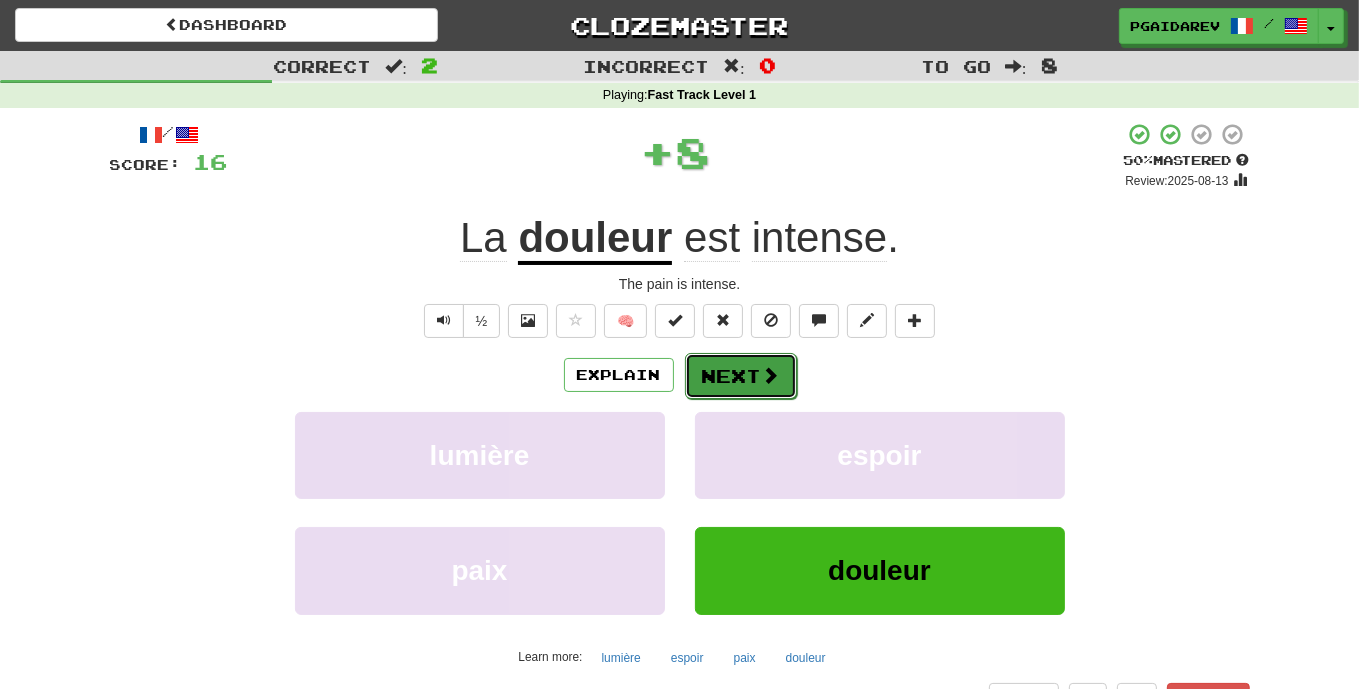 click at bounding box center [771, 375] 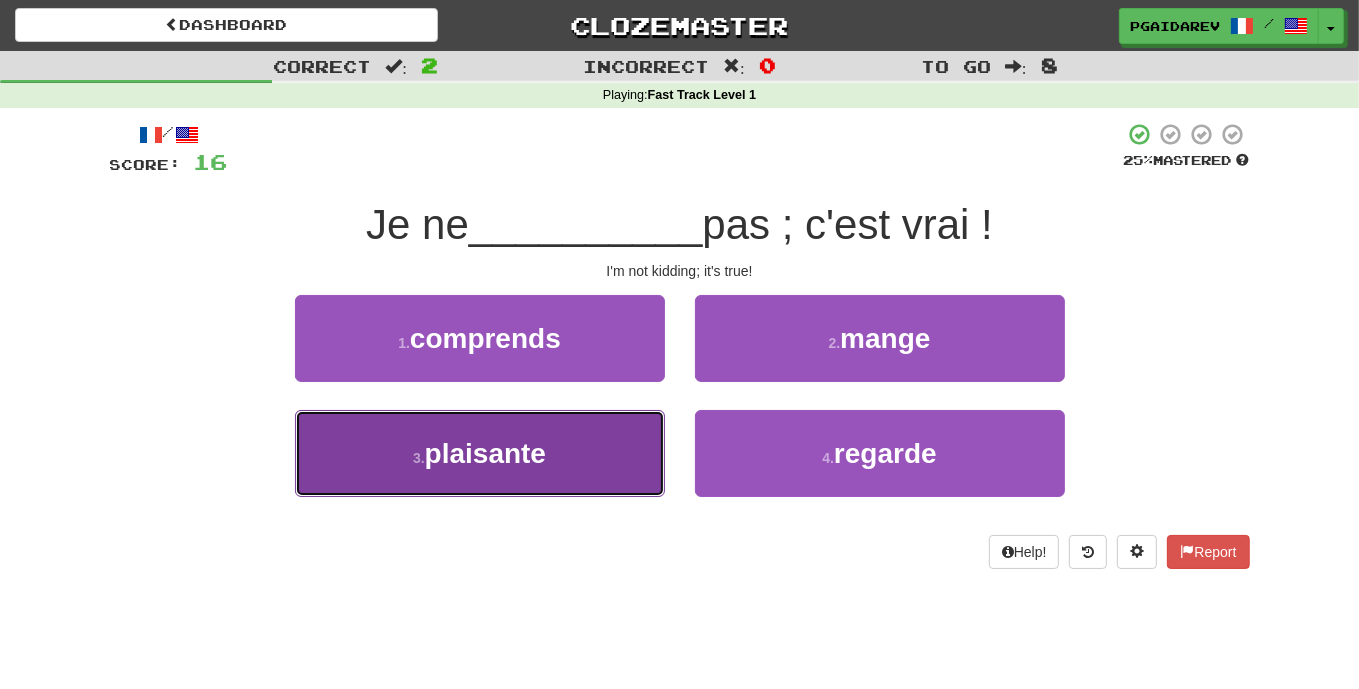 click on "3 .  plaisante" at bounding box center [480, 453] 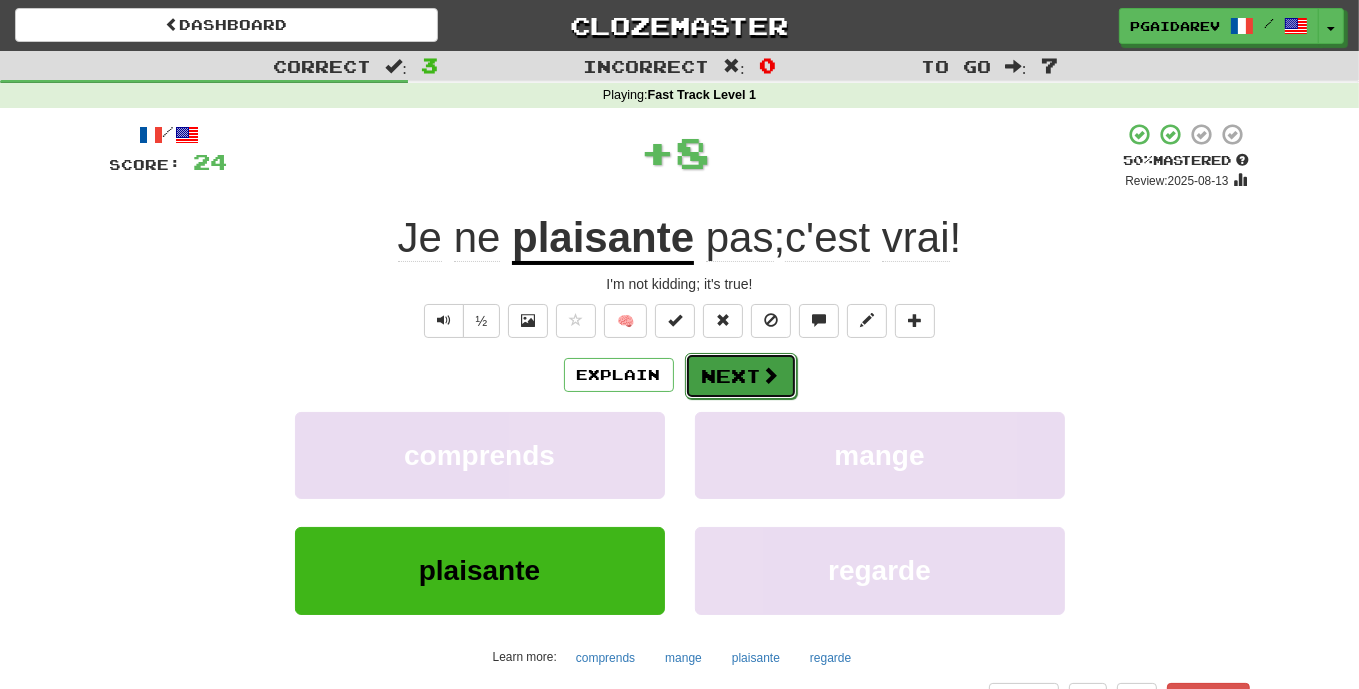 click on "Next" at bounding box center [741, 376] 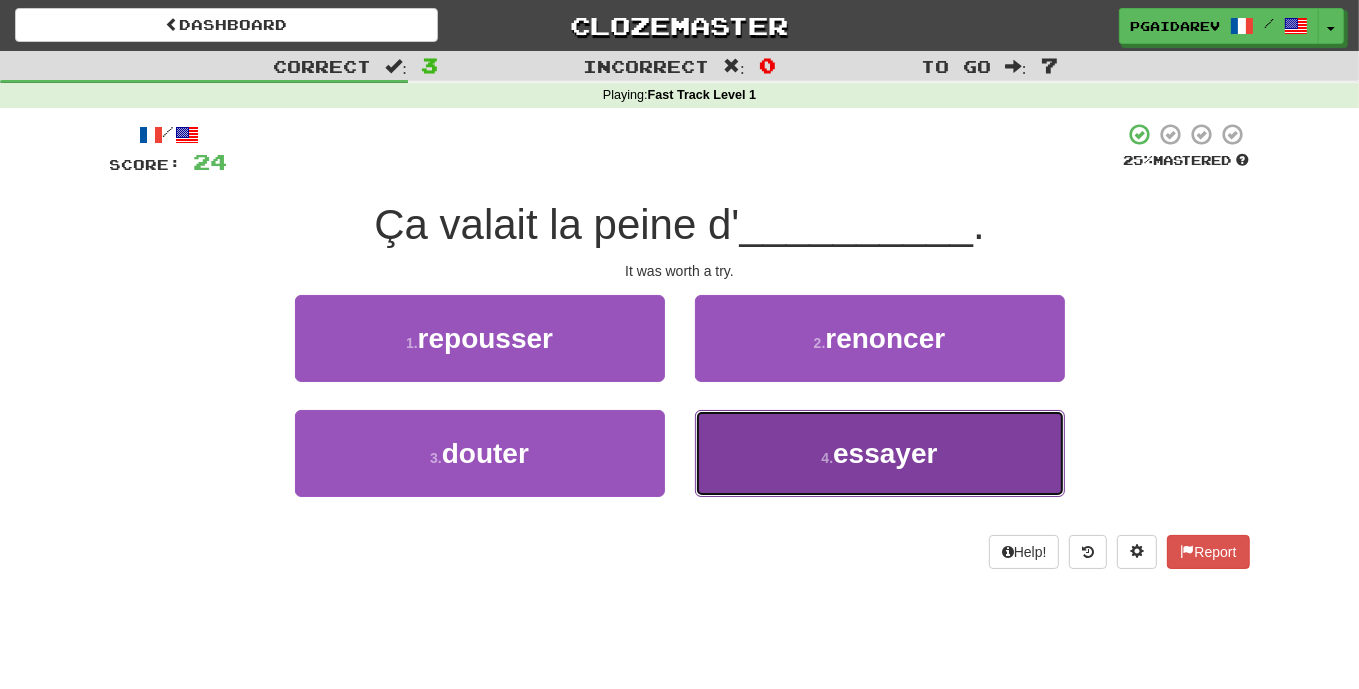 click on "essayer" at bounding box center [885, 453] 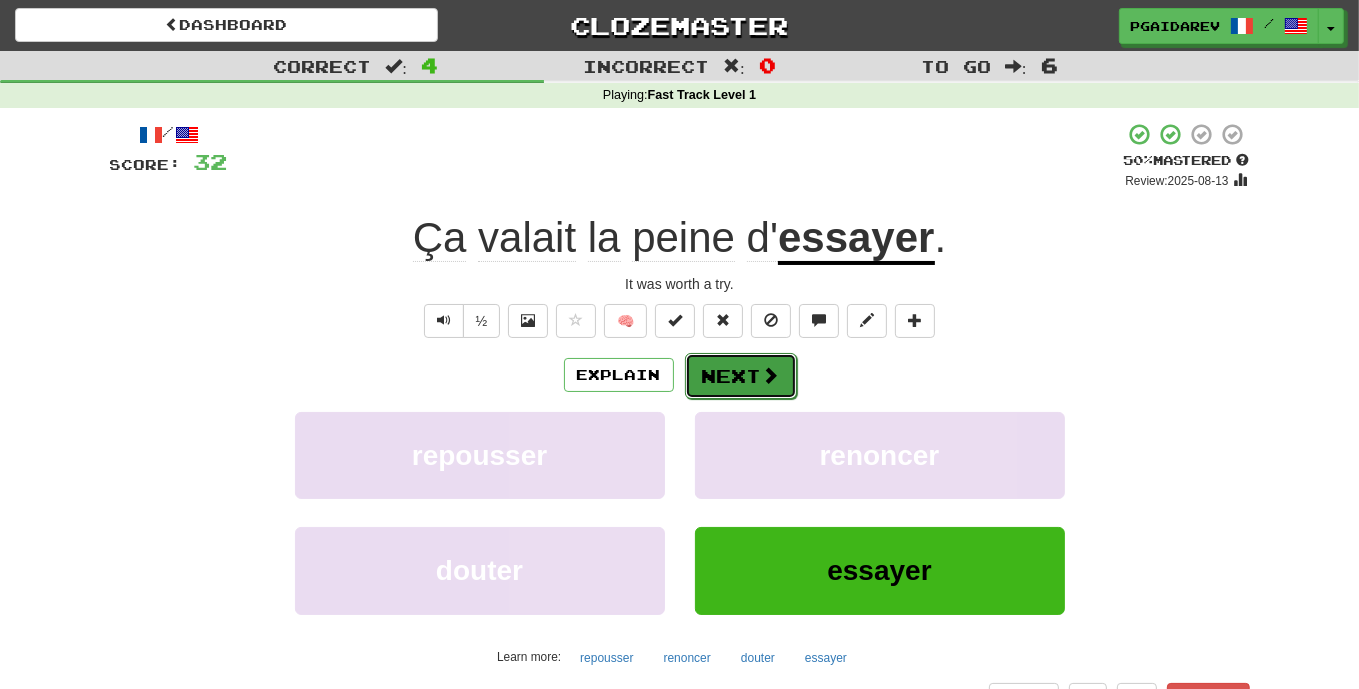 click on "Next" at bounding box center [741, 376] 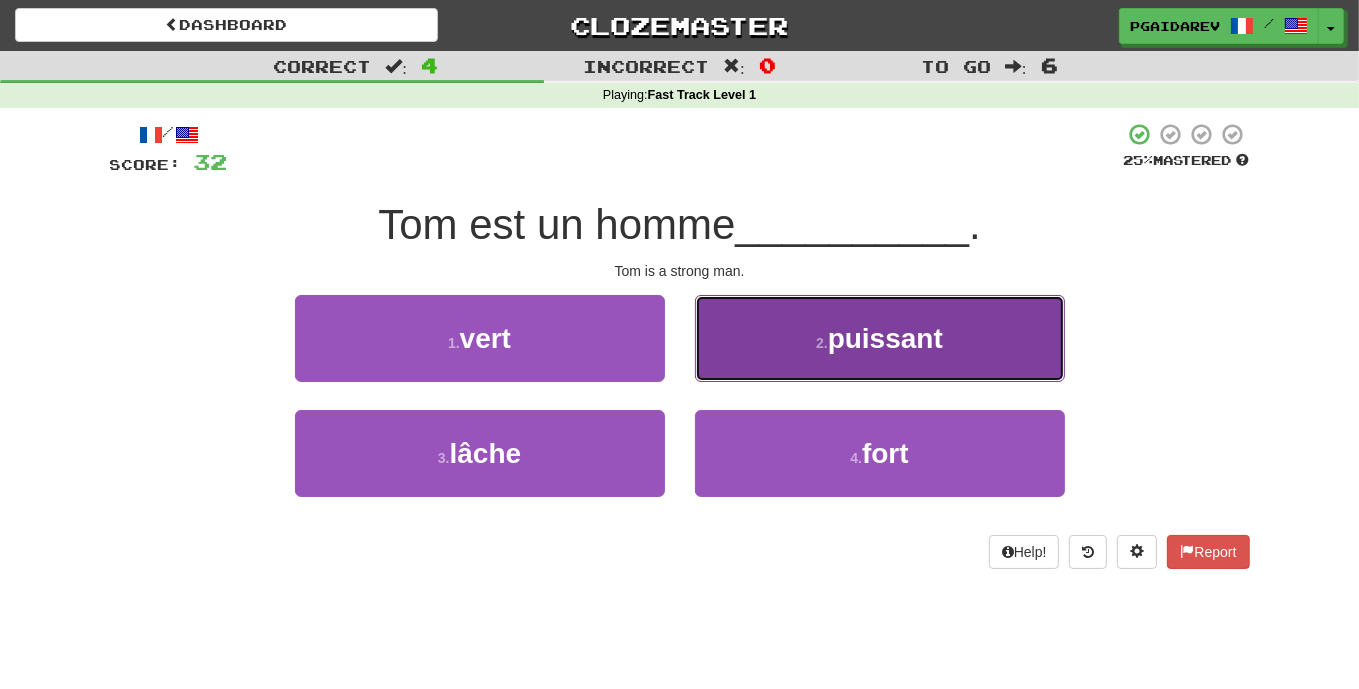 click on "puissant" at bounding box center (885, 338) 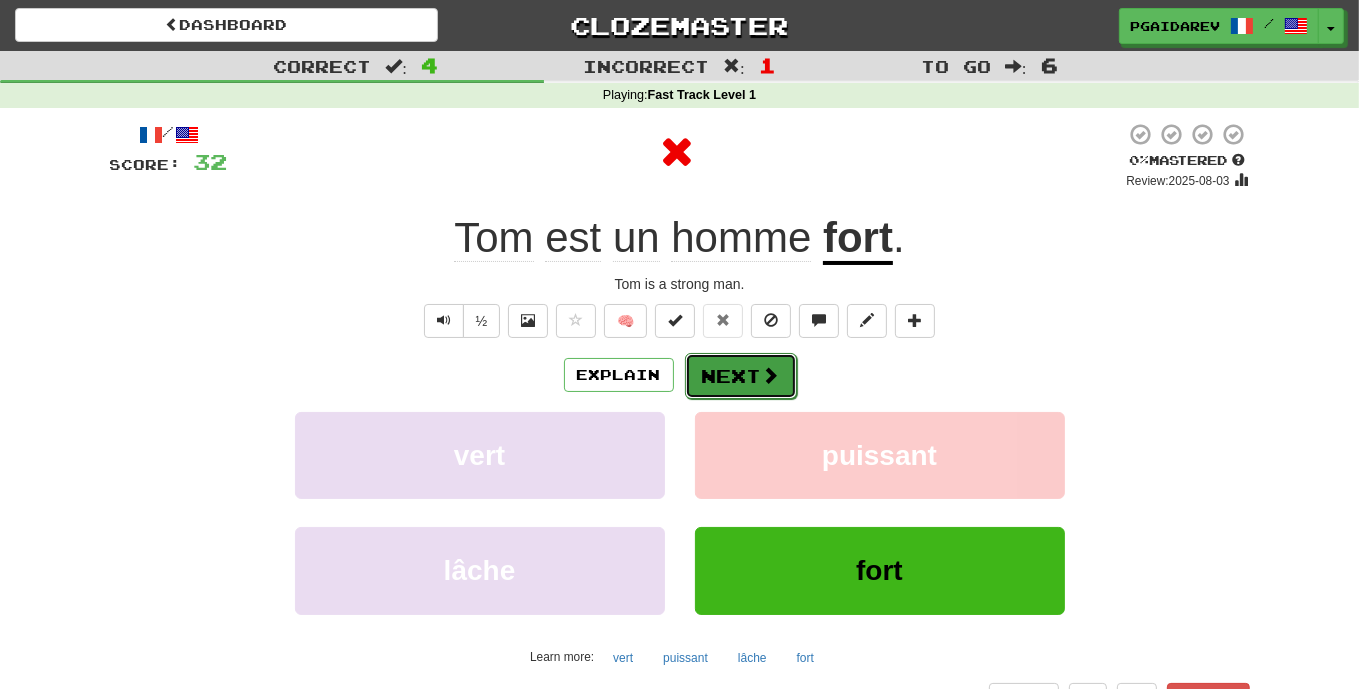 click at bounding box center (771, 375) 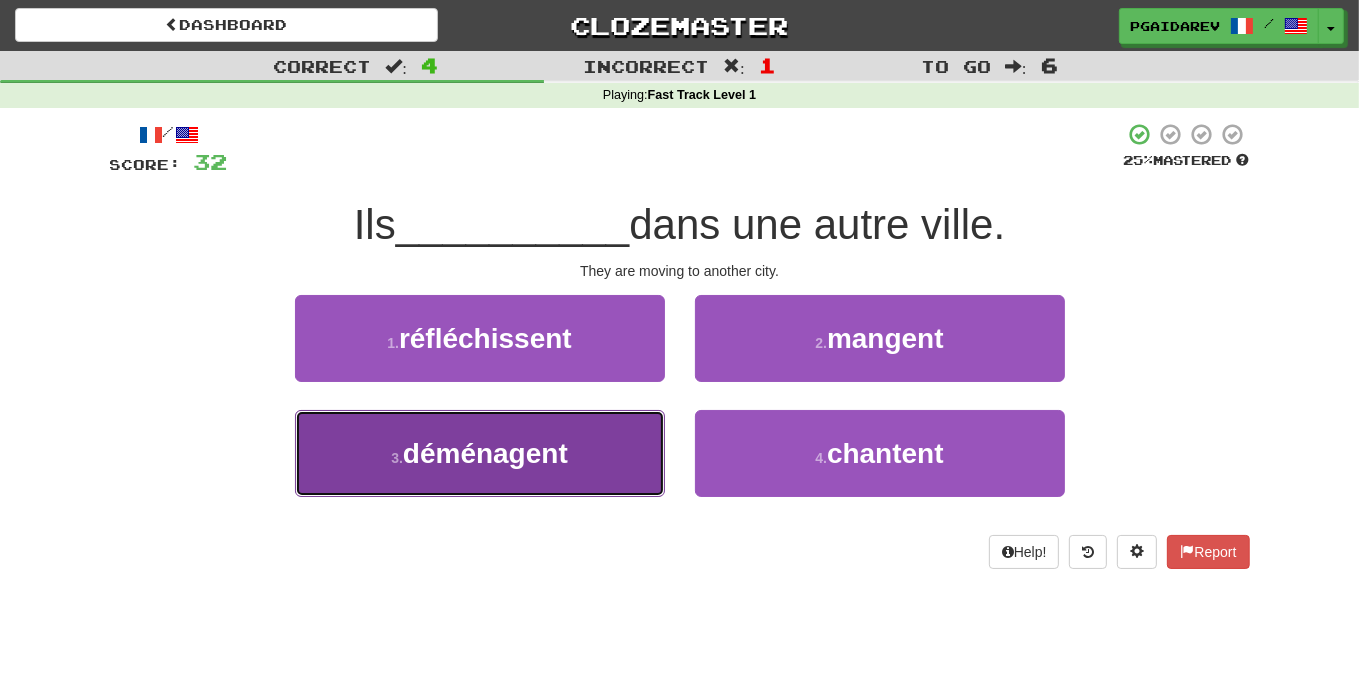 click on "3 .  déménagent" at bounding box center [480, 453] 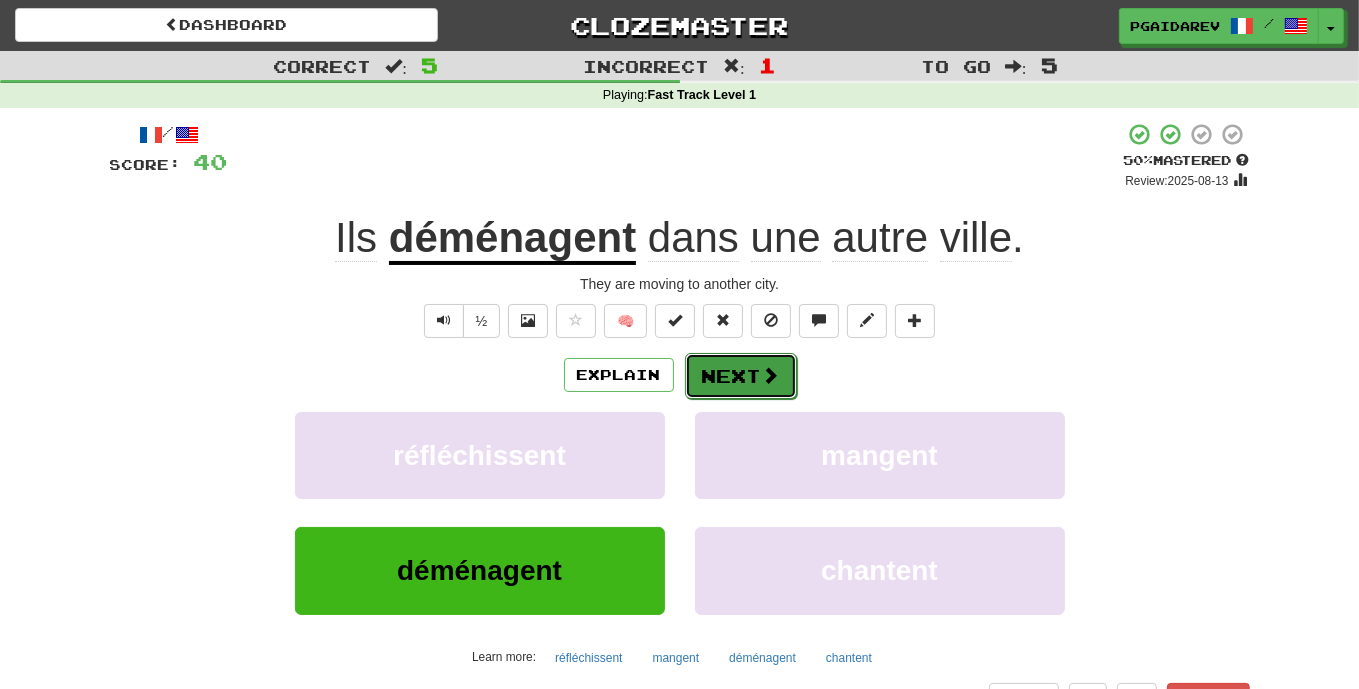 click on "Next" at bounding box center (741, 376) 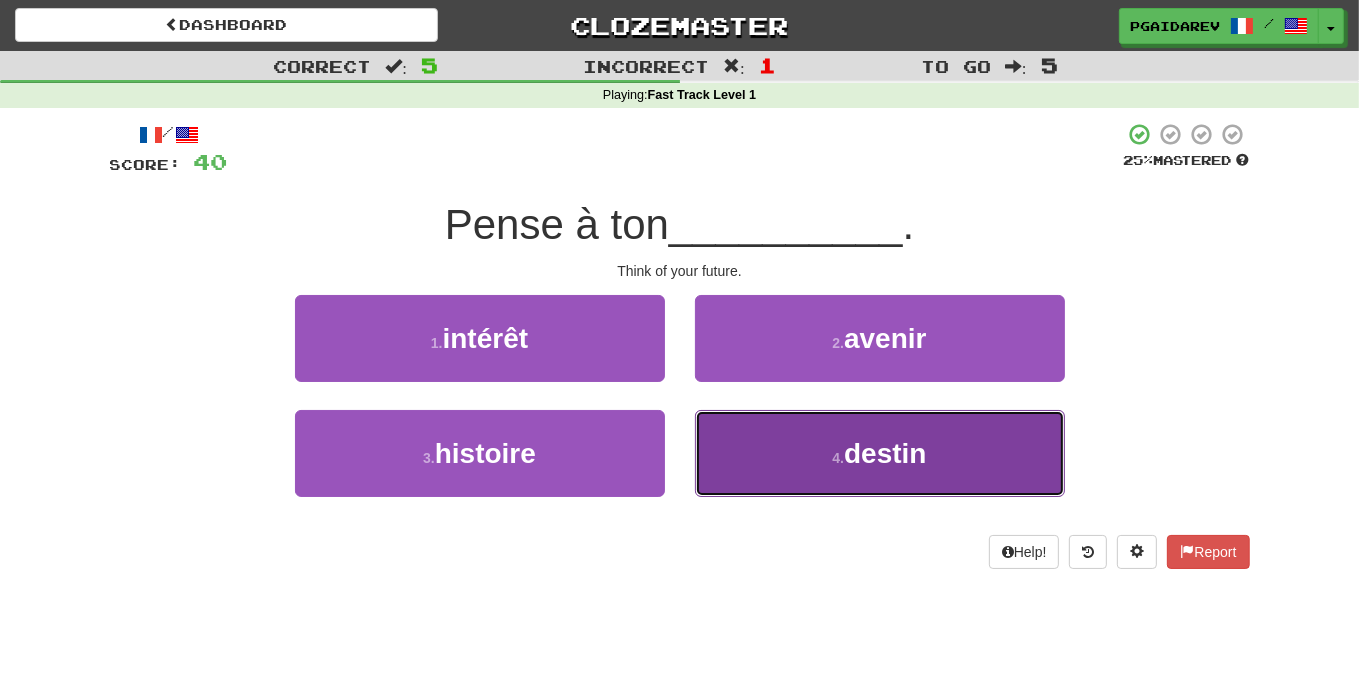 click on "4 .  destin" at bounding box center [880, 453] 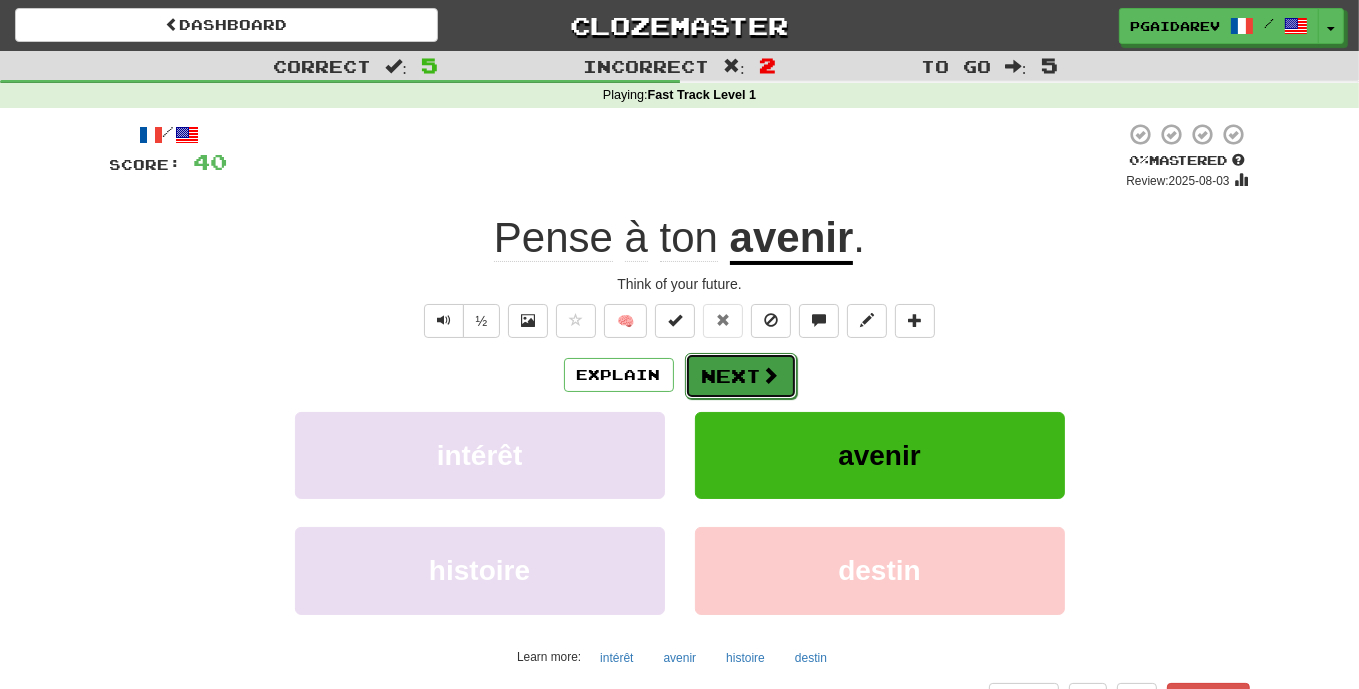 click on "Next" at bounding box center (741, 376) 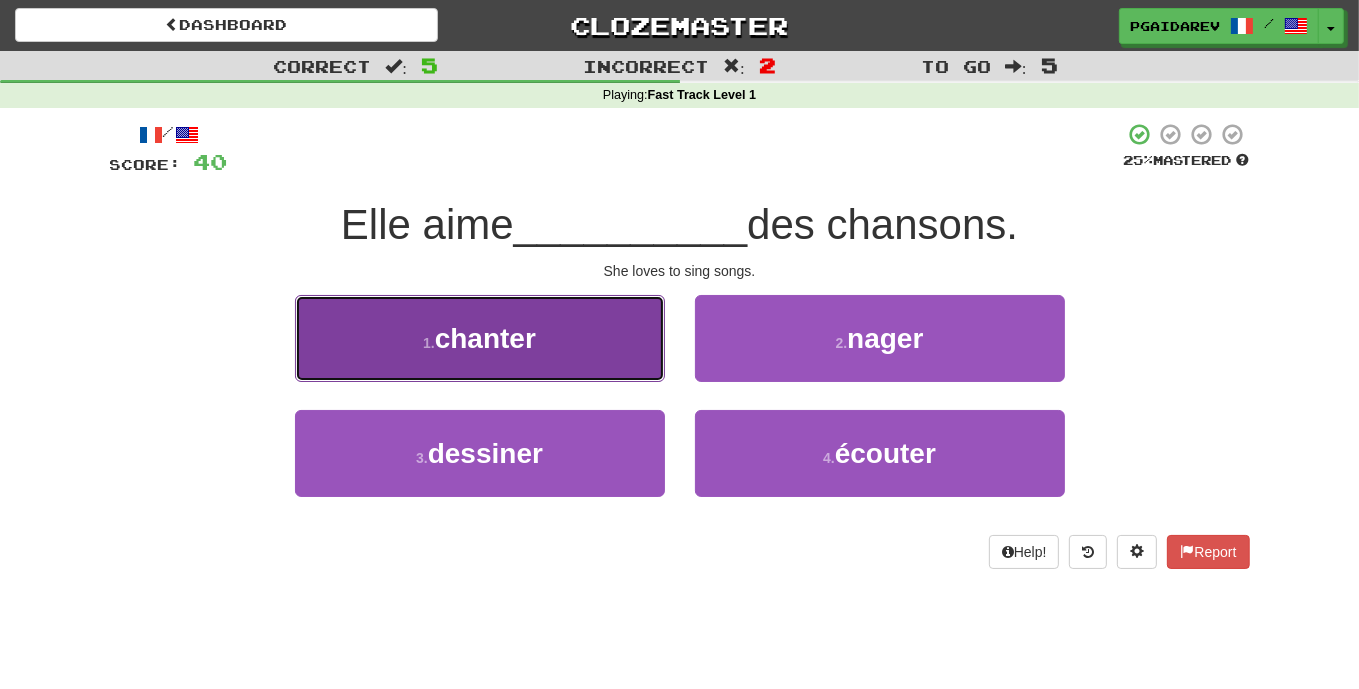click on "1 .  chanter" at bounding box center (480, 338) 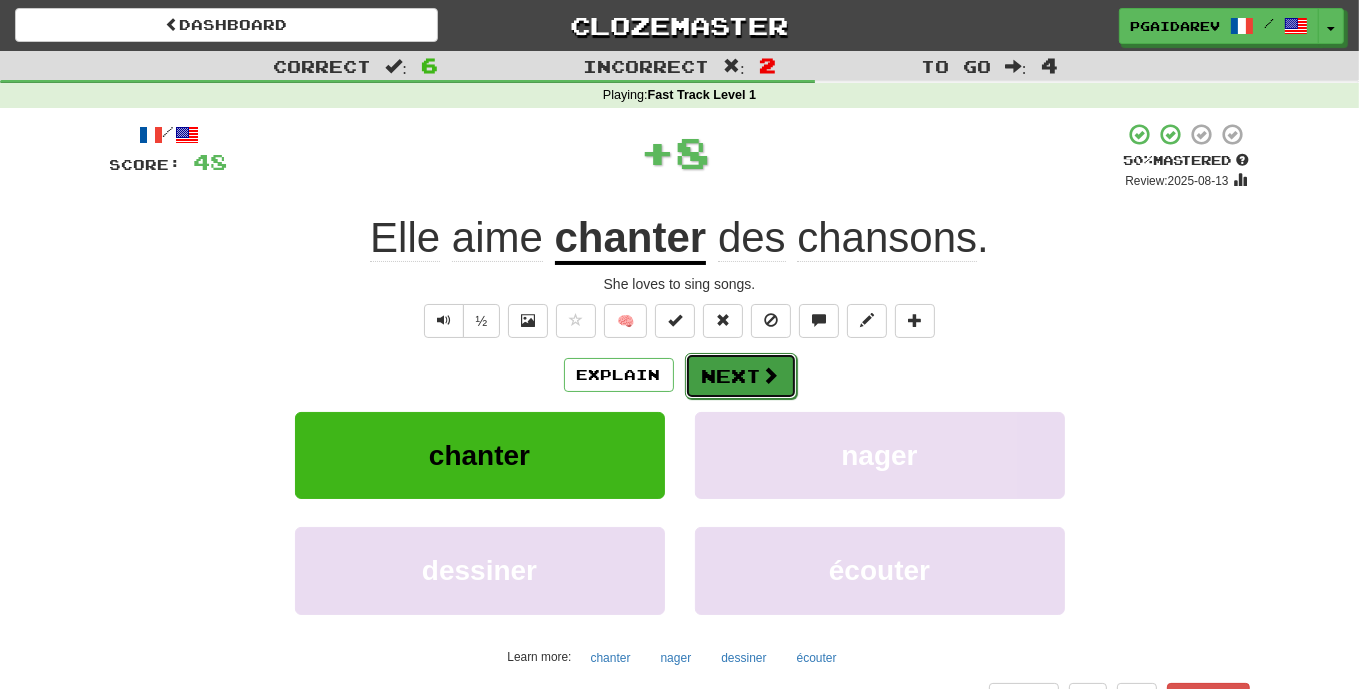 click on "Next" at bounding box center [741, 376] 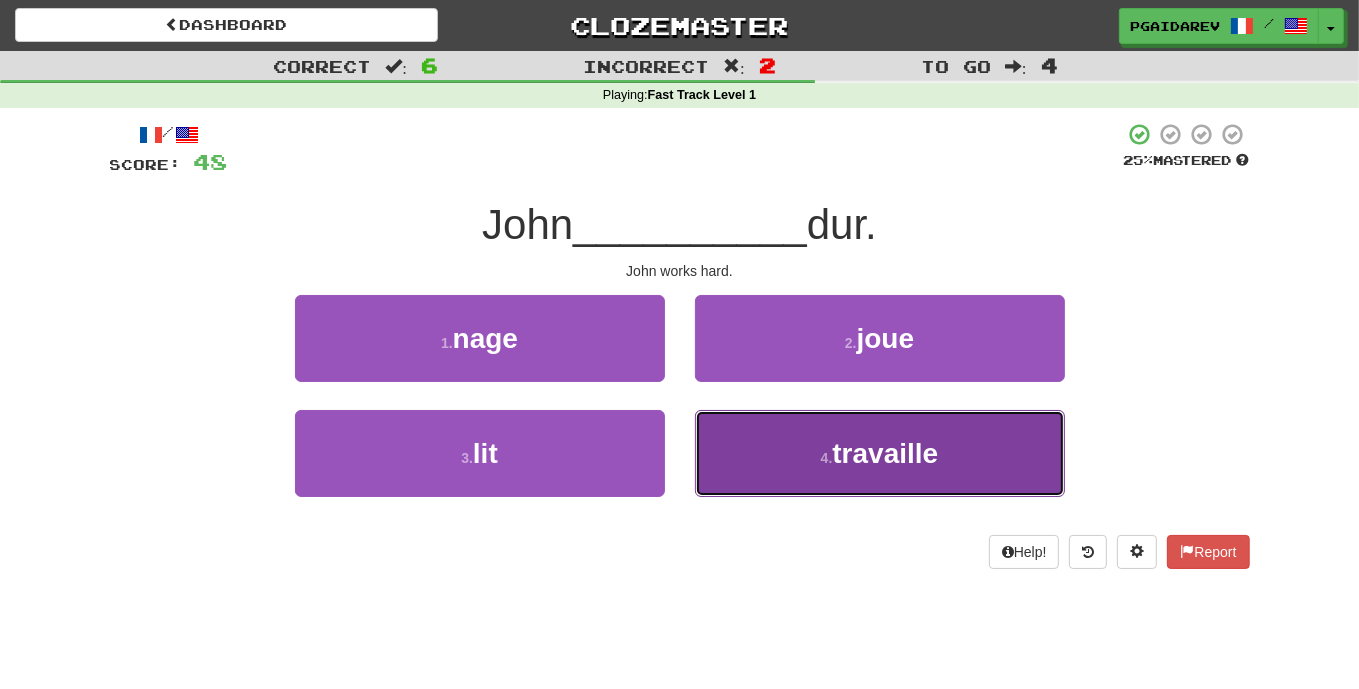 click on "4 .  travaille" at bounding box center (880, 453) 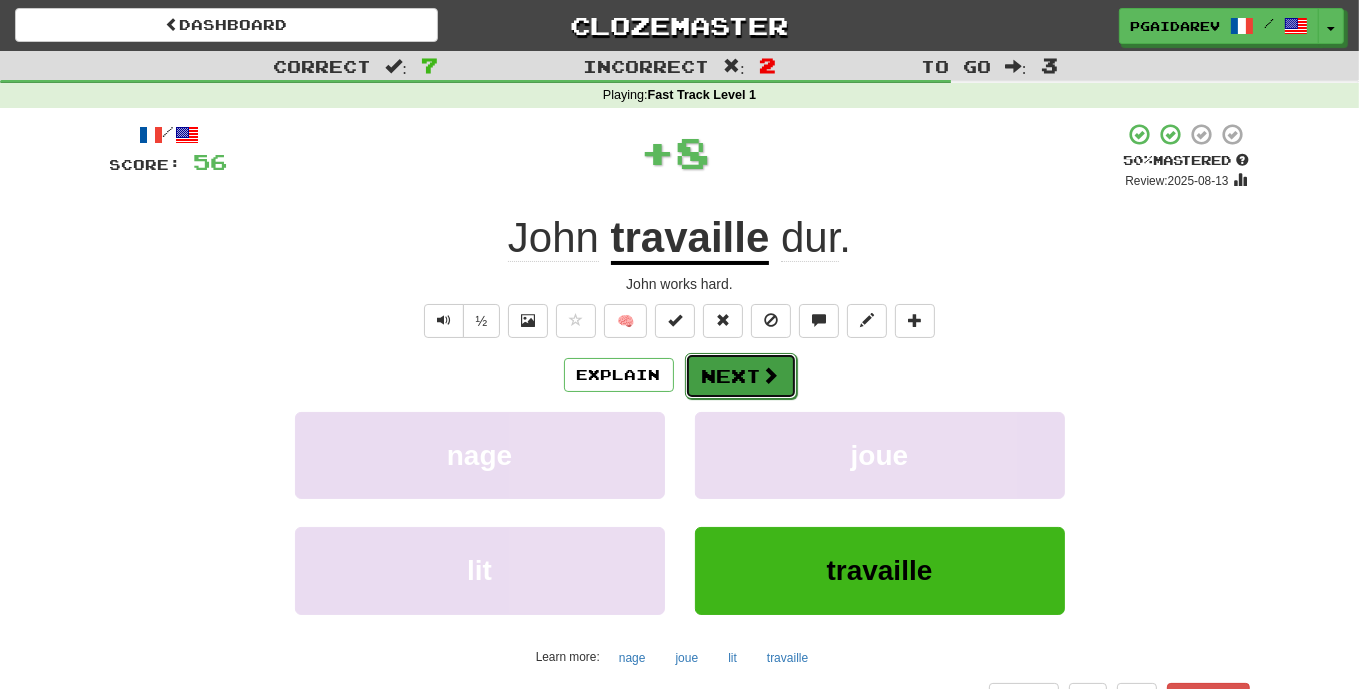 click on "Next" at bounding box center [741, 376] 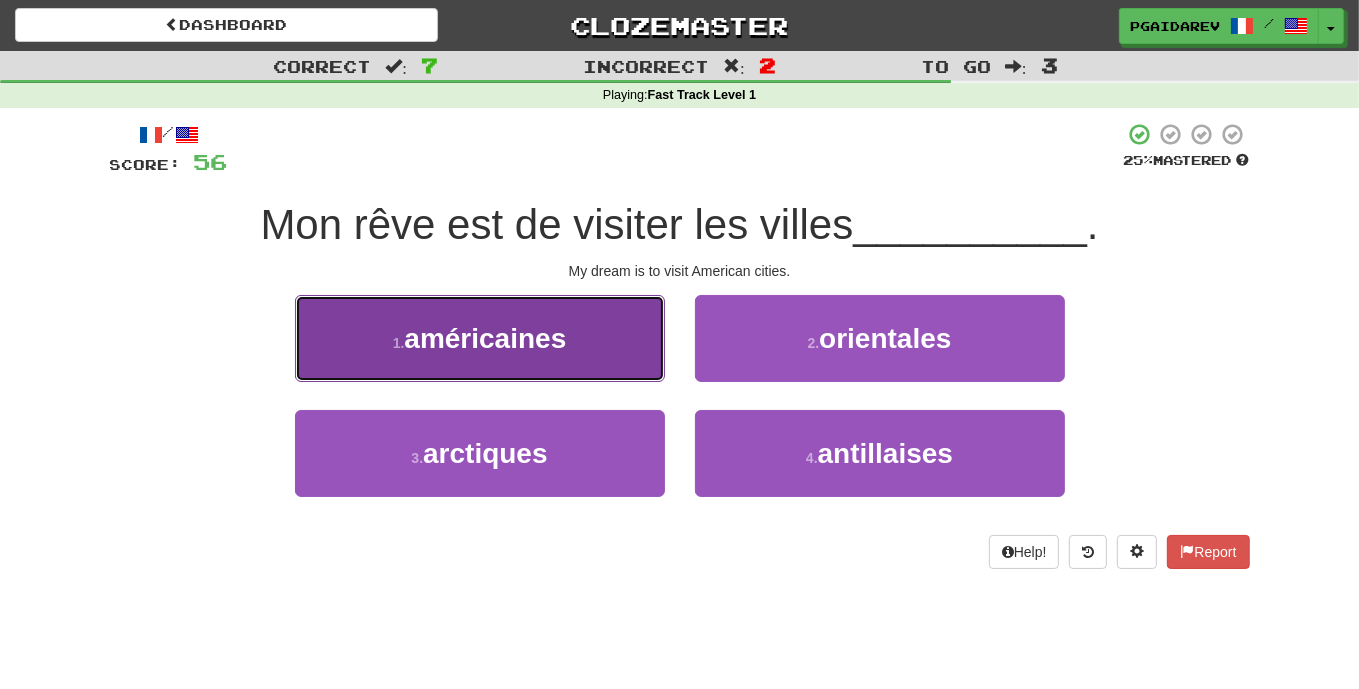 click on "américaines" at bounding box center (485, 338) 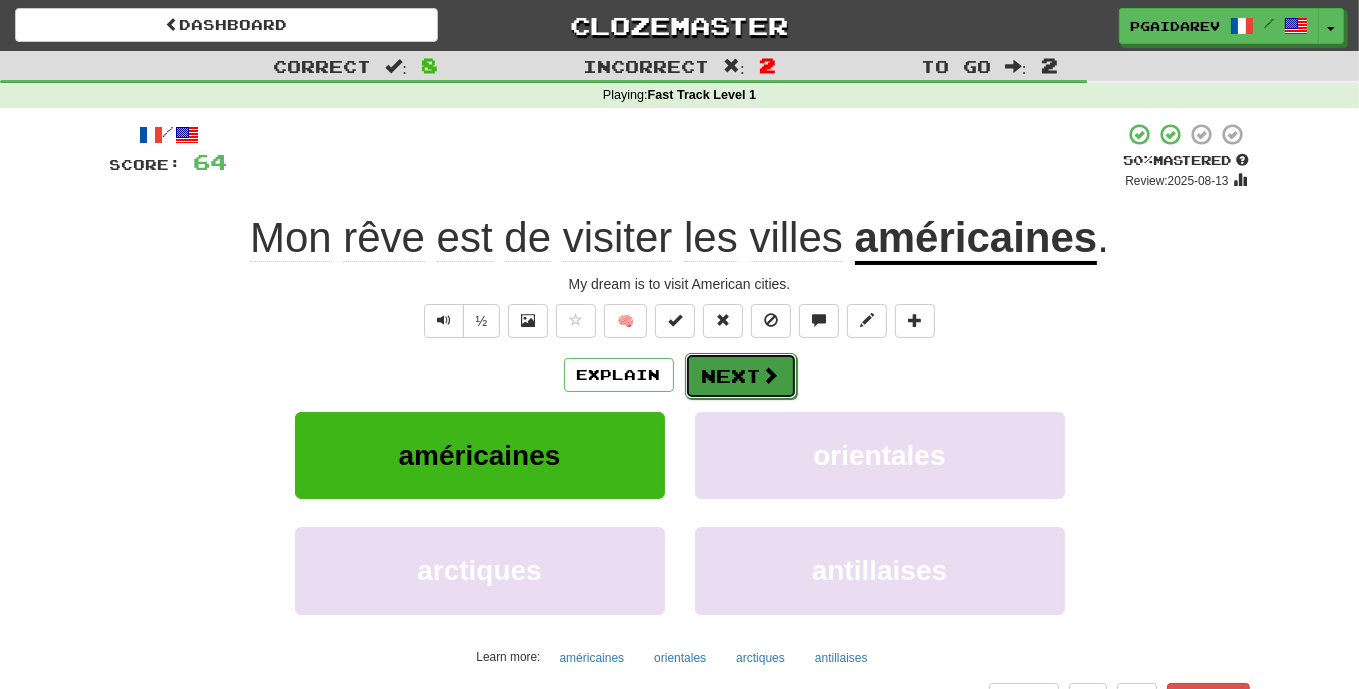 click on "Next" at bounding box center (741, 376) 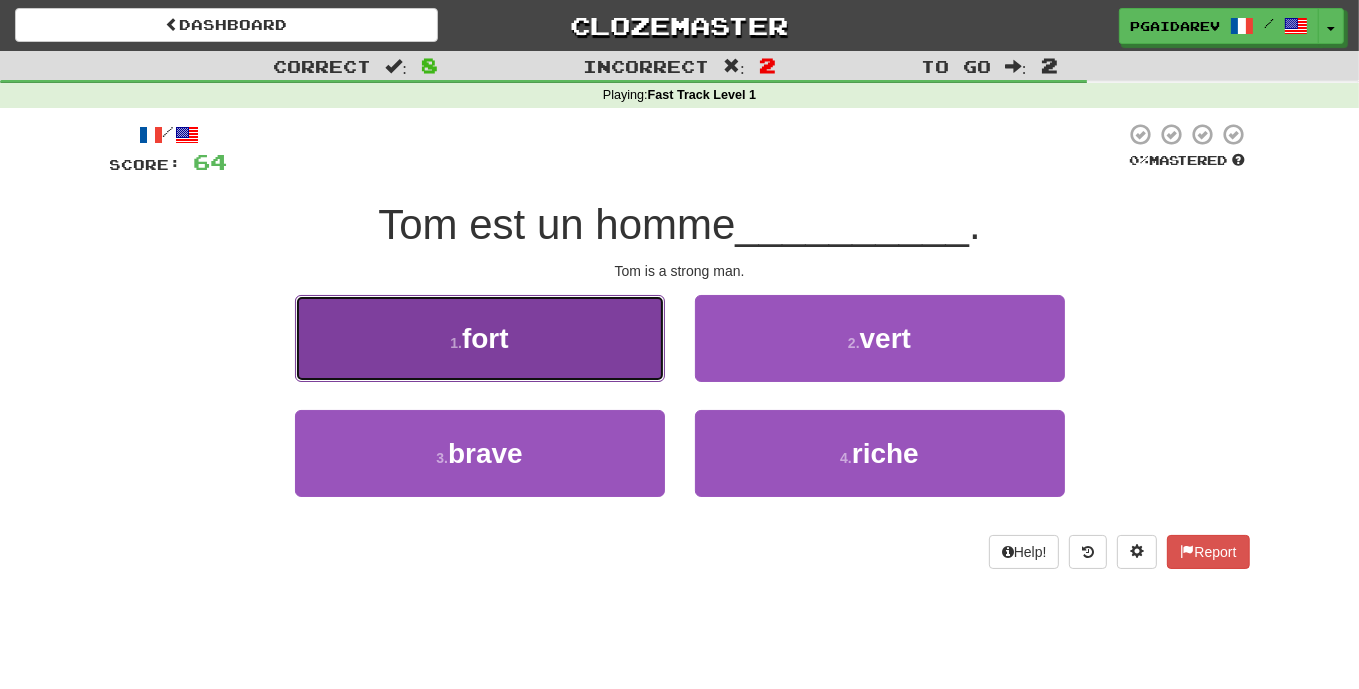 click on "1 .  fort" at bounding box center [480, 338] 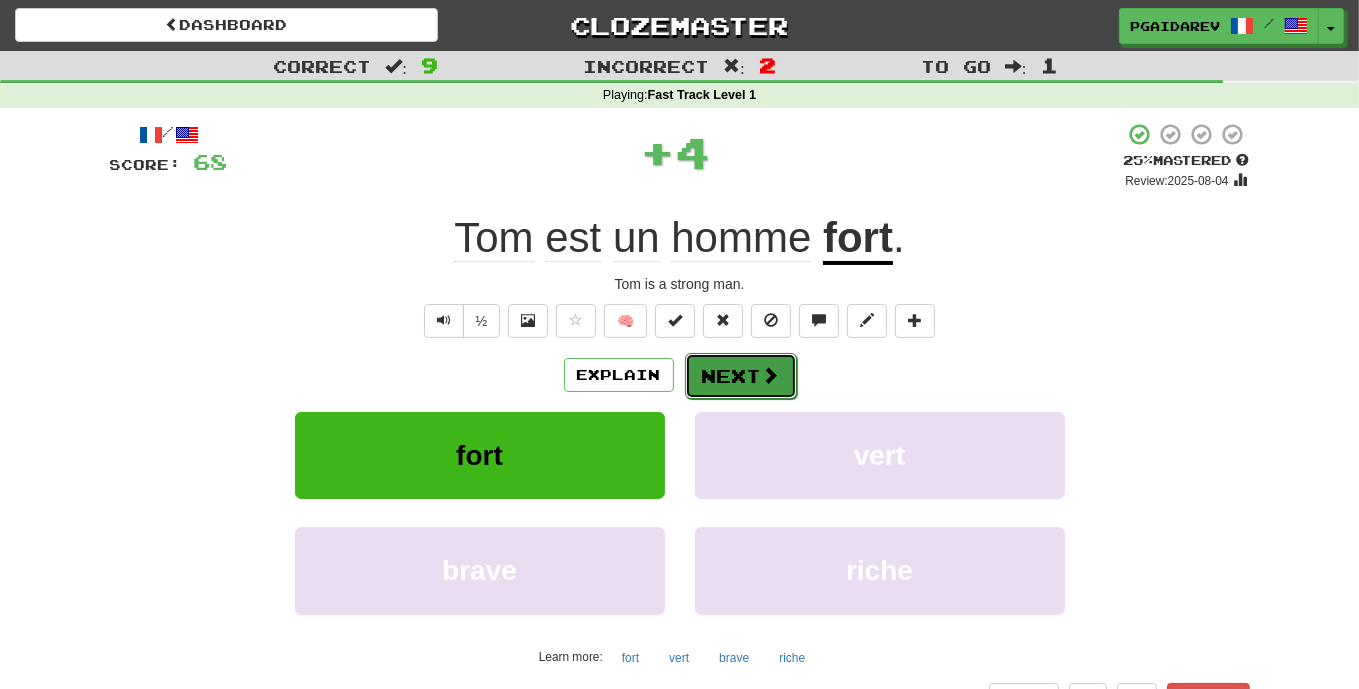 click on "Next" at bounding box center [741, 376] 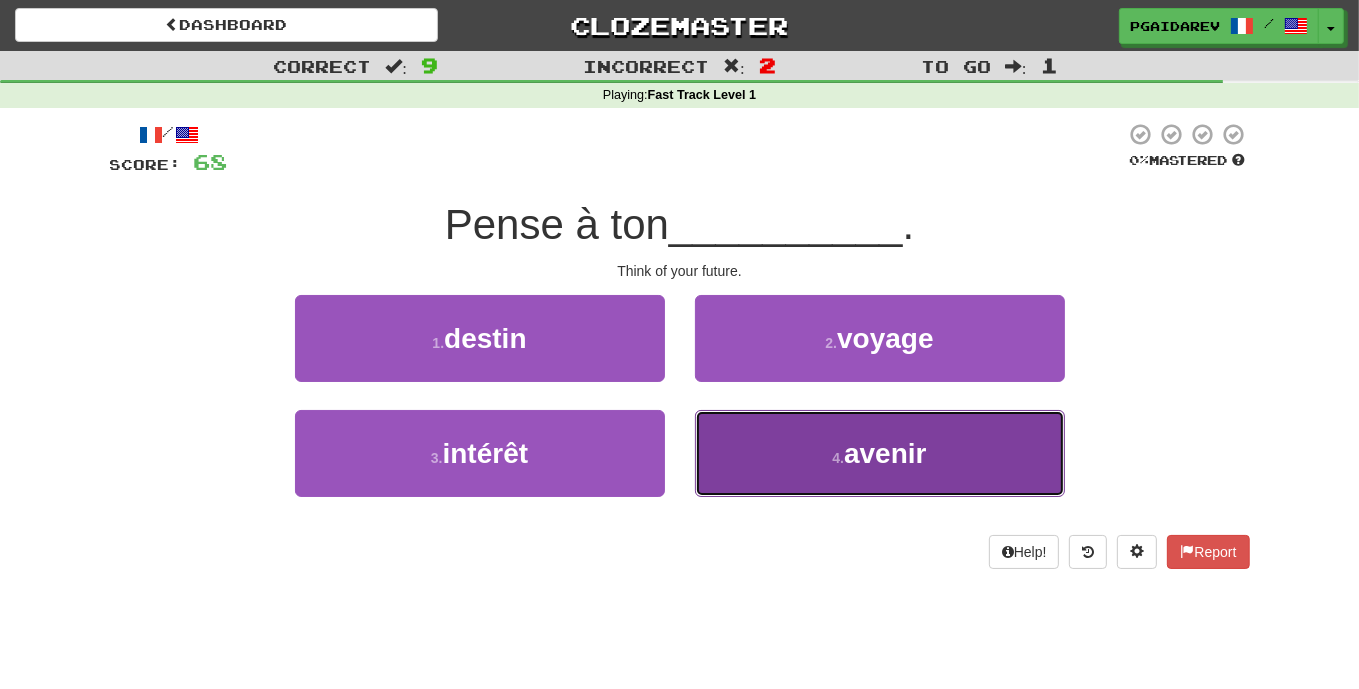 click on "4 .  avenir" at bounding box center [880, 453] 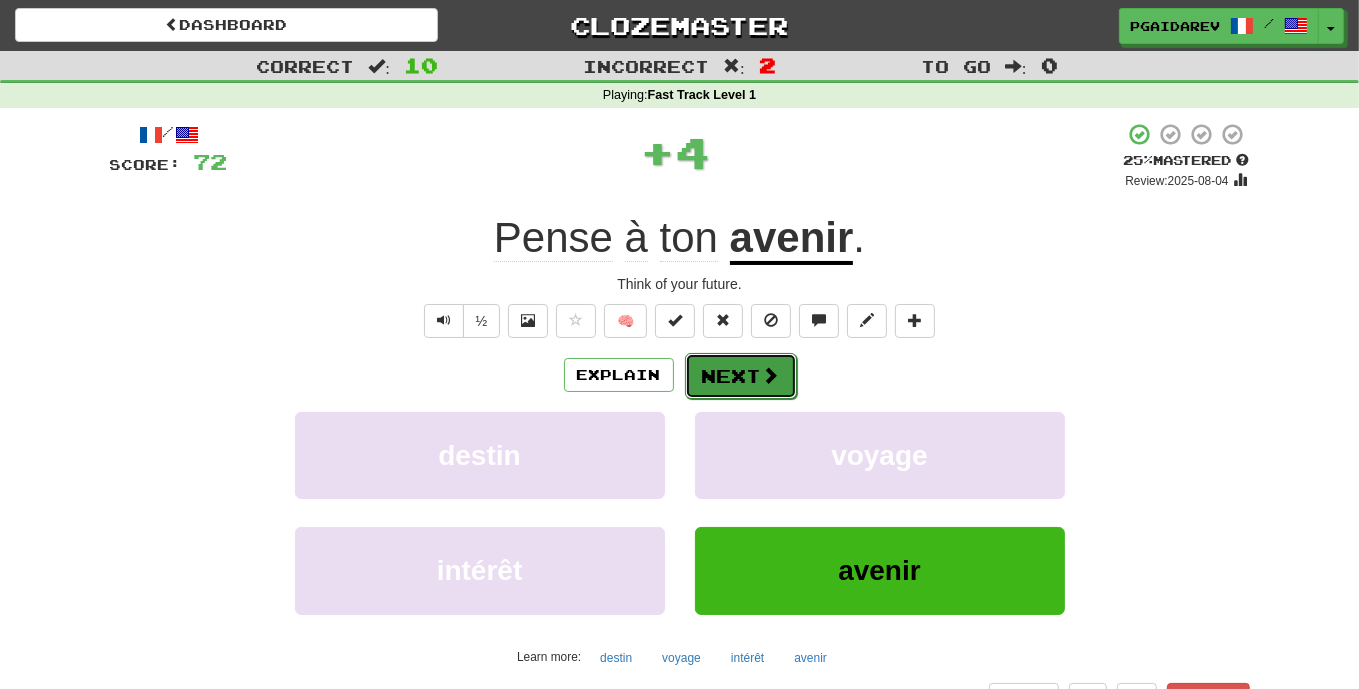 click at bounding box center [771, 375] 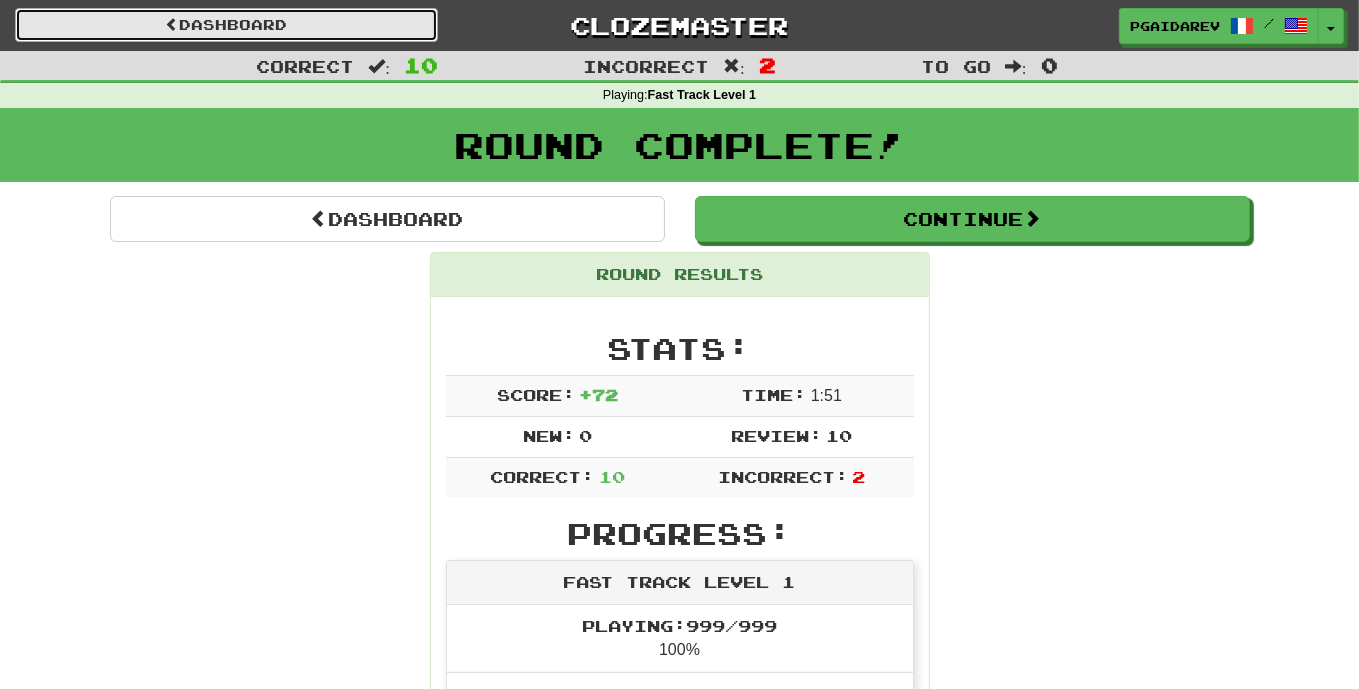 click on "Dashboard" at bounding box center (226, 25) 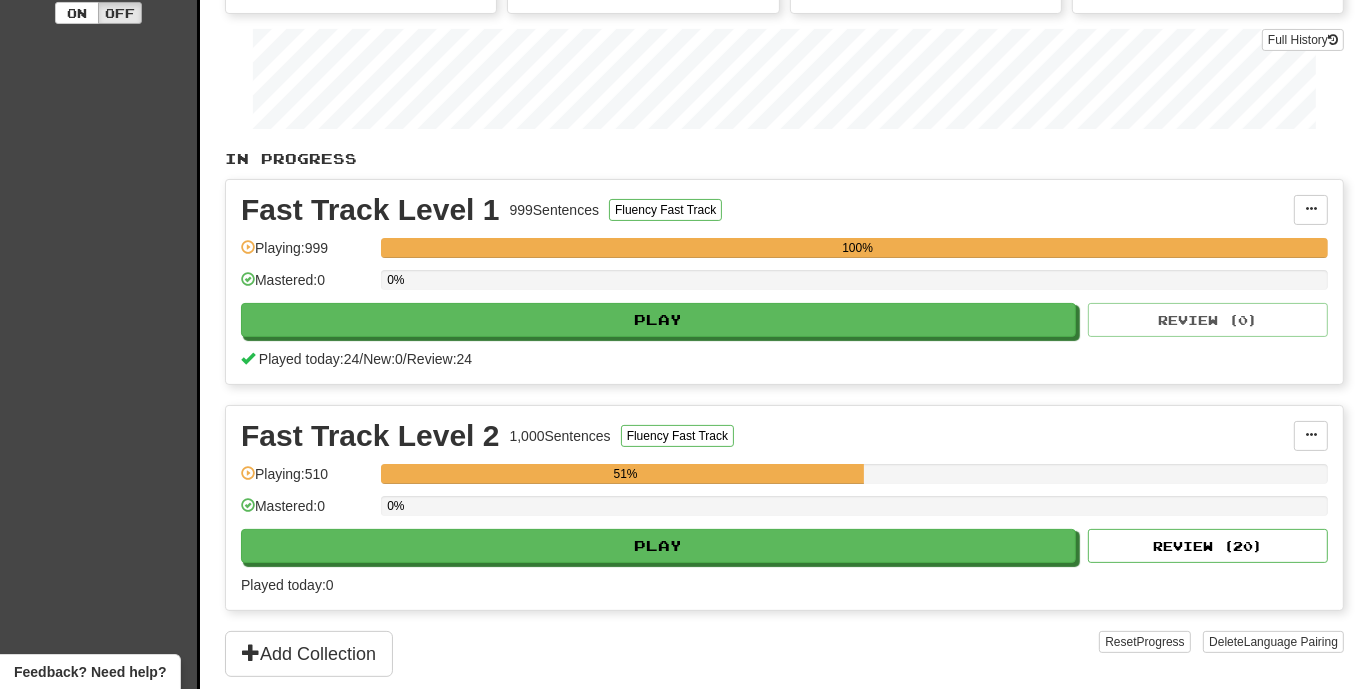 scroll, scrollTop: 284, scrollLeft: 0, axis: vertical 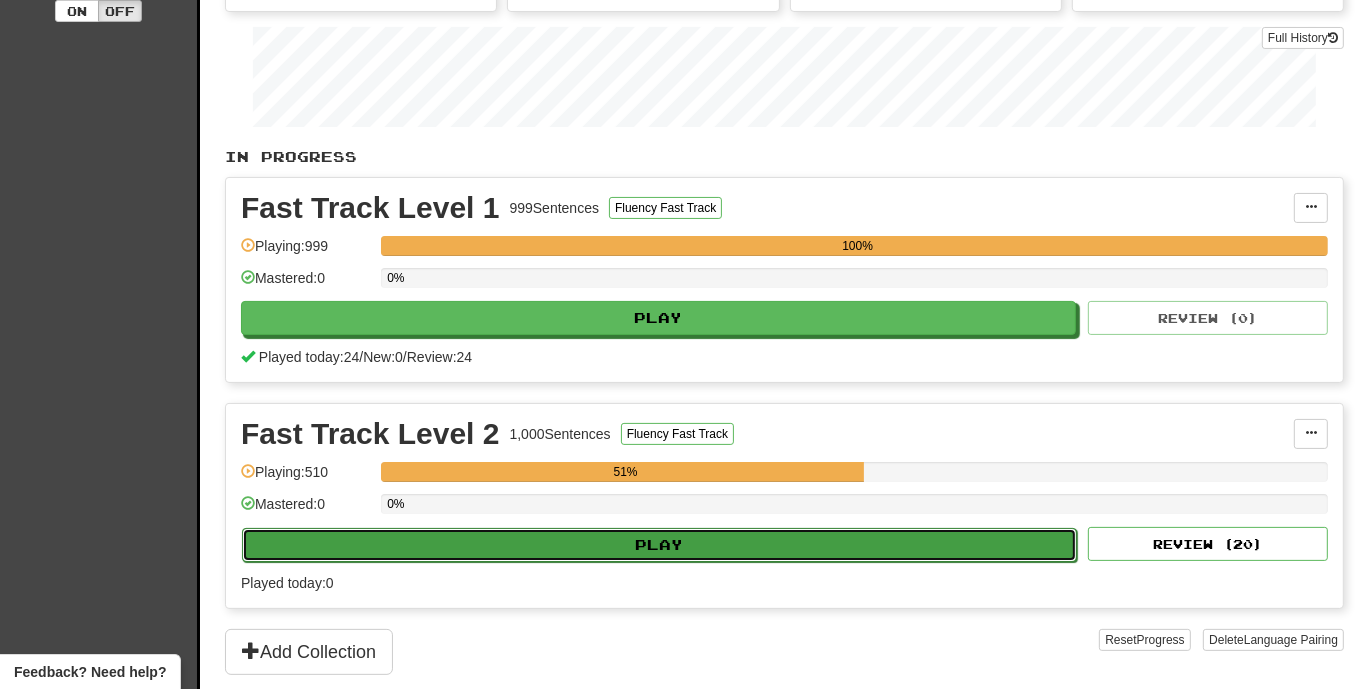 click on "Play" at bounding box center (659, 545) 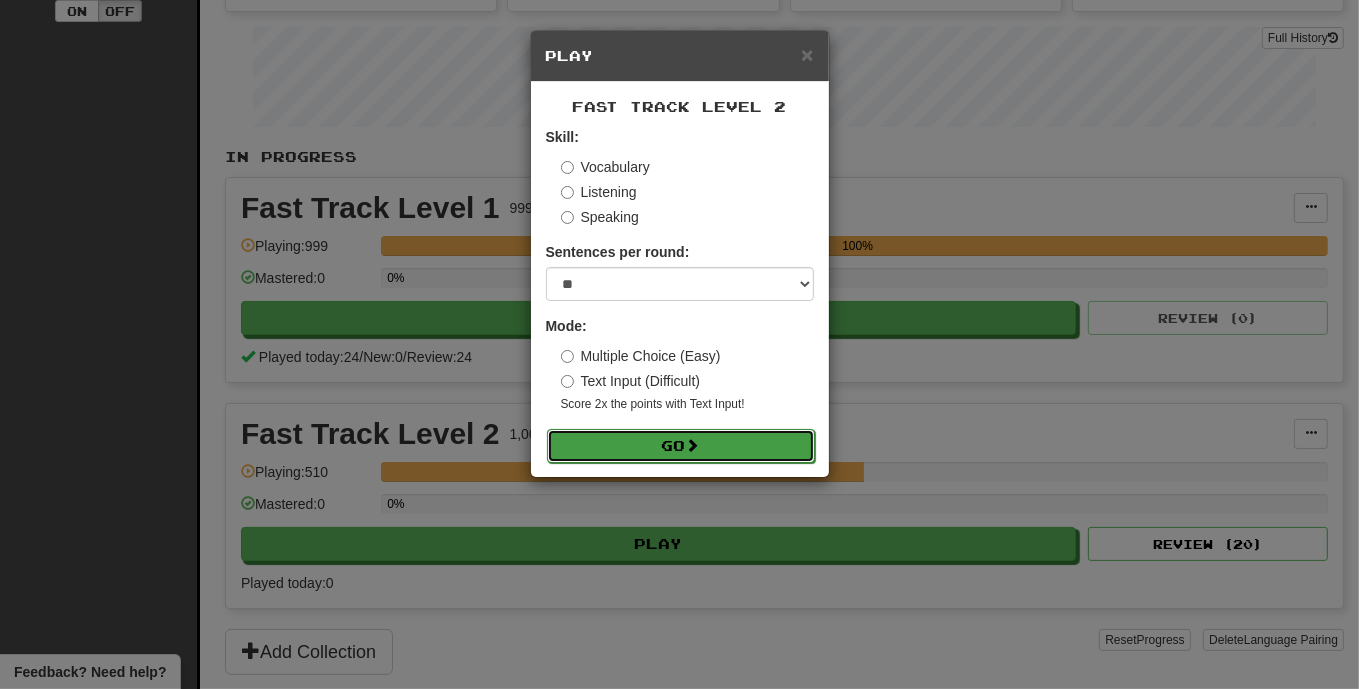 click at bounding box center (693, 445) 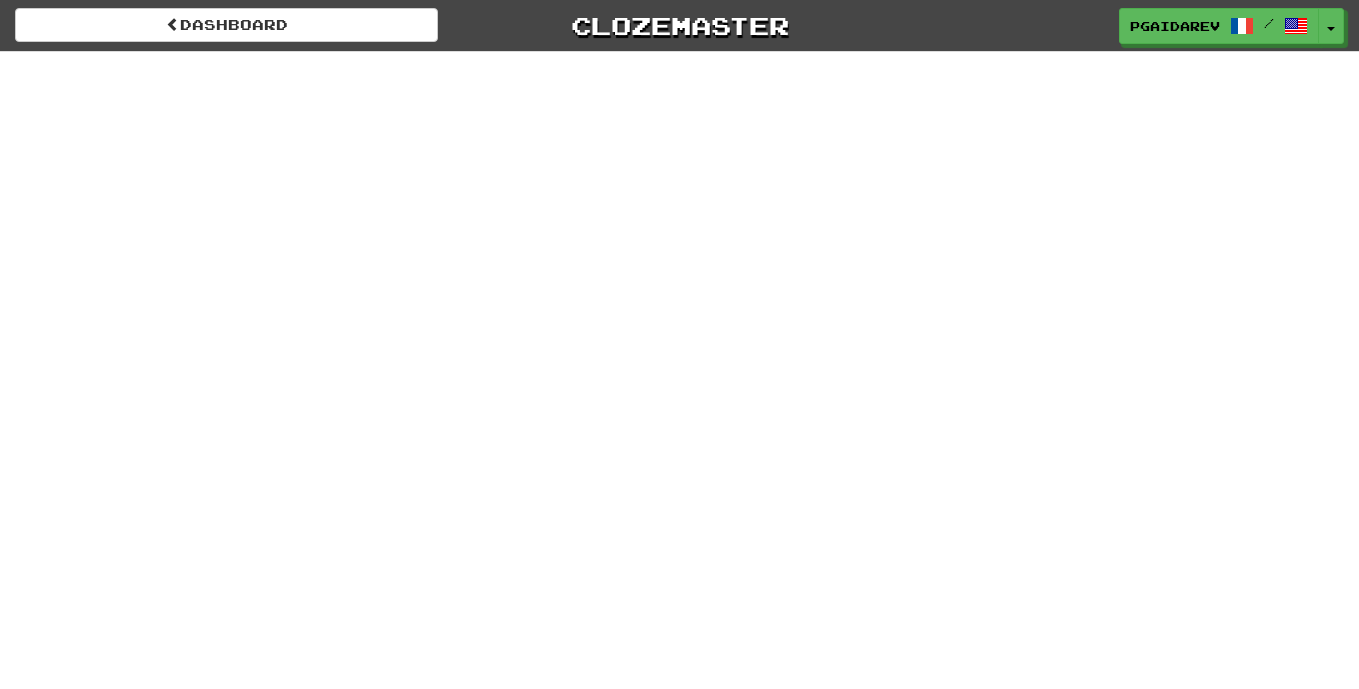 scroll, scrollTop: 0, scrollLeft: 0, axis: both 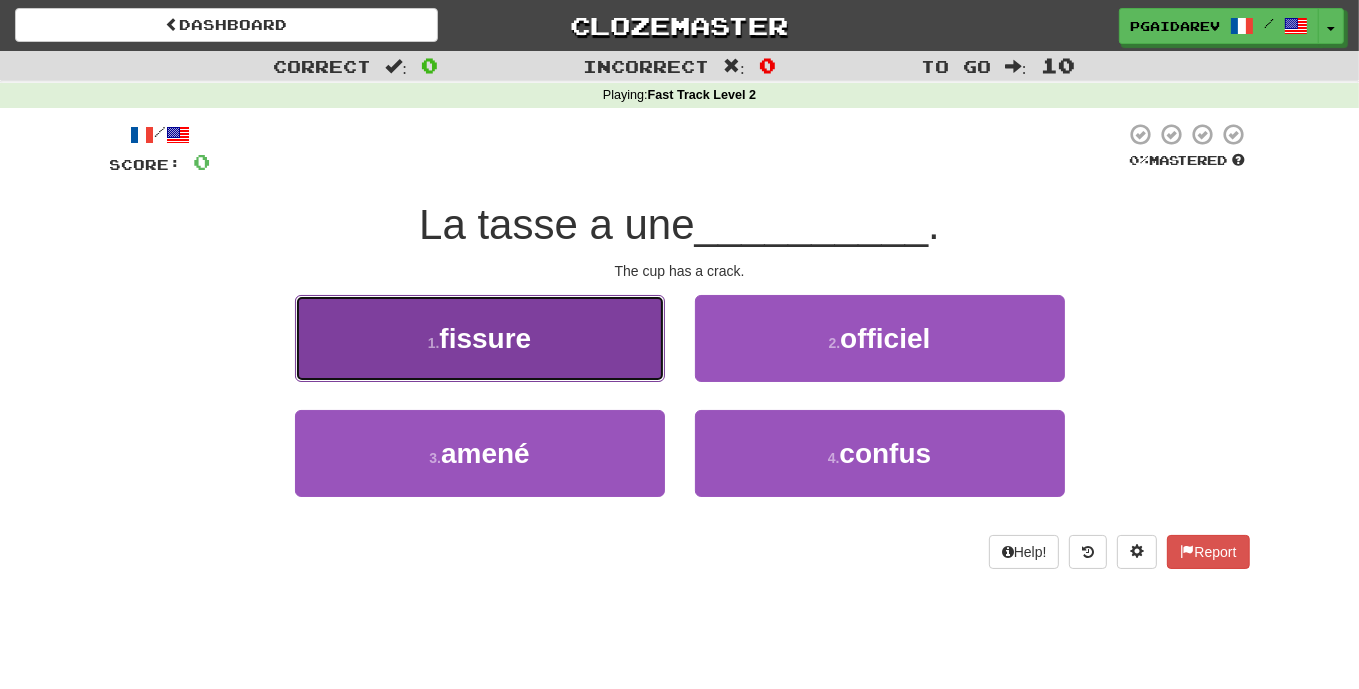 click on "1 .  fissure" at bounding box center (480, 338) 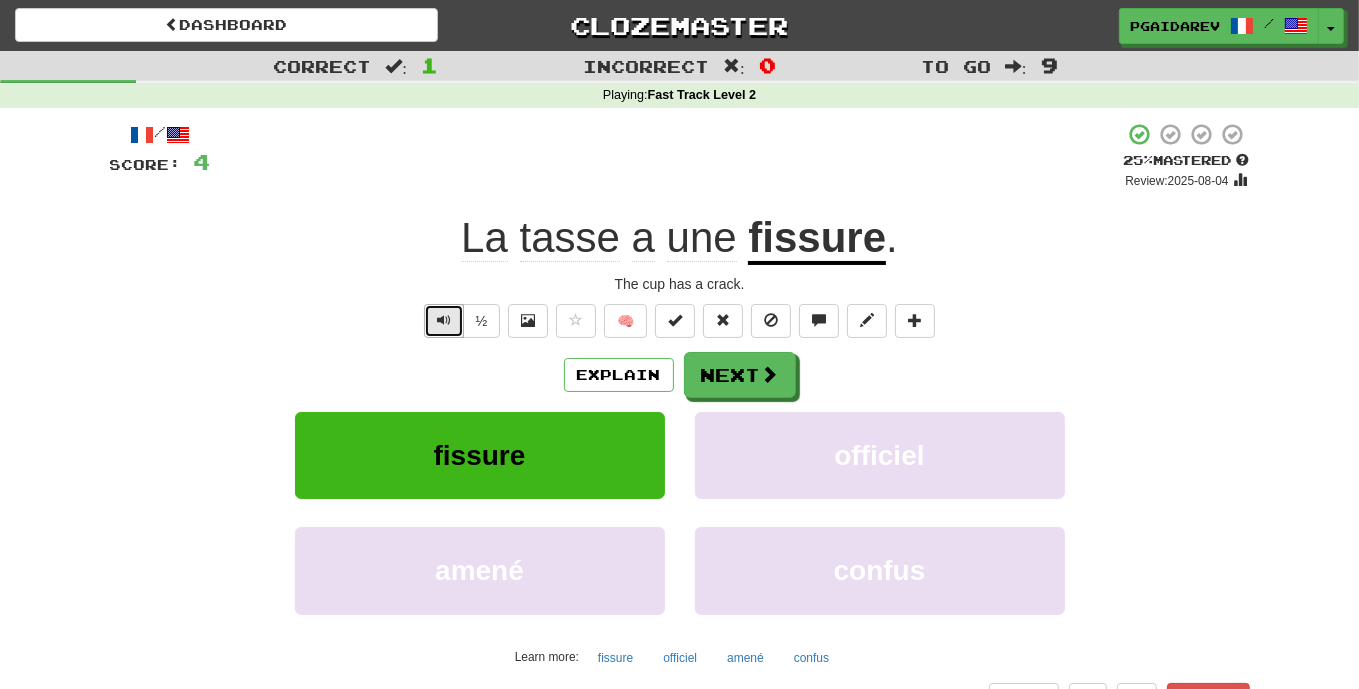 click at bounding box center (444, 320) 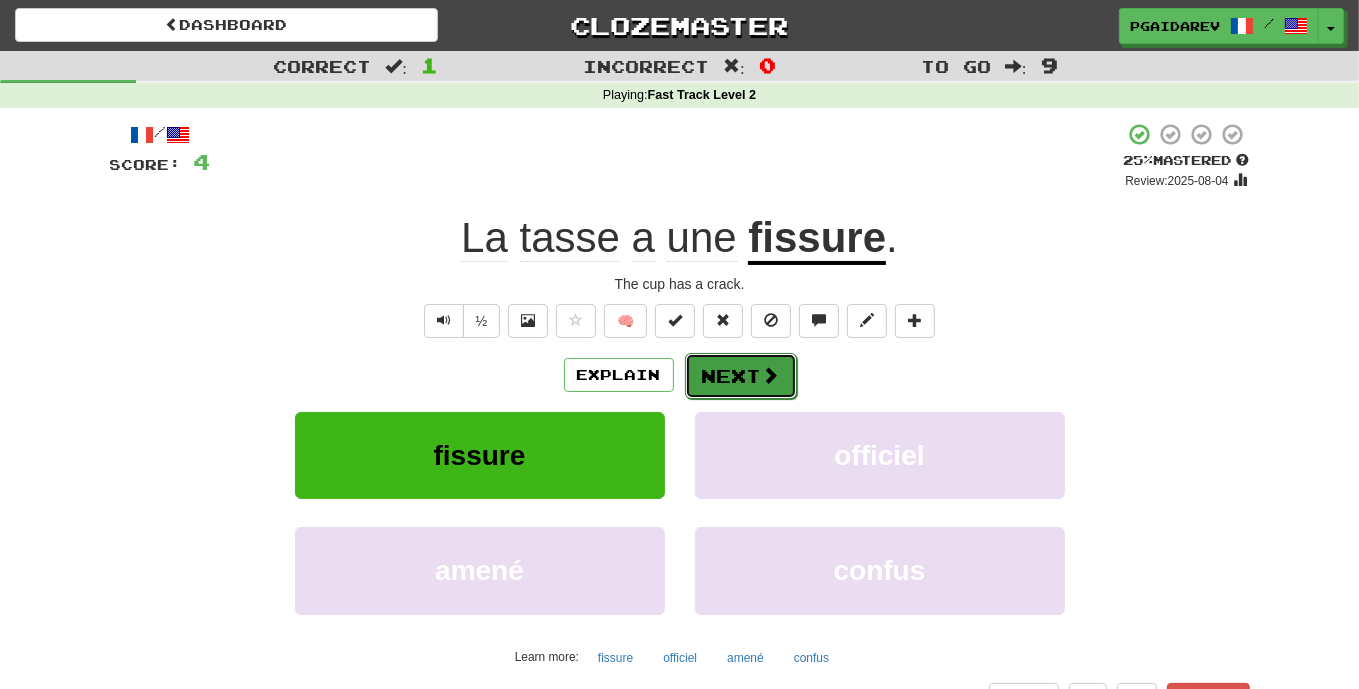 click on "Next" at bounding box center [741, 376] 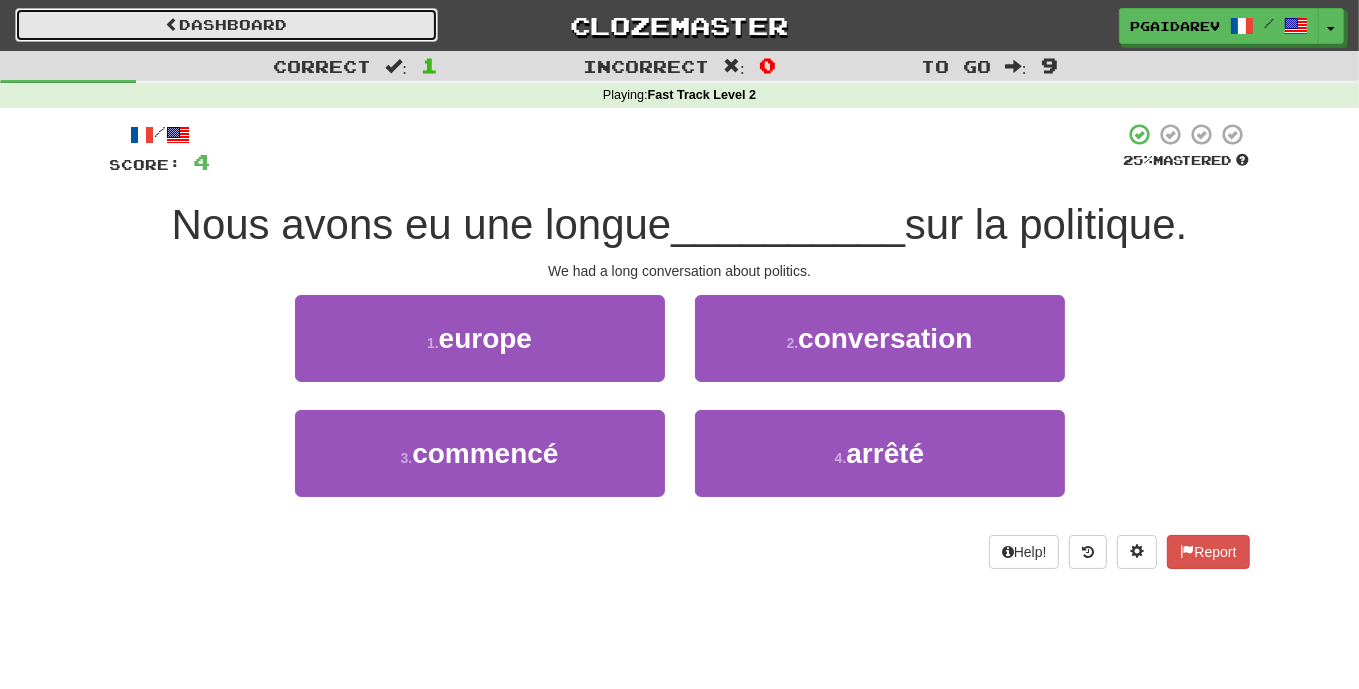 click on "Dashboard" at bounding box center (226, 25) 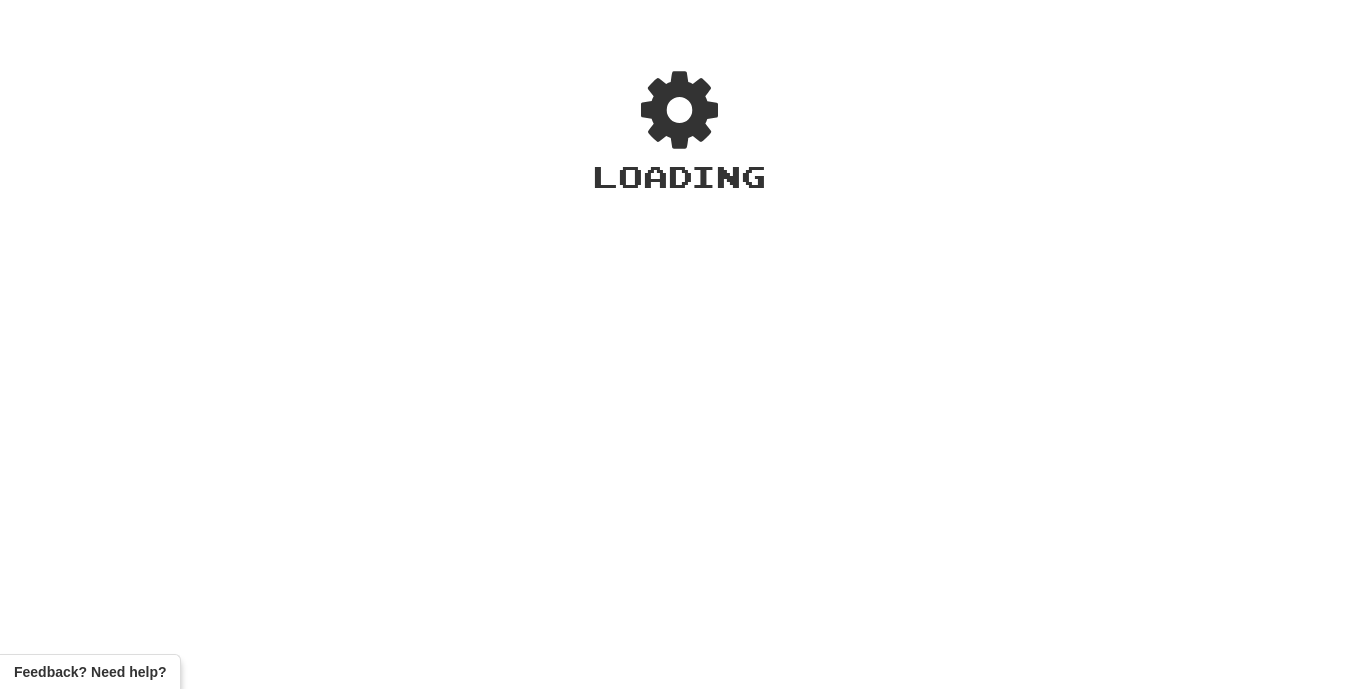 scroll, scrollTop: 0, scrollLeft: 0, axis: both 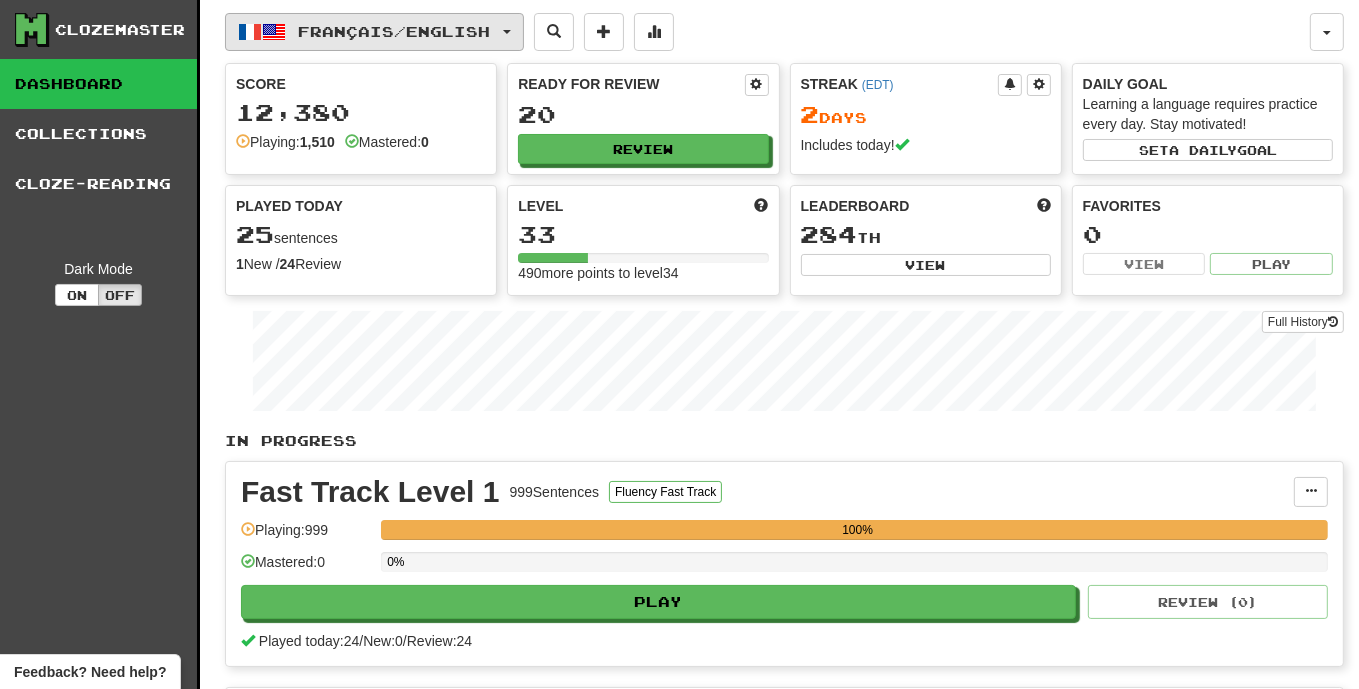 click on "Français  /  English" at bounding box center (374, 32) 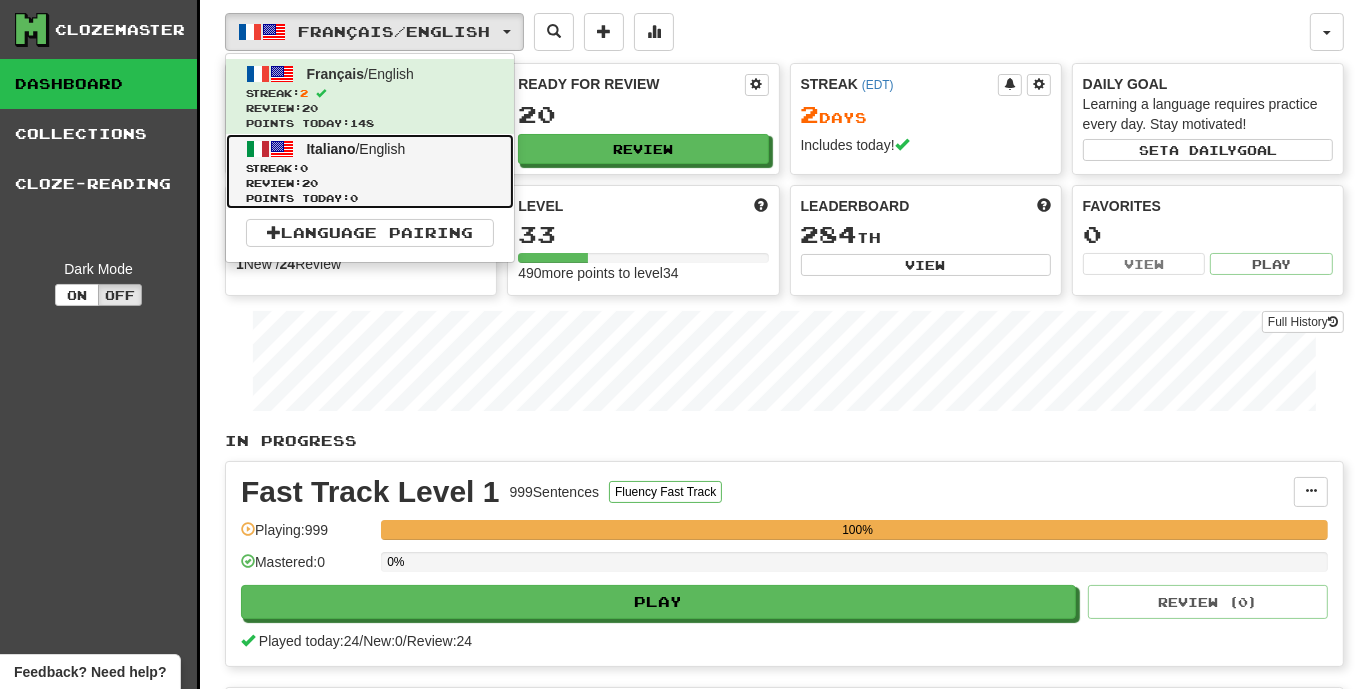 click on "Italiano  /  English Streak:  0   Review:  20 Points today:  0" at bounding box center [370, 171] 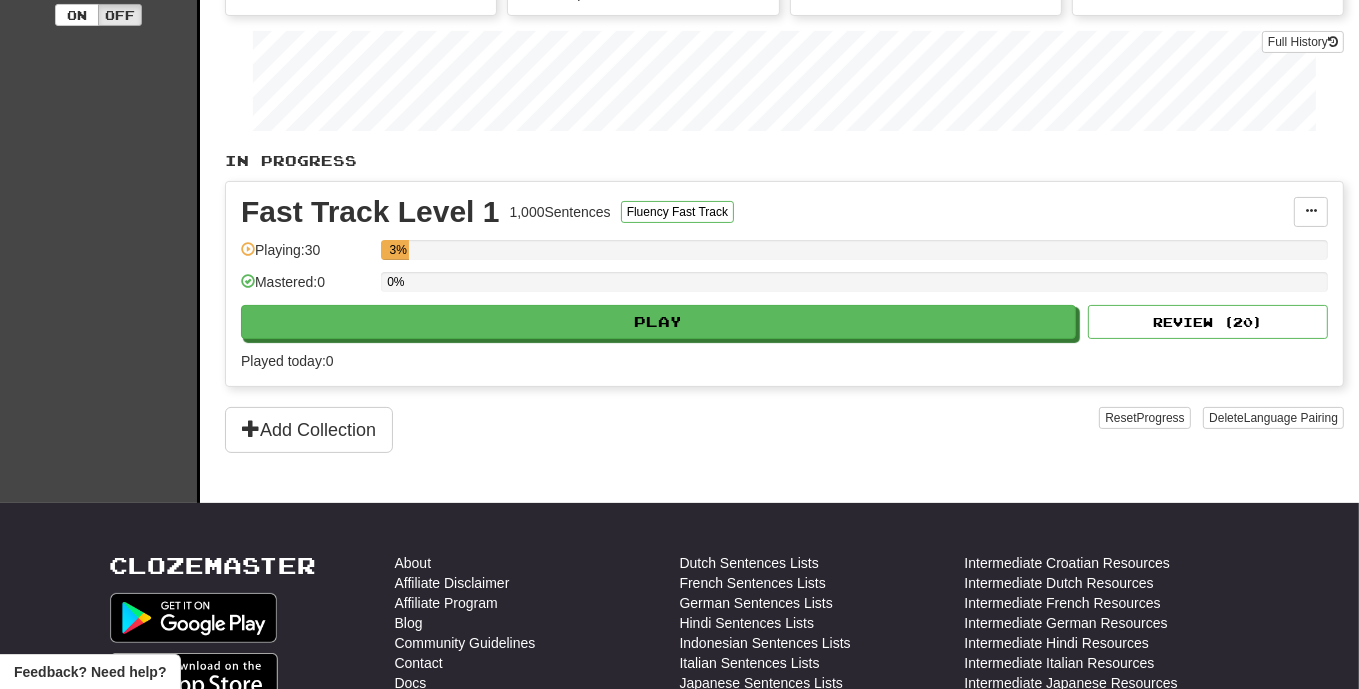 scroll, scrollTop: 0, scrollLeft: 0, axis: both 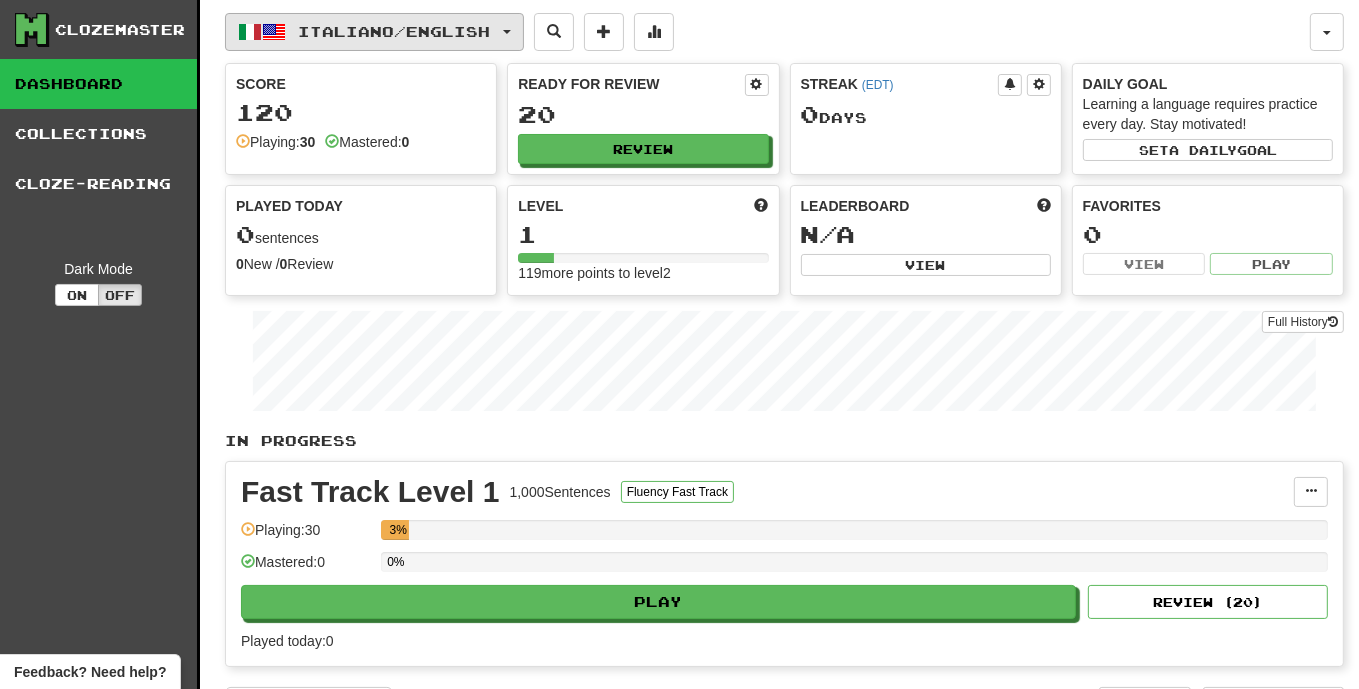 click on "Italiano  /  English" at bounding box center (395, 31) 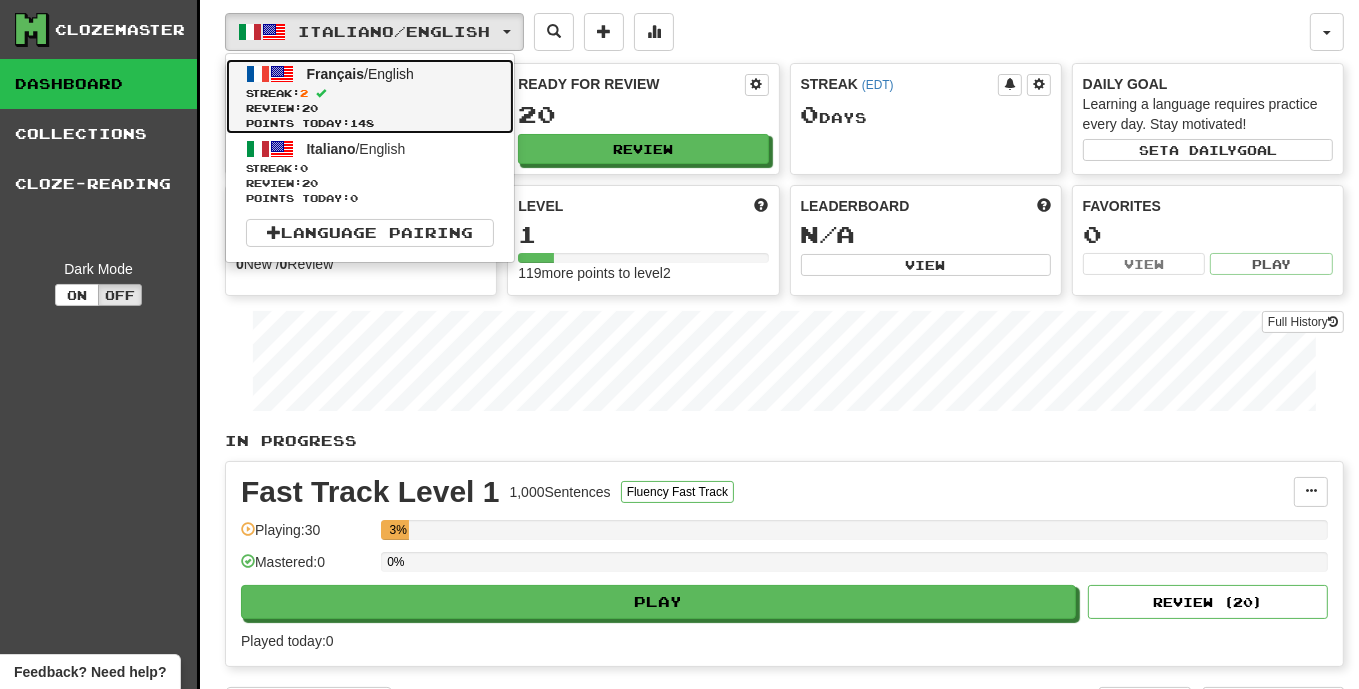 click on "Review:  20" at bounding box center [370, 108] 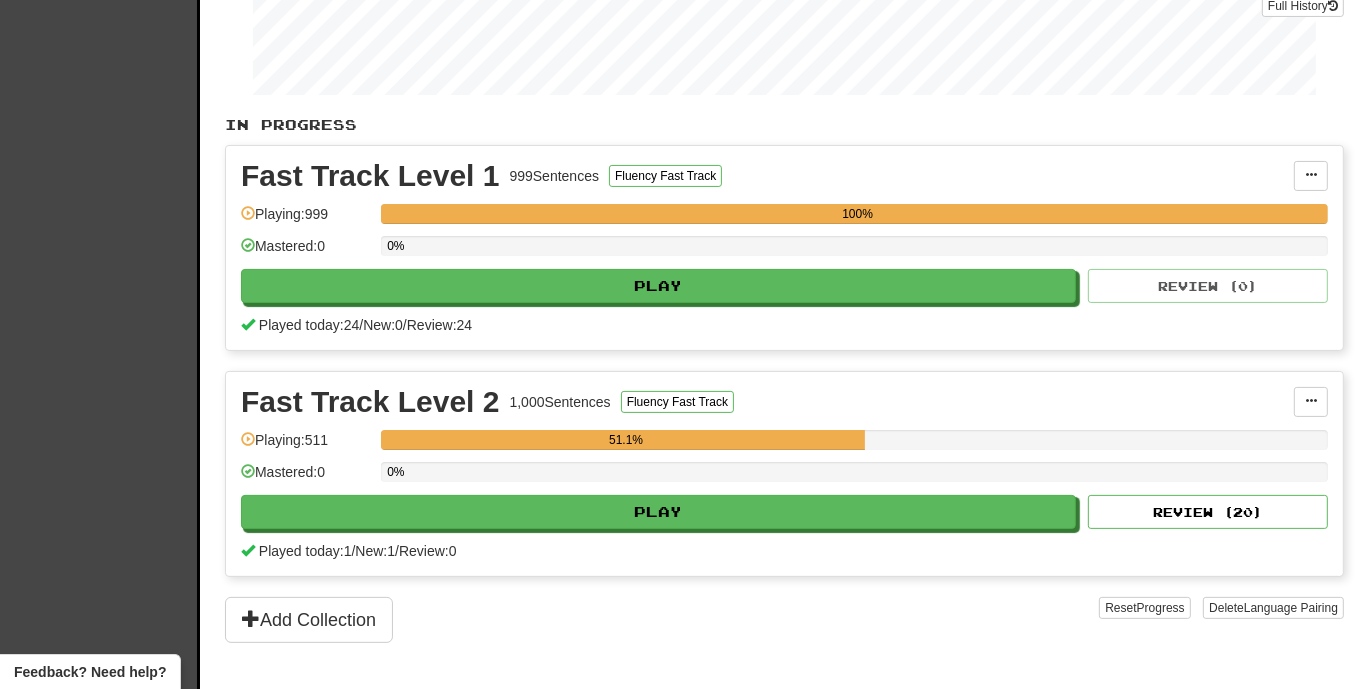scroll, scrollTop: 450, scrollLeft: 0, axis: vertical 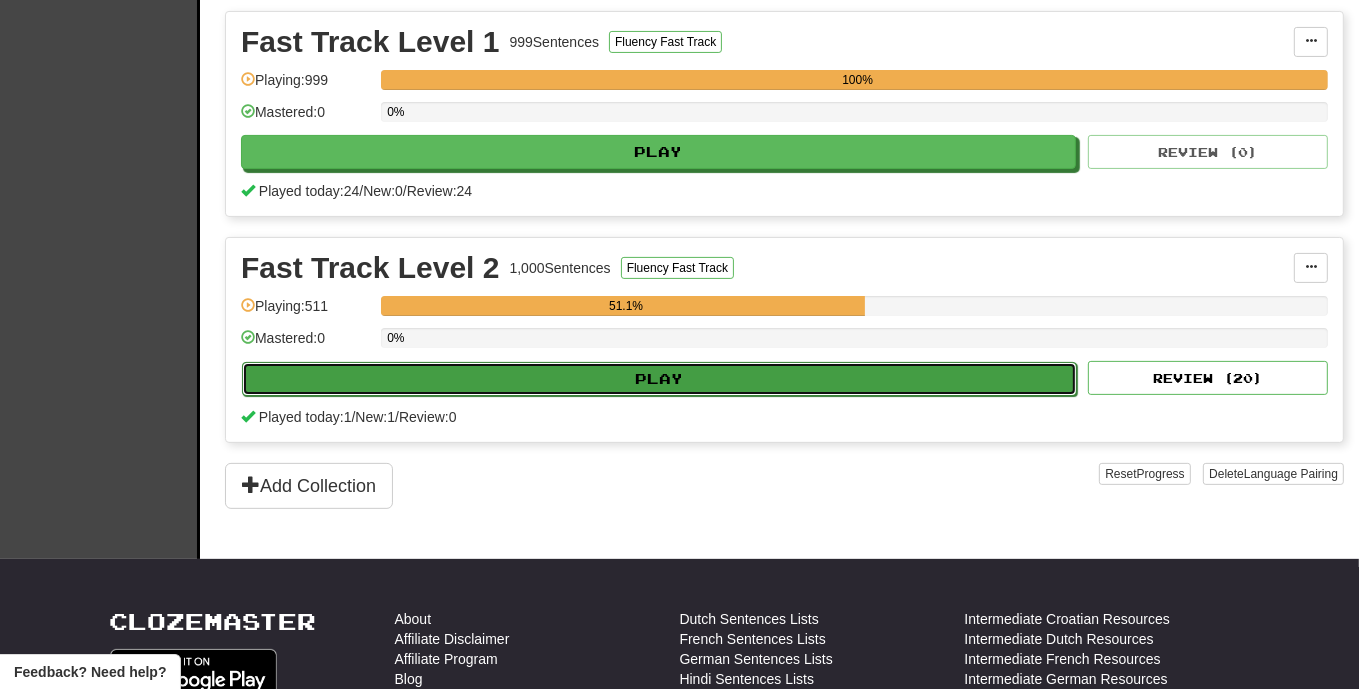 click on "Play" at bounding box center (659, 379) 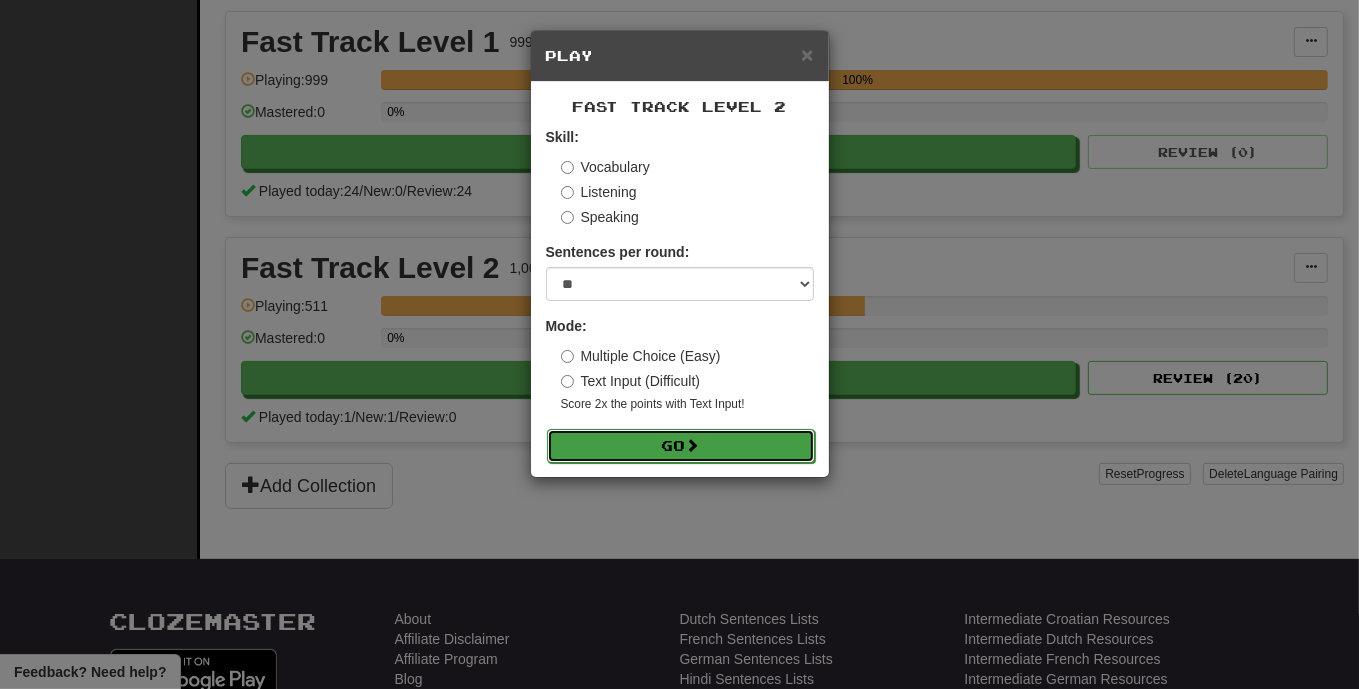 click at bounding box center (693, 445) 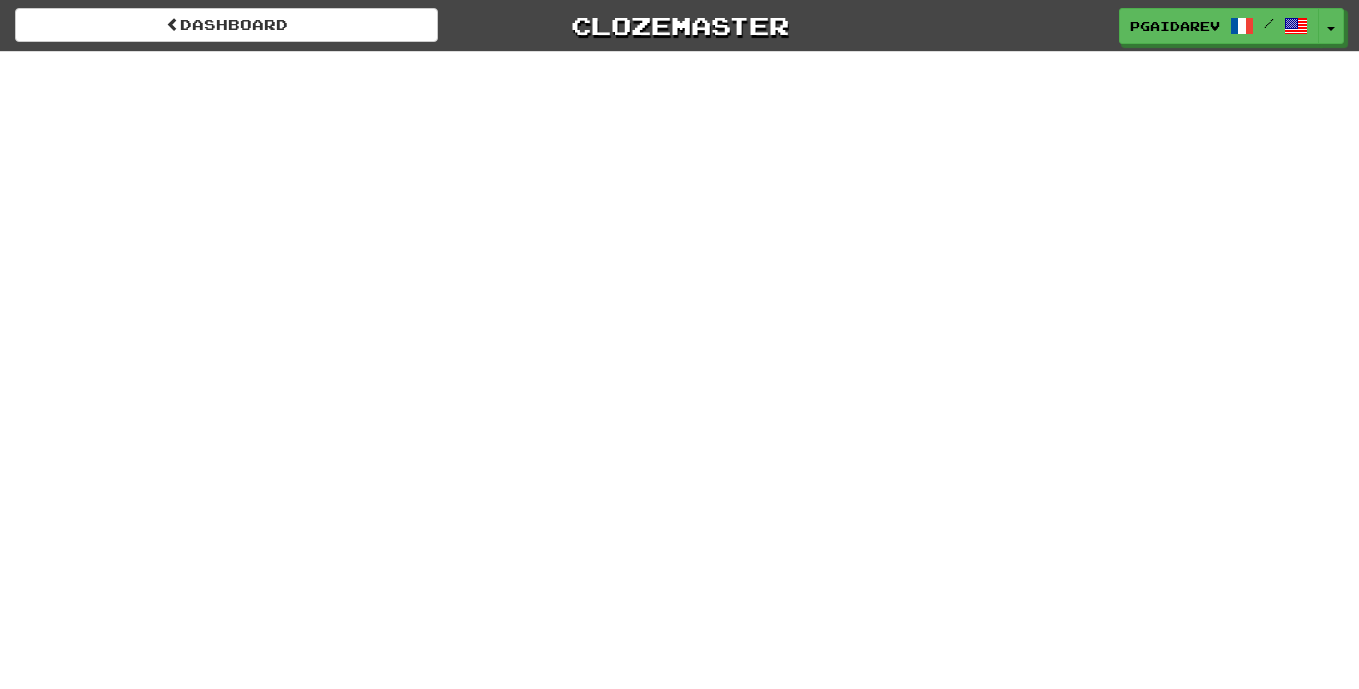 scroll, scrollTop: 0, scrollLeft: 0, axis: both 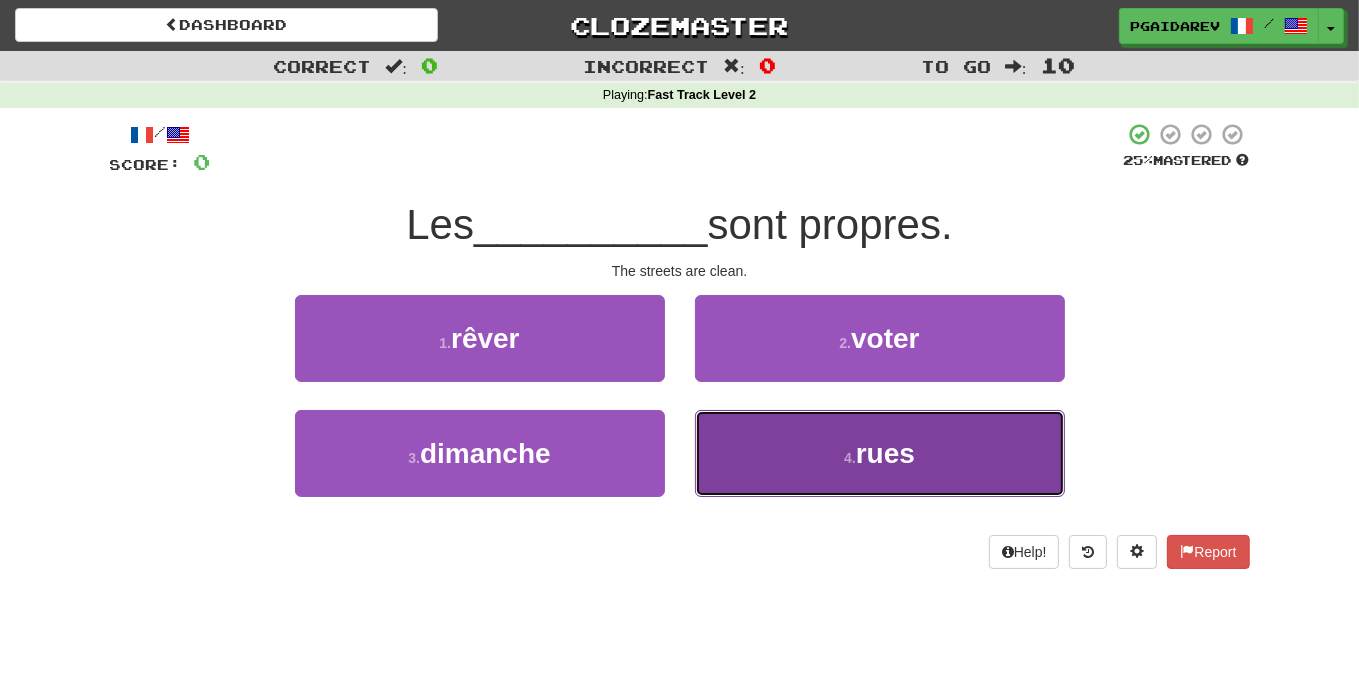 click on "rues" at bounding box center [885, 453] 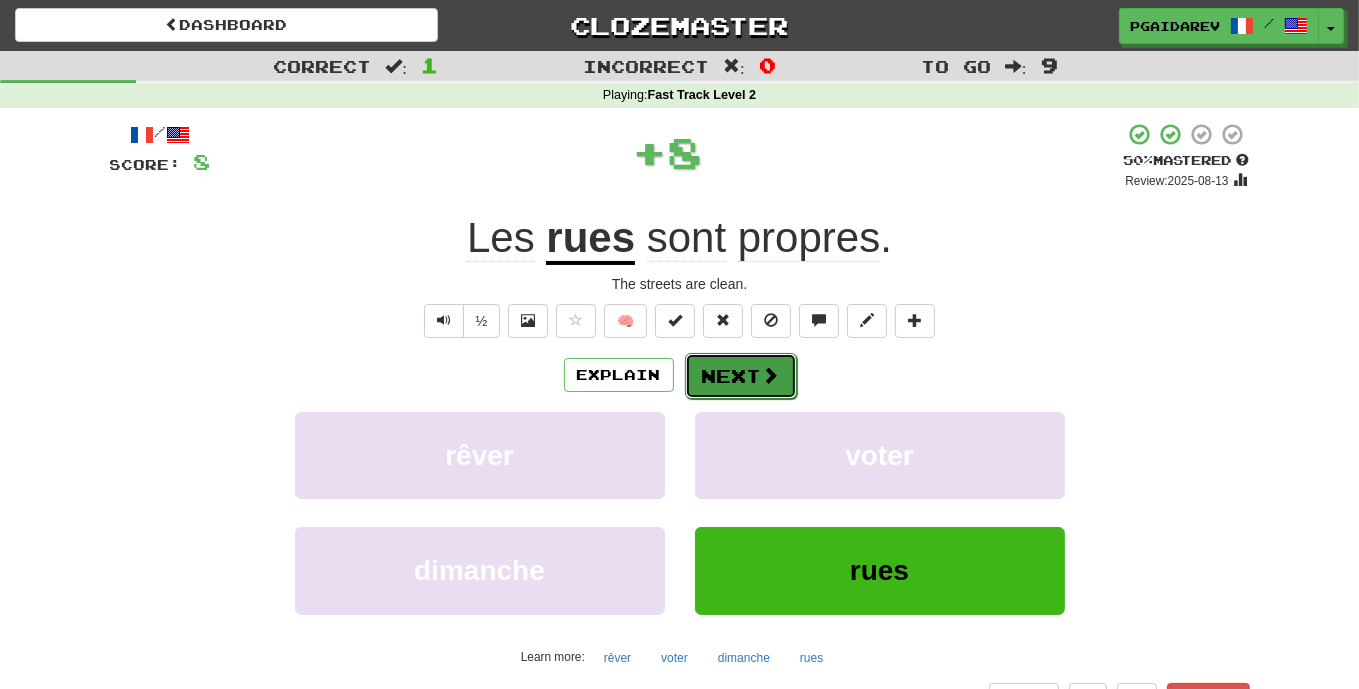 click on "Next" at bounding box center [741, 376] 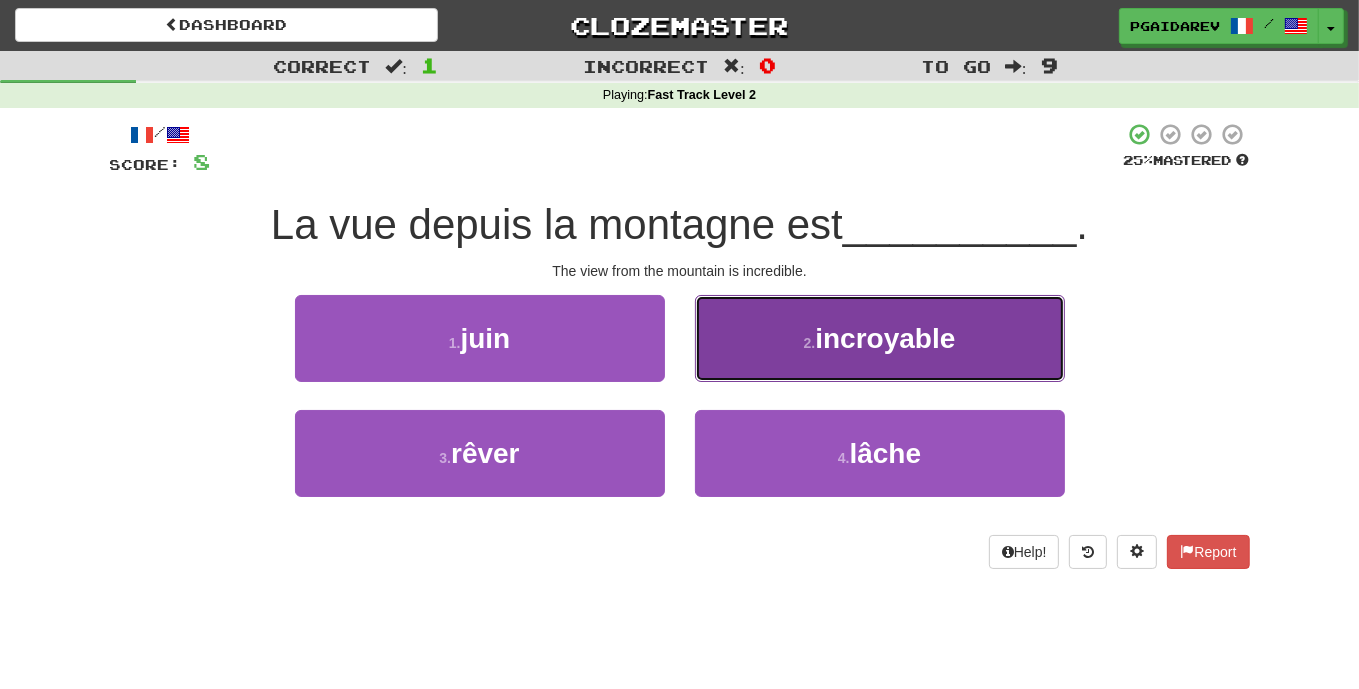 click on "incroyable" at bounding box center (885, 338) 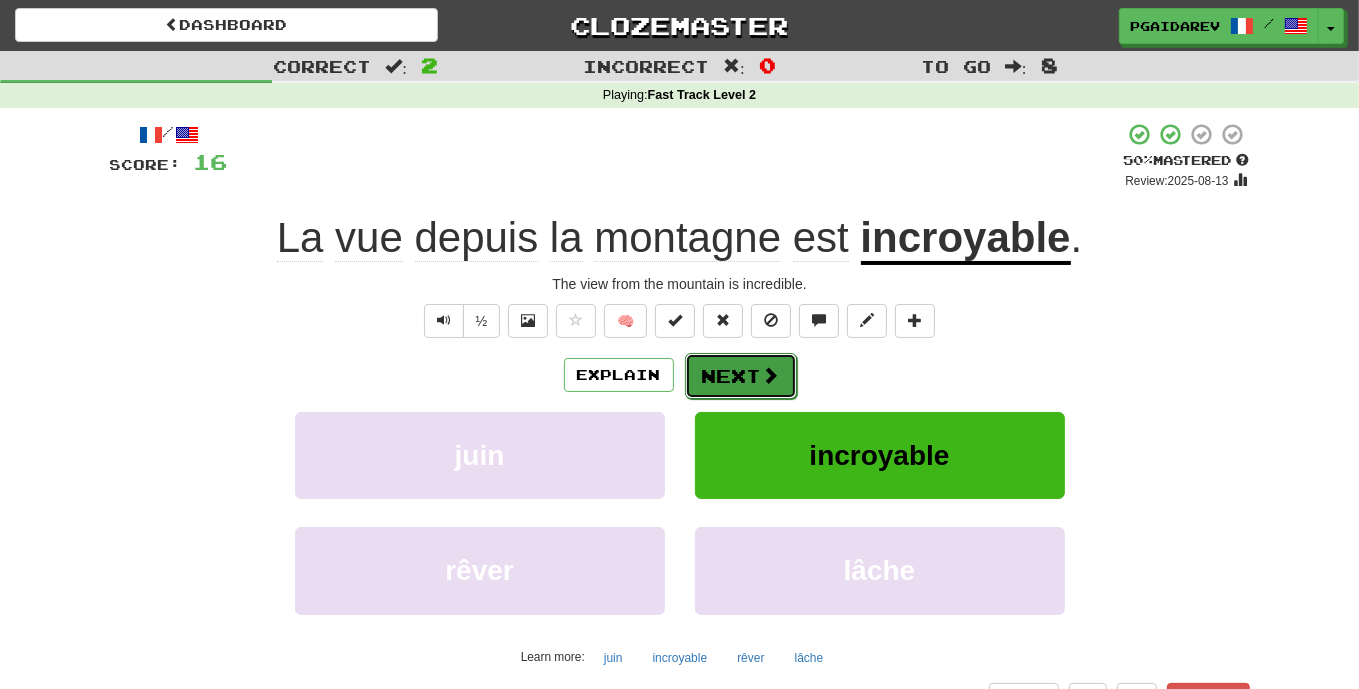 click on "Next" at bounding box center [741, 376] 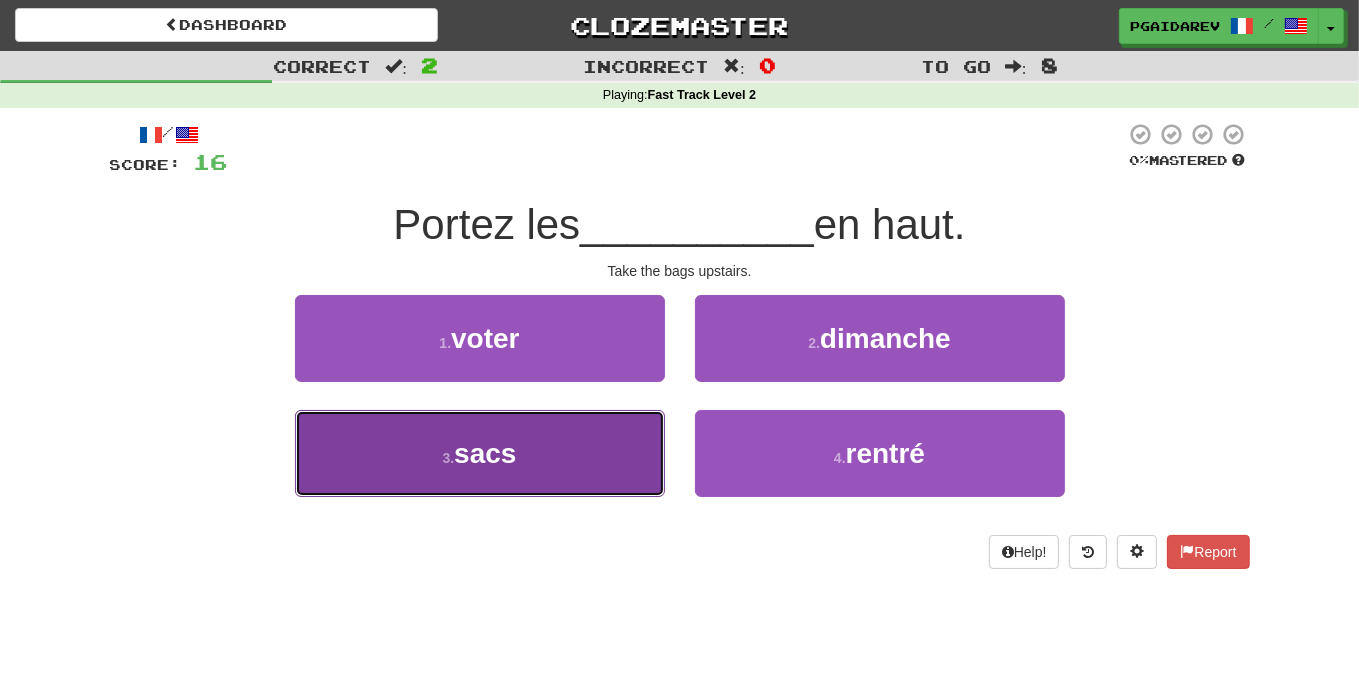 click on "3 .  sacs" at bounding box center (480, 453) 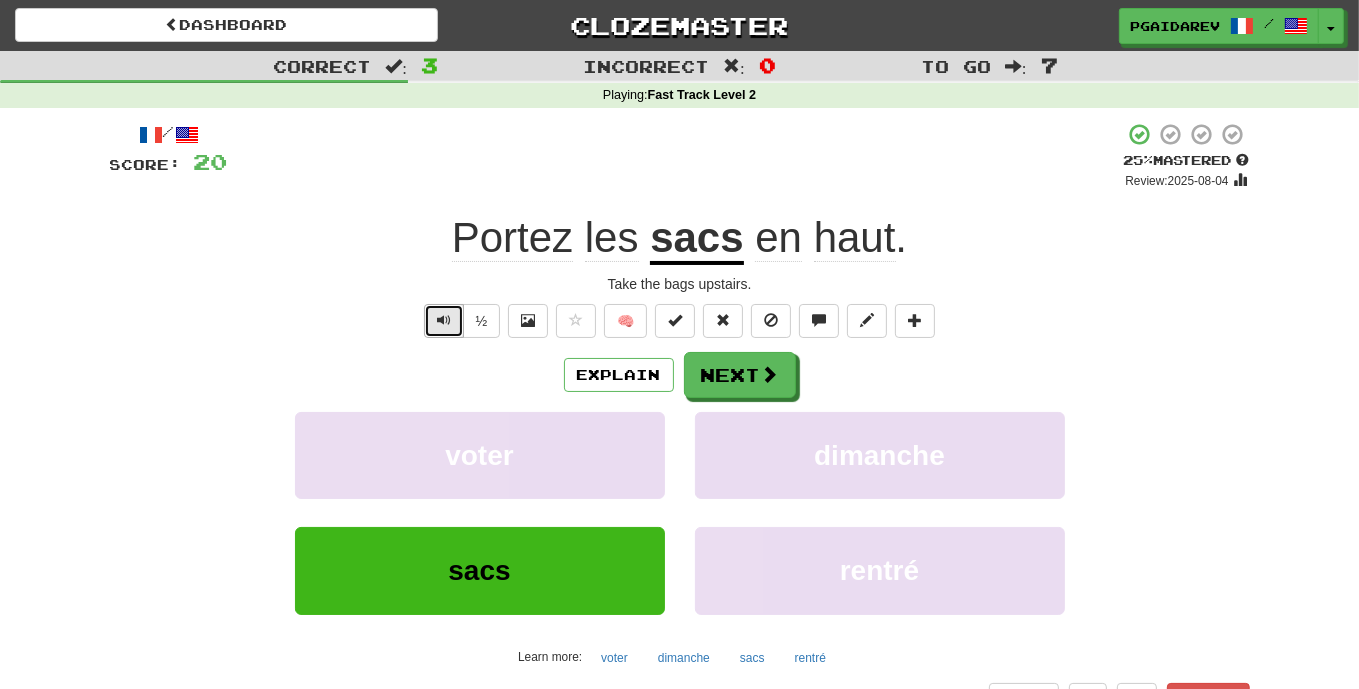 click at bounding box center (444, 321) 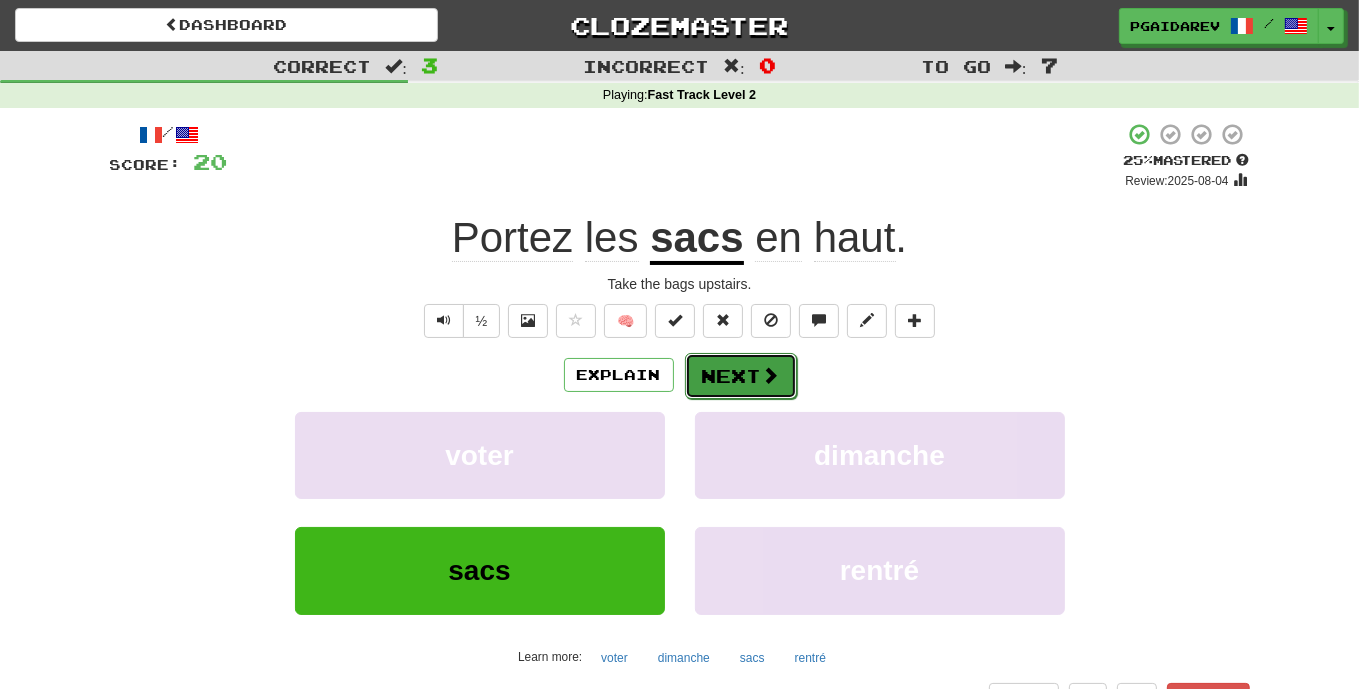click on "Next" at bounding box center [741, 376] 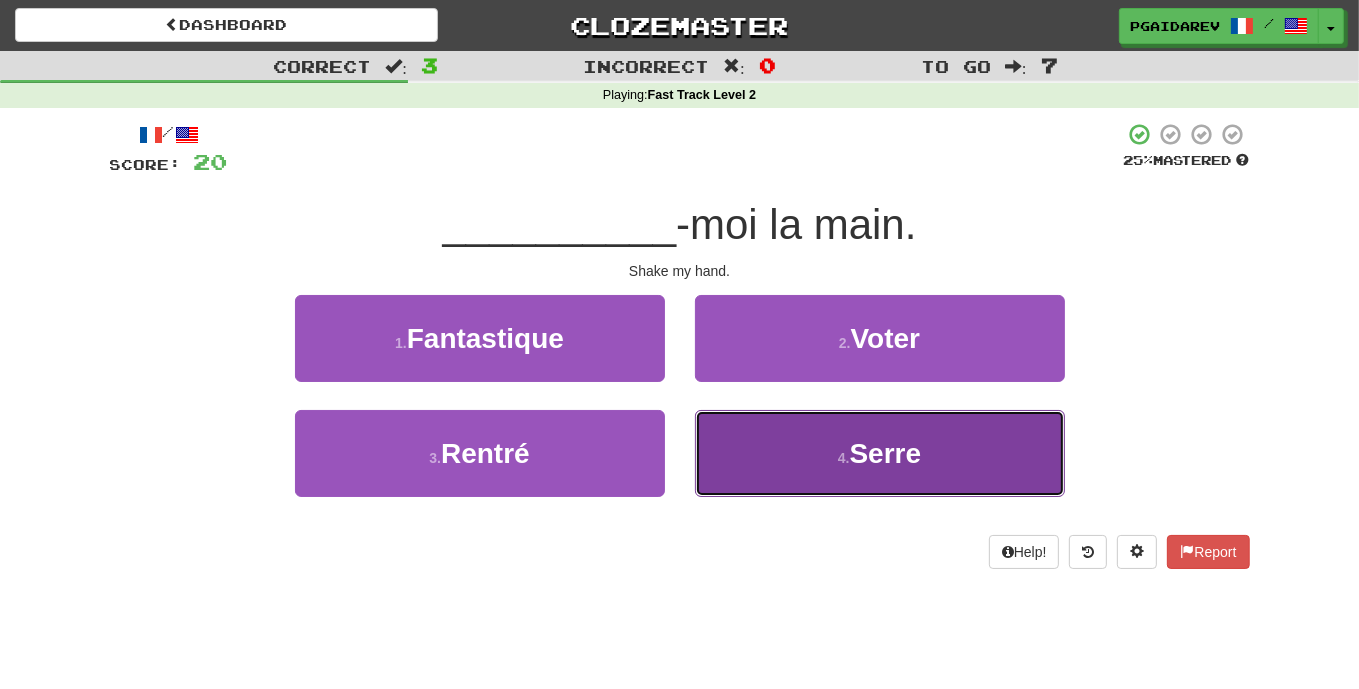 click on "Serre" at bounding box center (886, 453) 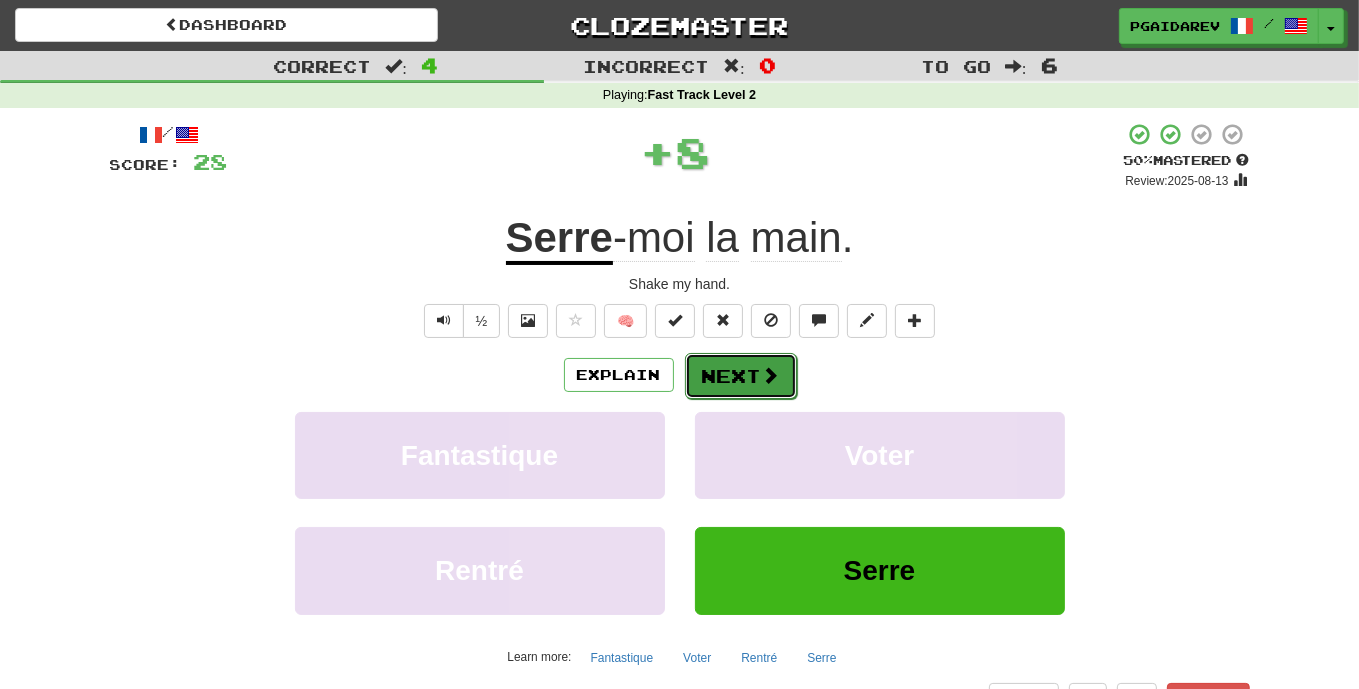 click on "Next" at bounding box center [741, 376] 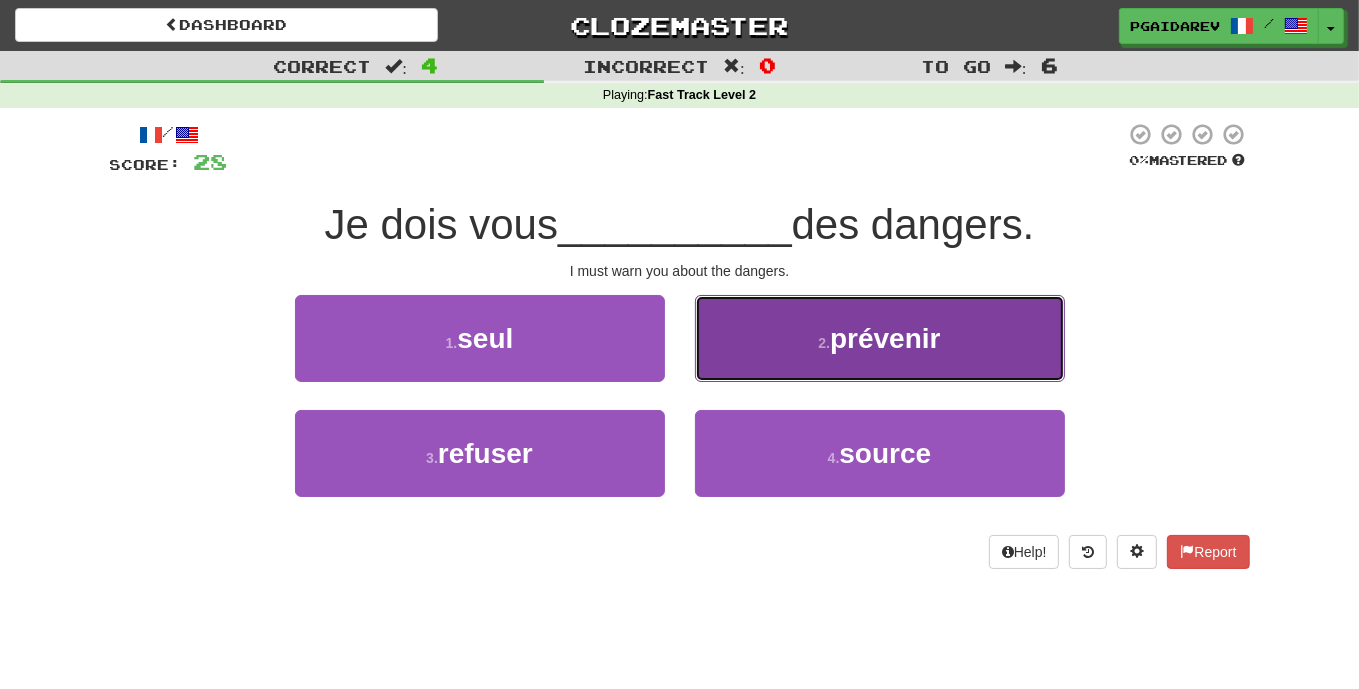 click on "prévenir" at bounding box center [885, 338] 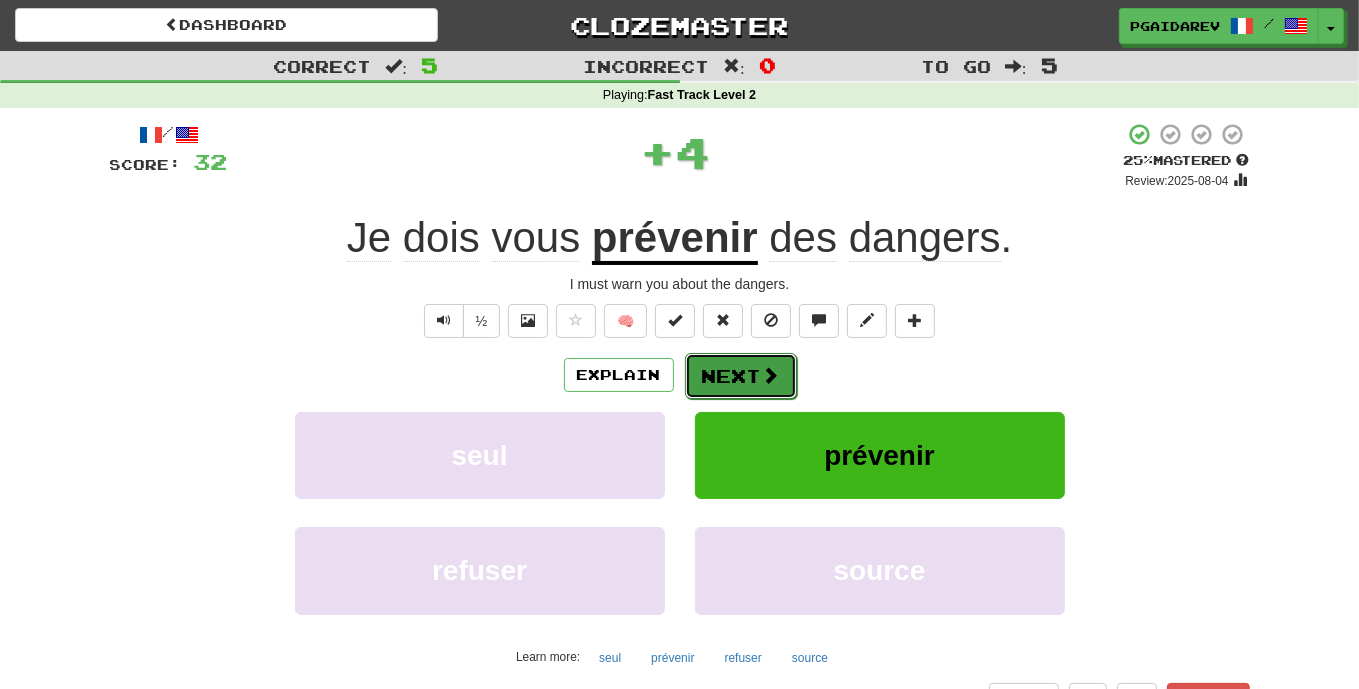 click on "Next" at bounding box center (741, 376) 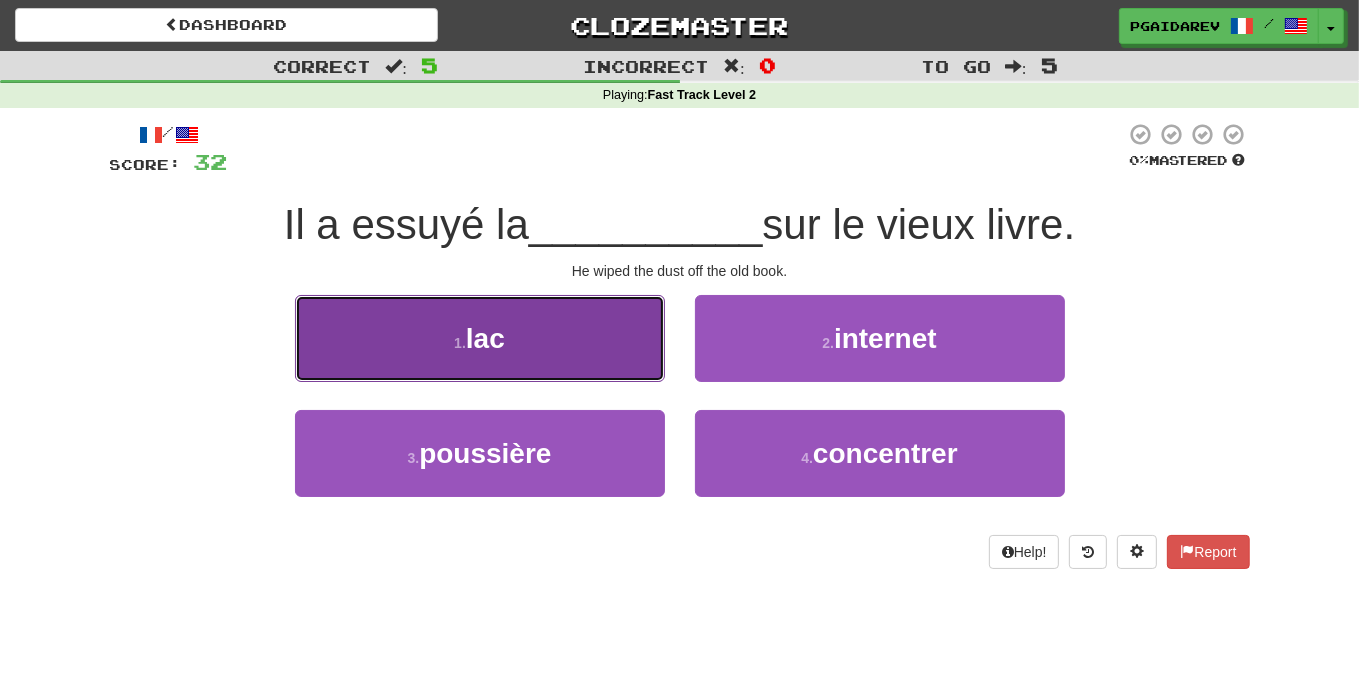 click on "1 .  lac" at bounding box center [480, 338] 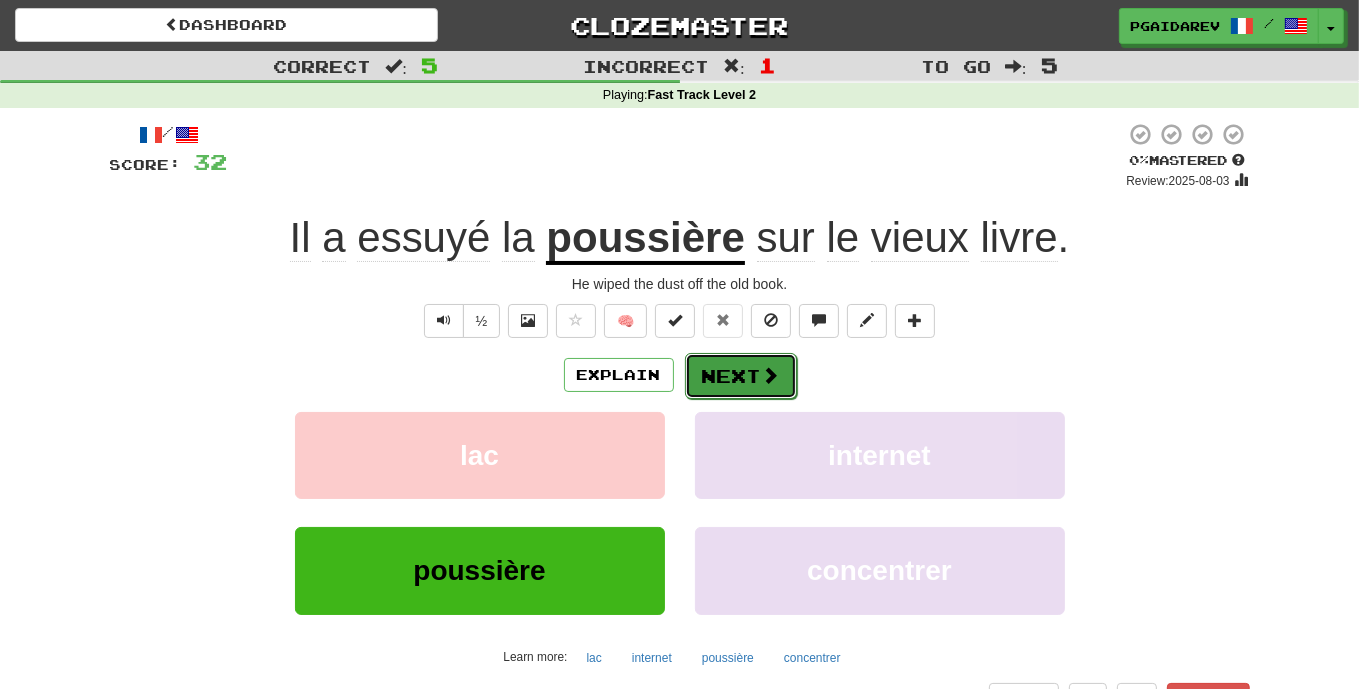 click on "Next" at bounding box center [741, 376] 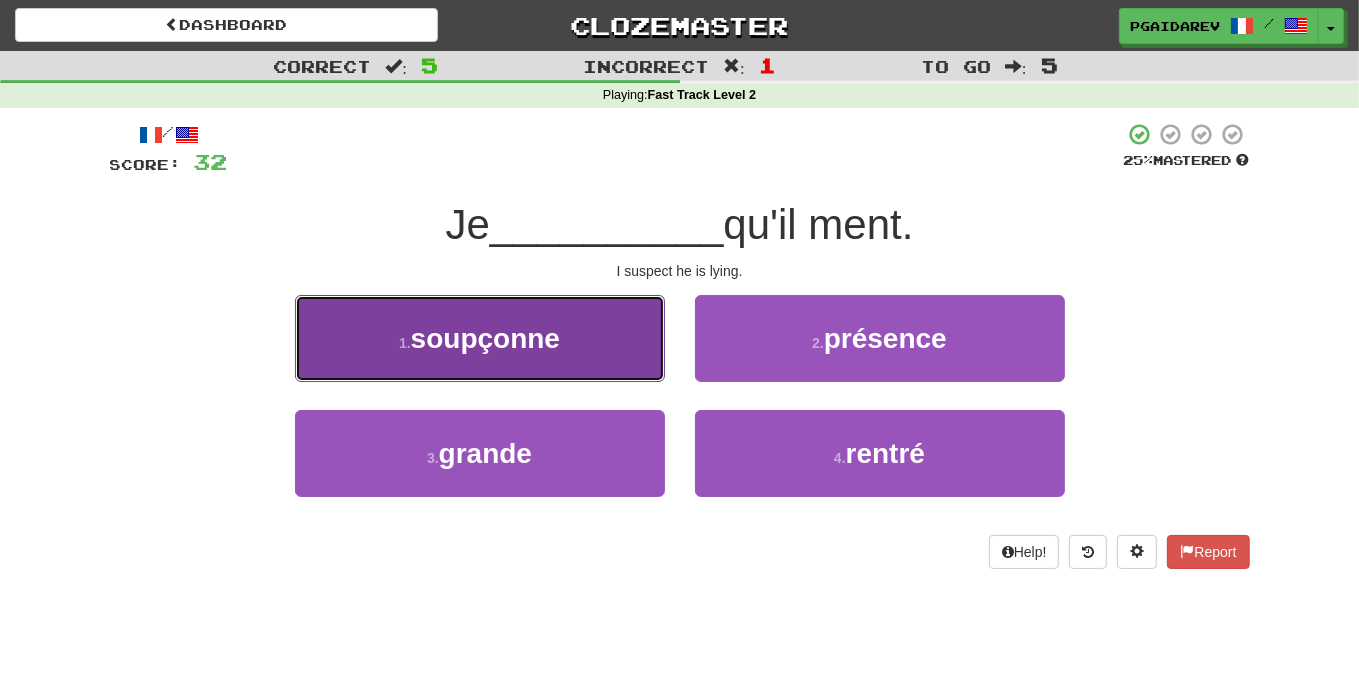 click on "soupçonne" at bounding box center [485, 338] 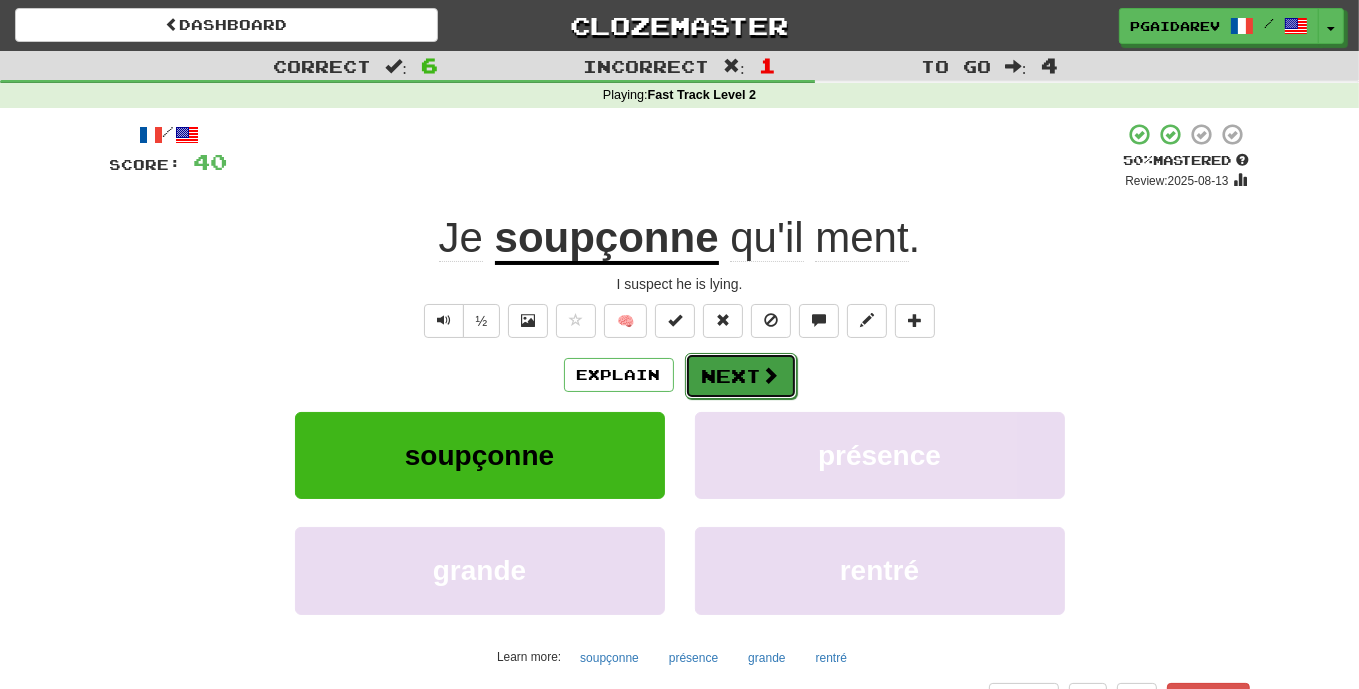 click on "Next" at bounding box center (741, 376) 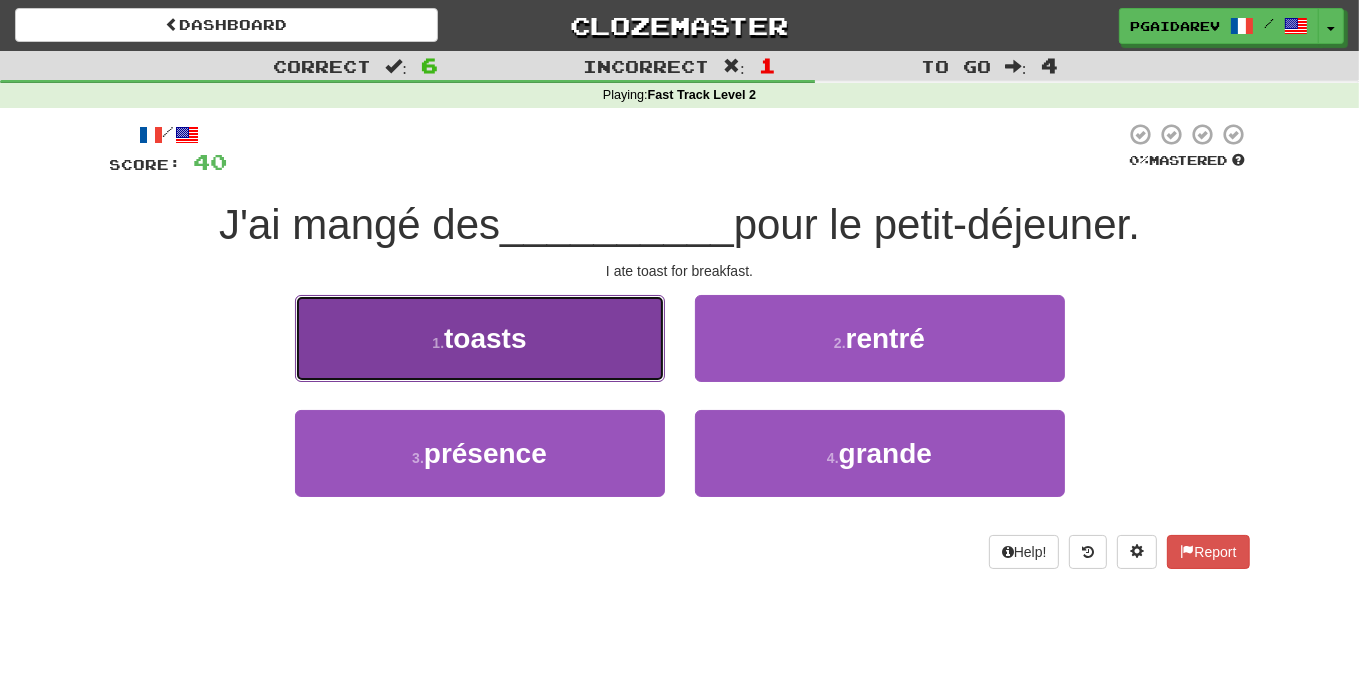 click on "1 .  toasts" at bounding box center [480, 338] 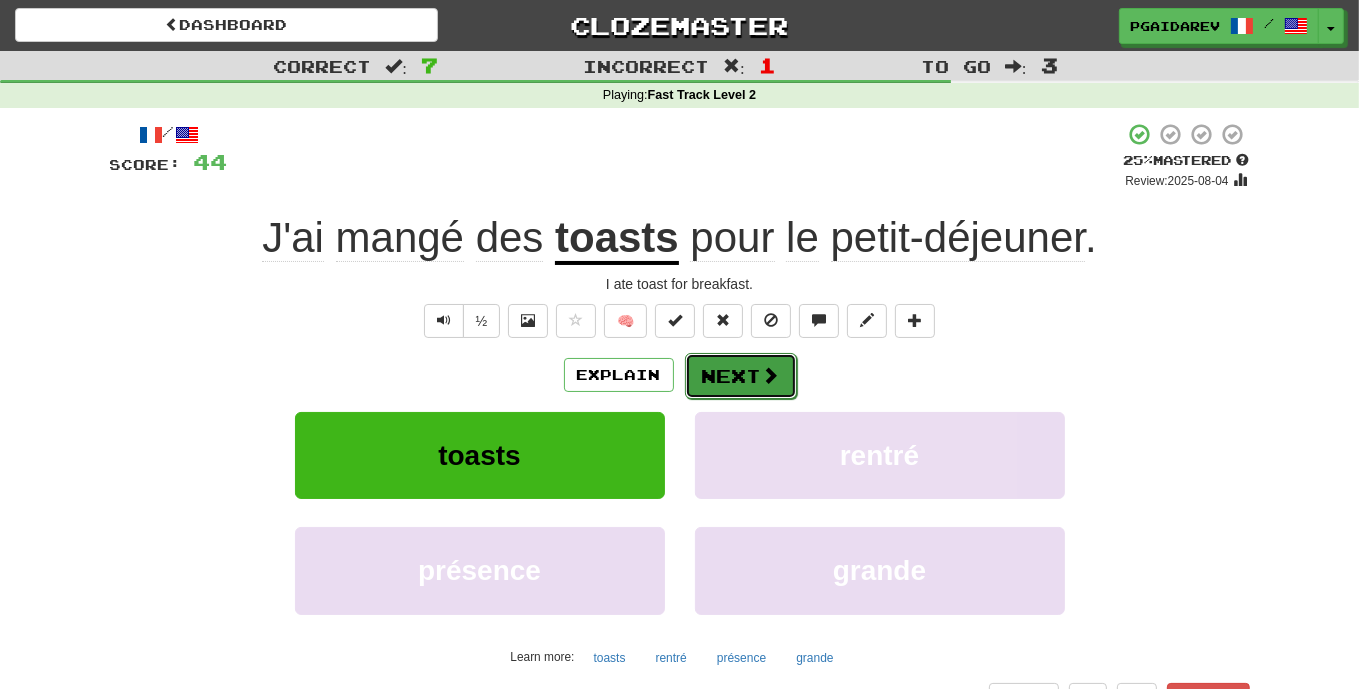 click on "Next" at bounding box center (741, 376) 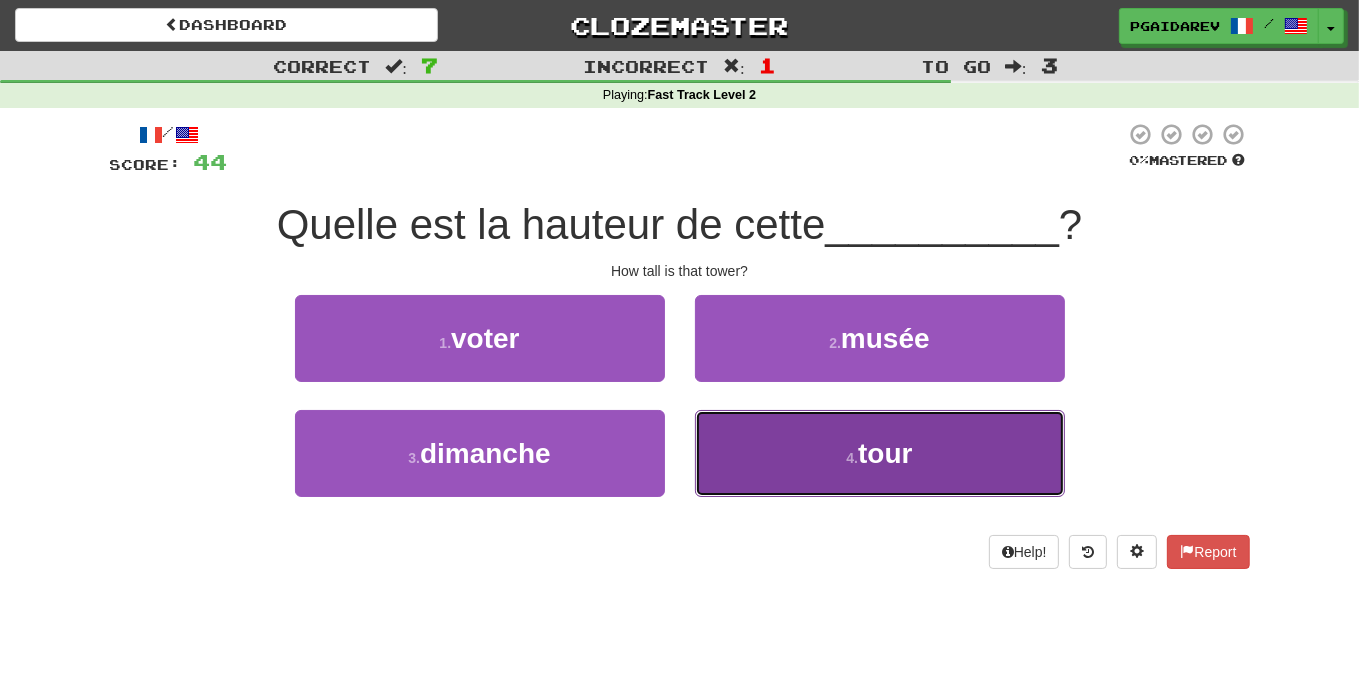click on "tour" at bounding box center (885, 453) 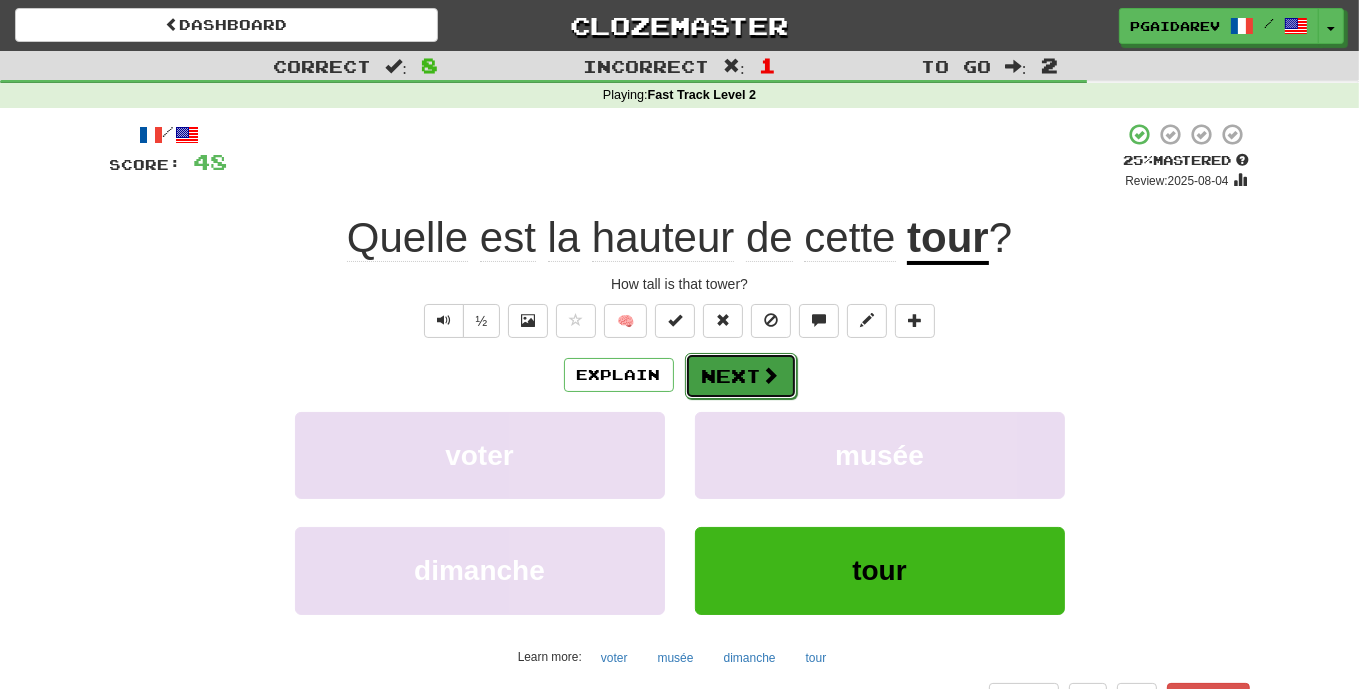 click on "Next" at bounding box center [741, 376] 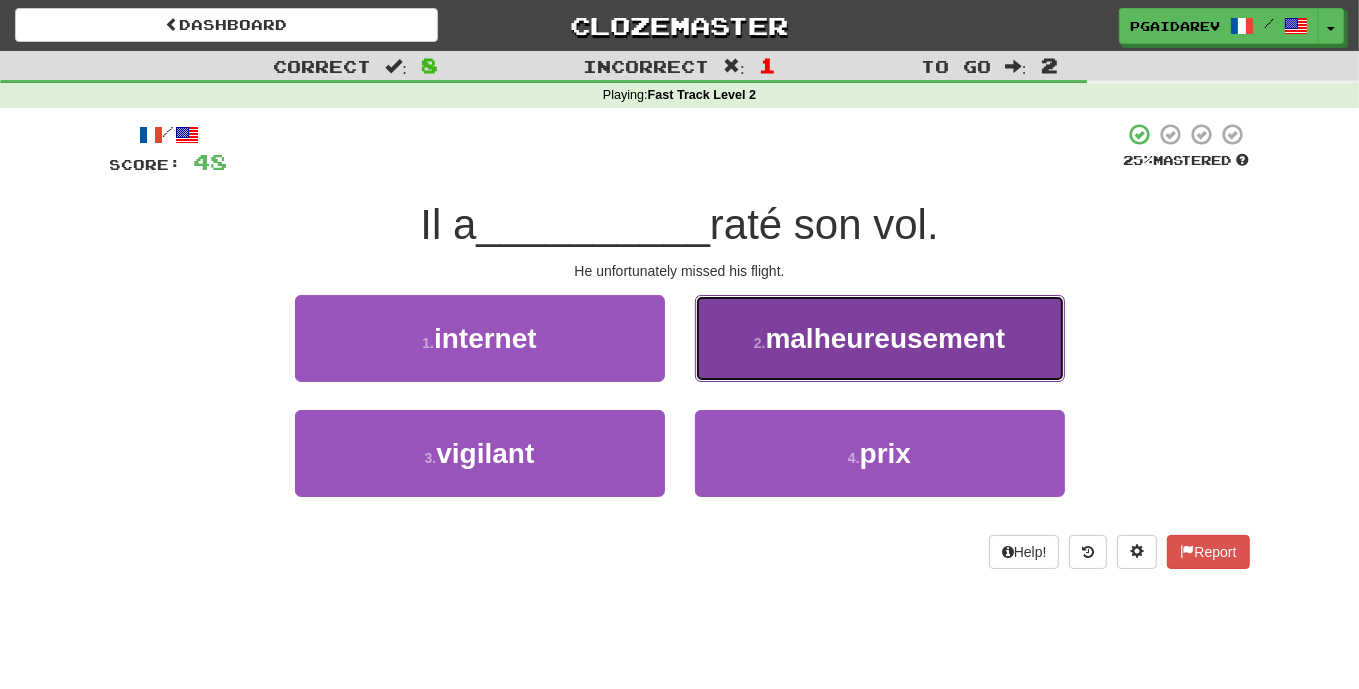 click on "malheureusement" at bounding box center [886, 338] 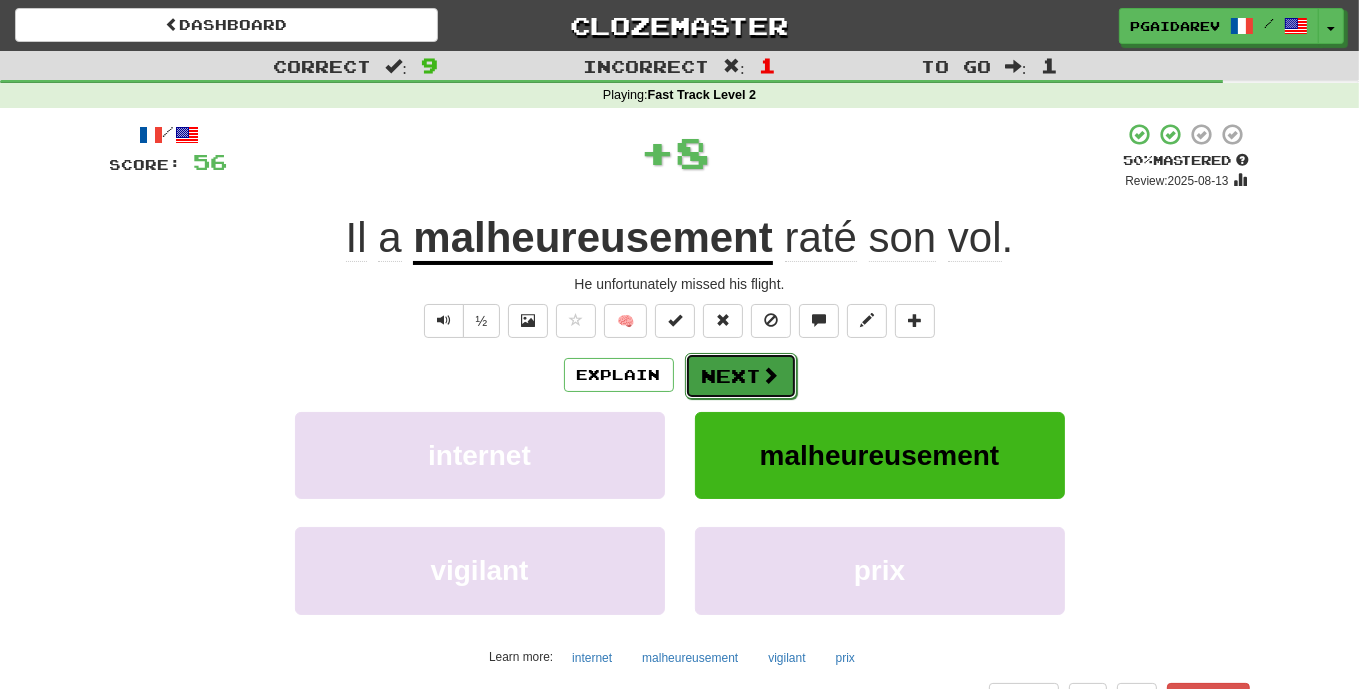 click on "Next" at bounding box center [741, 376] 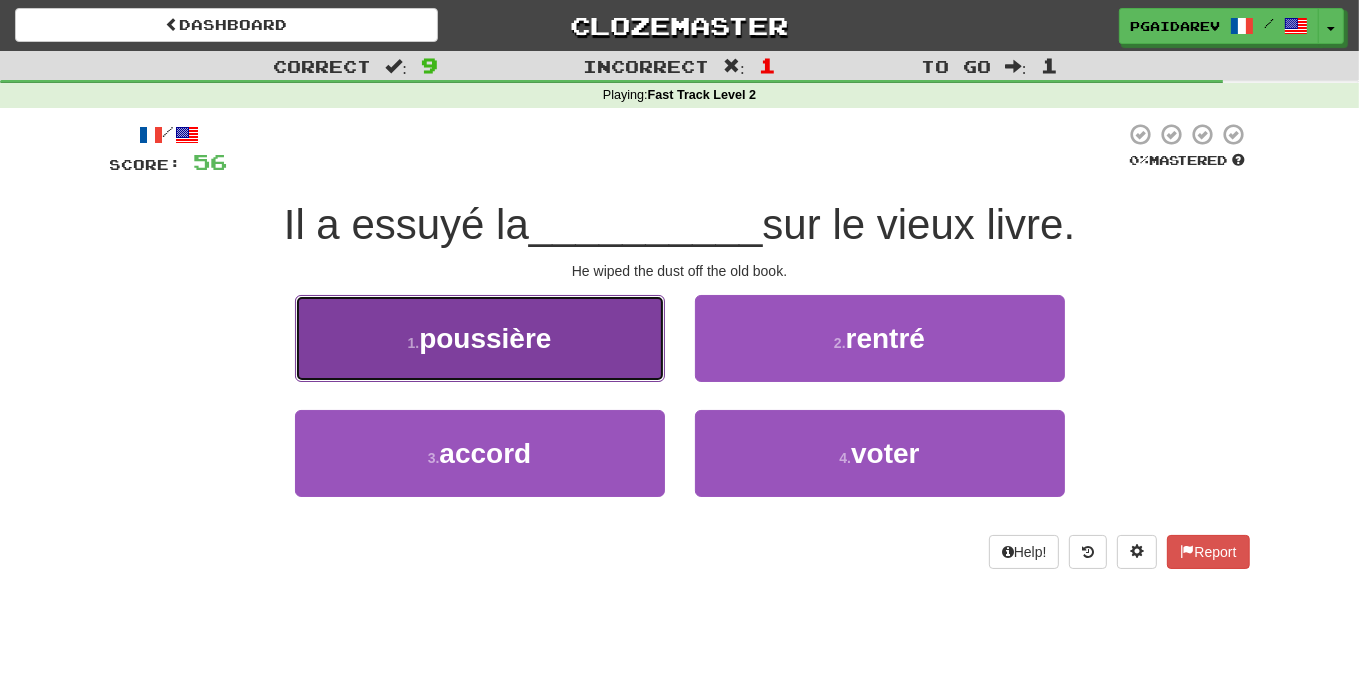 click on "1 .  poussière" at bounding box center (480, 338) 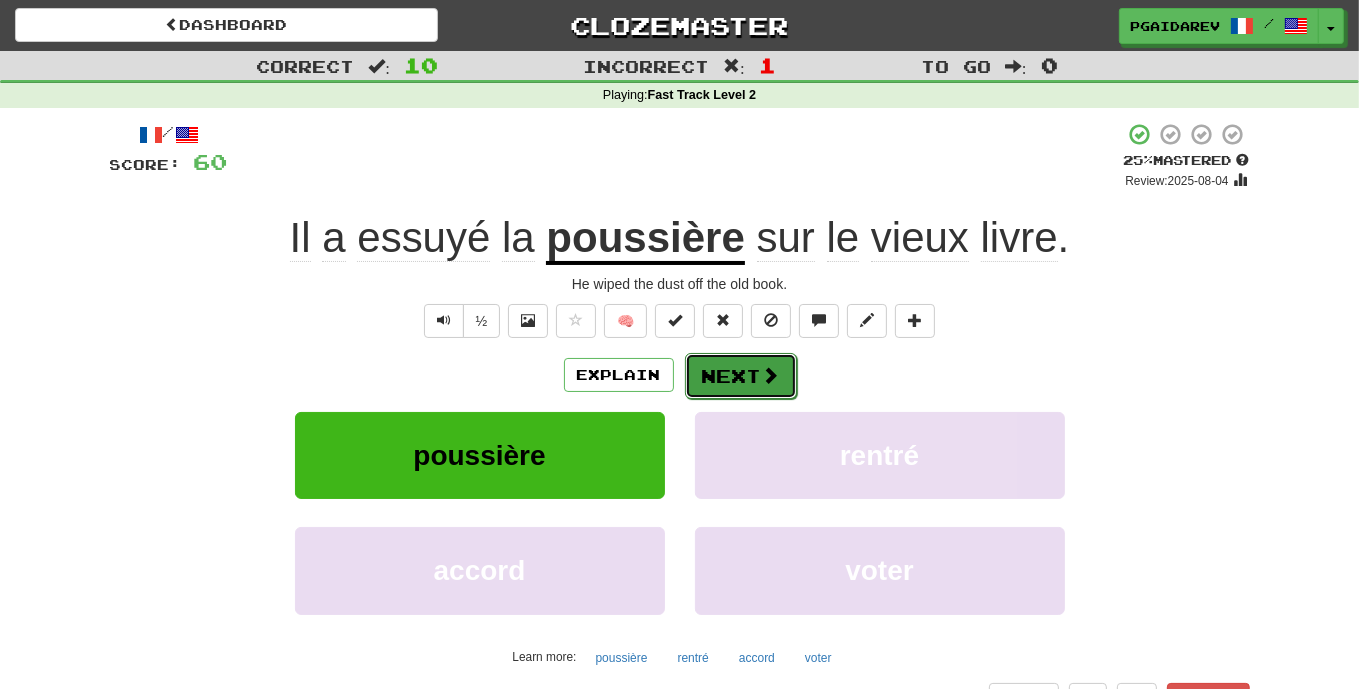 click on "Next" at bounding box center (741, 376) 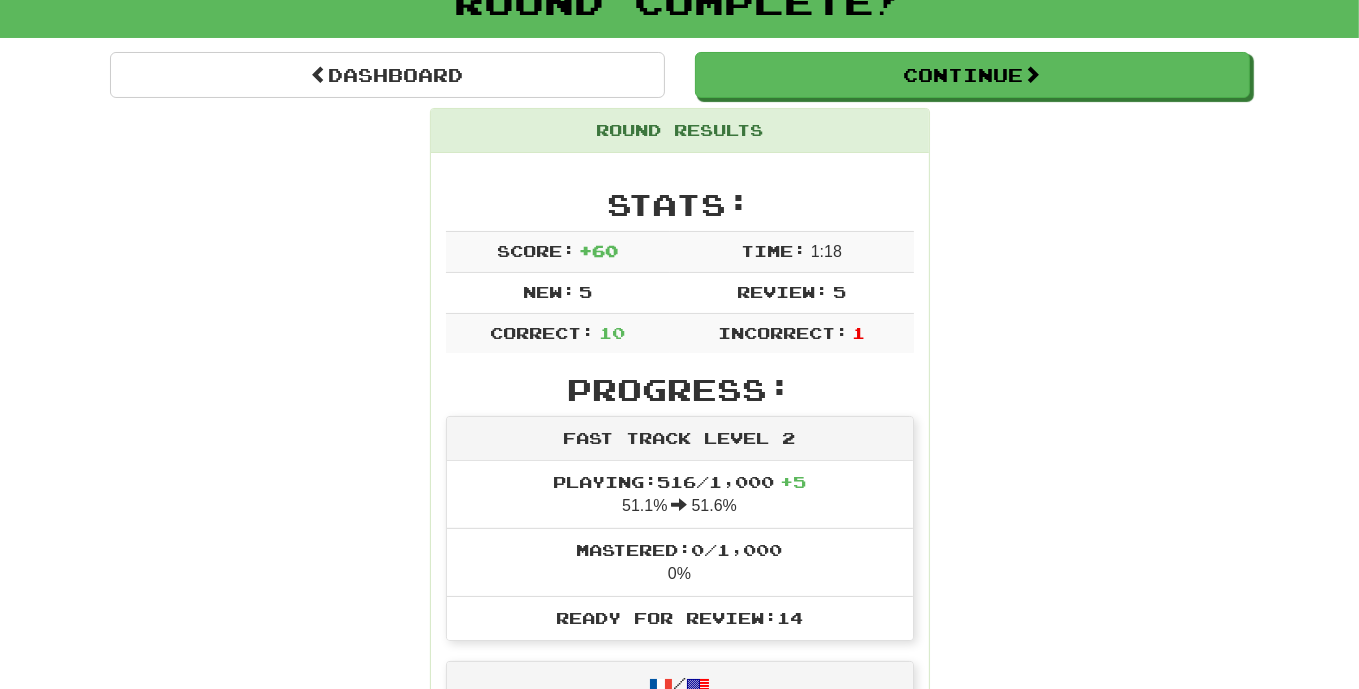 scroll, scrollTop: 0, scrollLeft: 0, axis: both 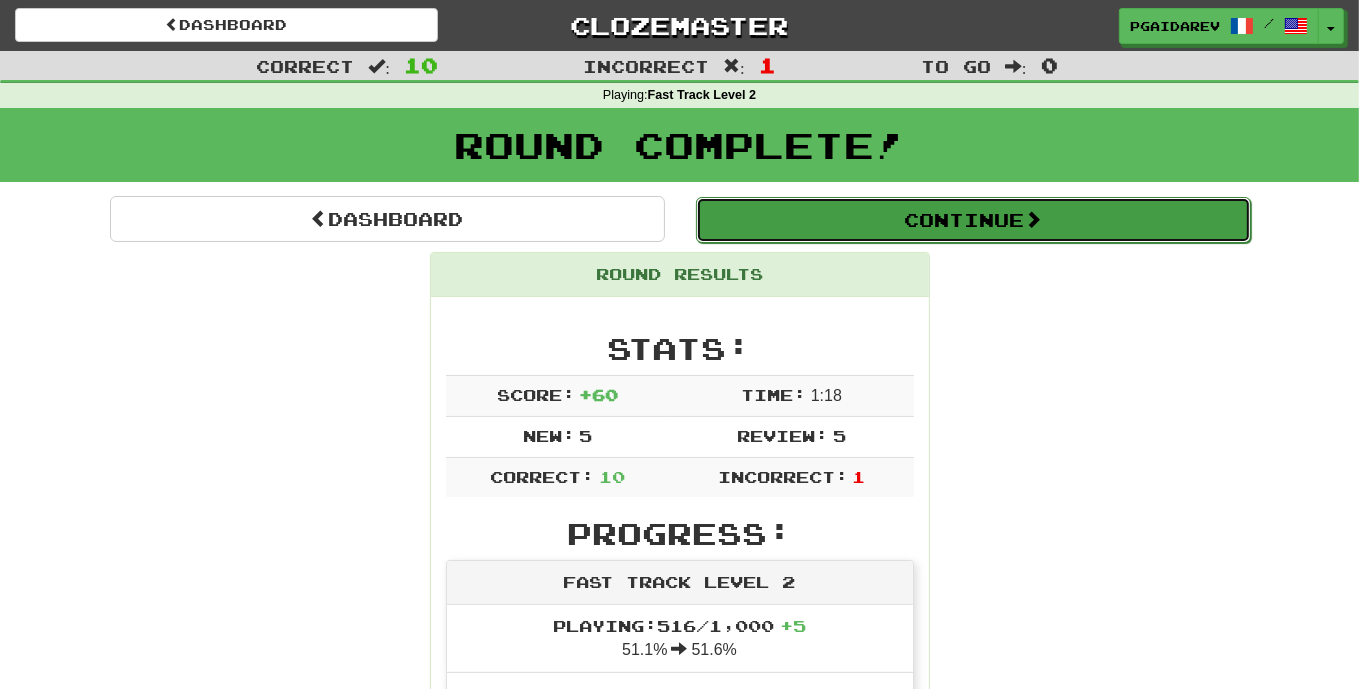 click on "Continue" at bounding box center [973, 220] 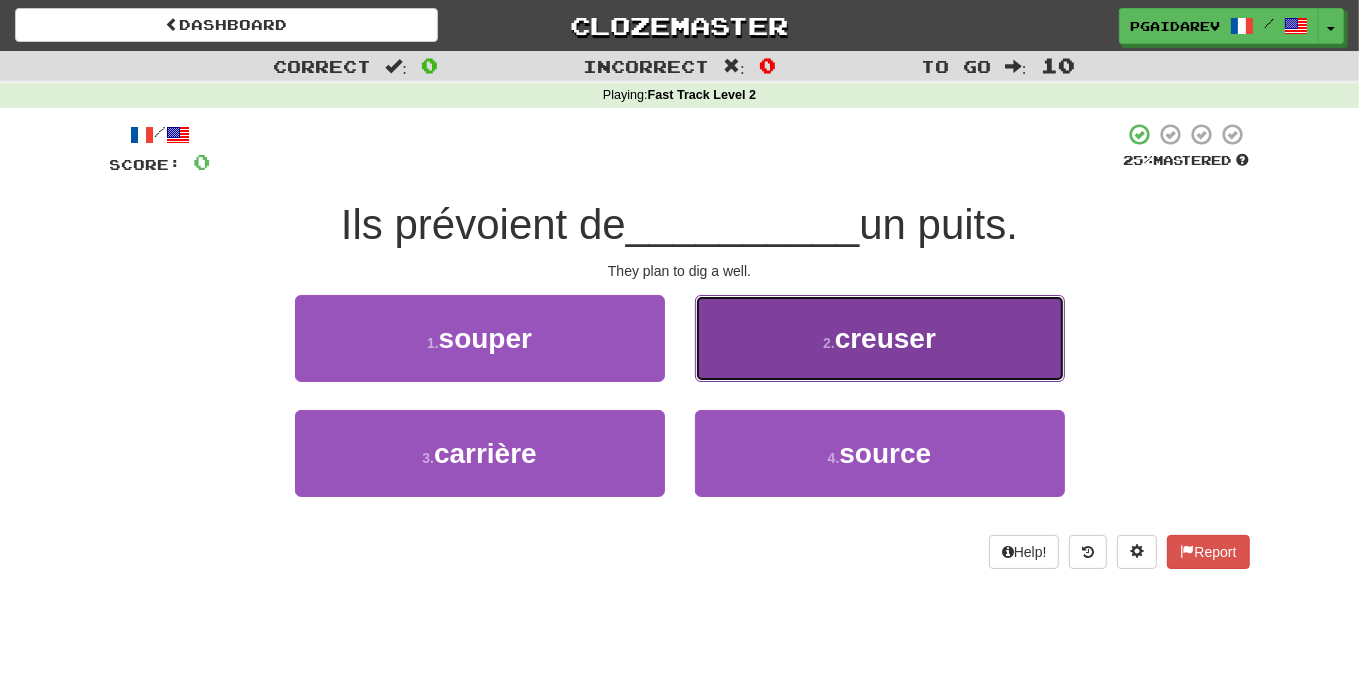 click on "creuser" at bounding box center [885, 338] 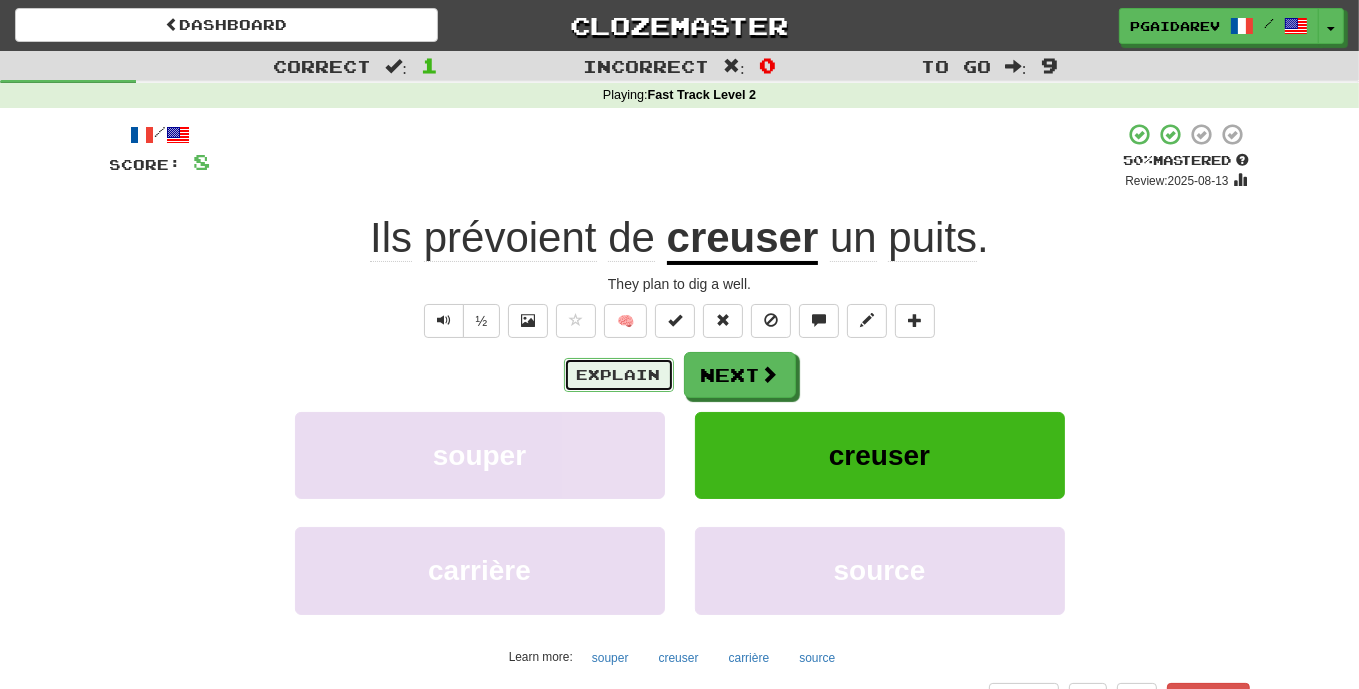 click on "Explain" at bounding box center [619, 375] 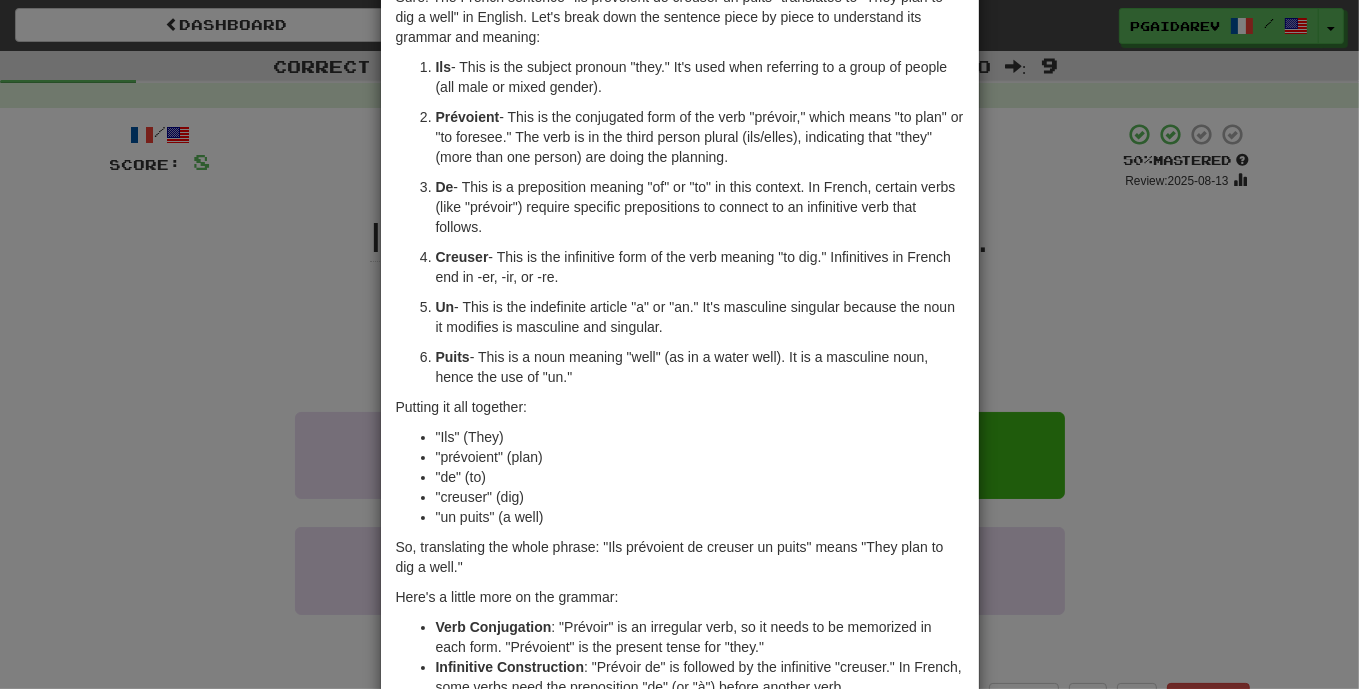 scroll, scrollTop: 0, scrollLeft: 0, axis: both 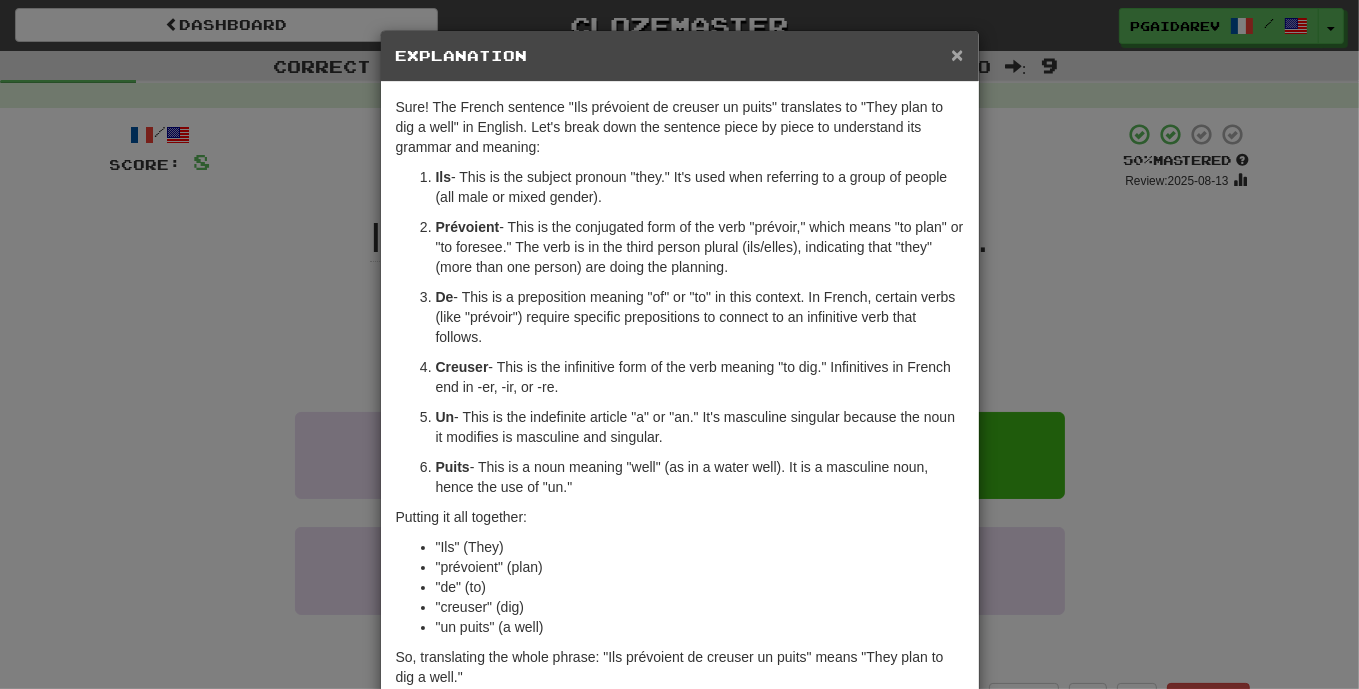 click on "×" at bounding box center [957, 54] 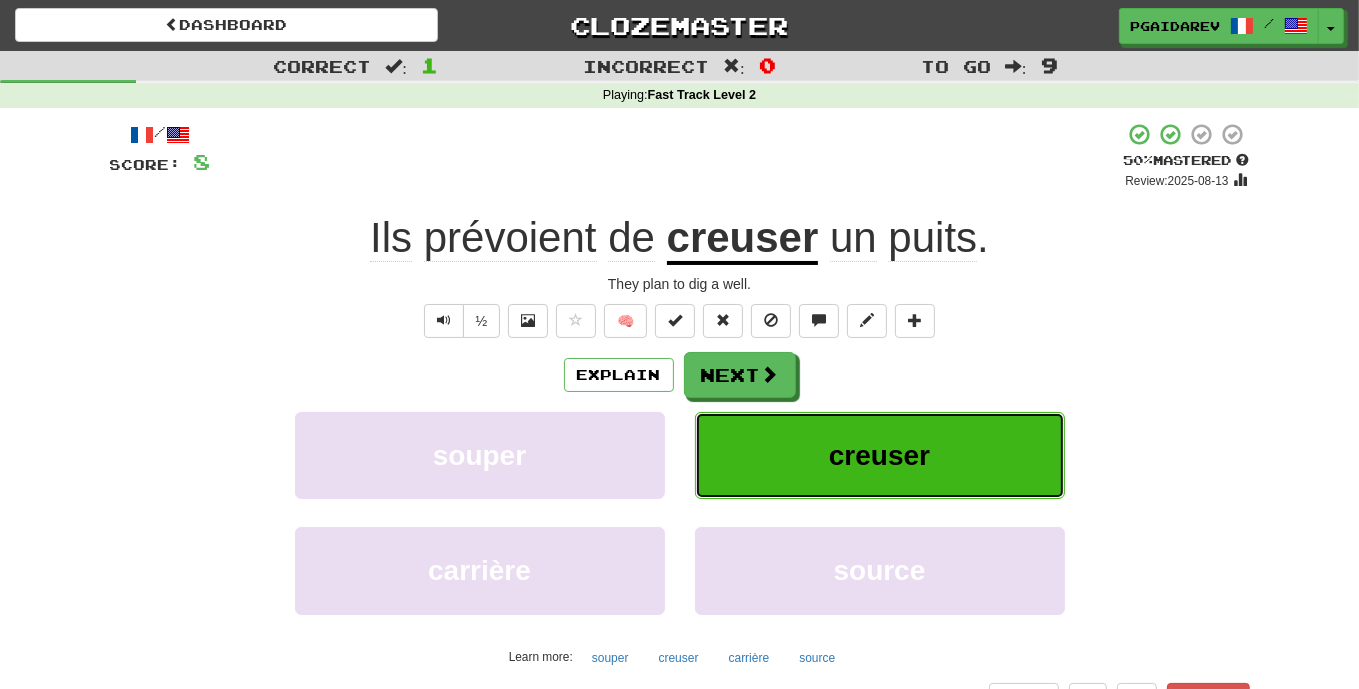 click on "creuser" at bounding box center (879, 455) 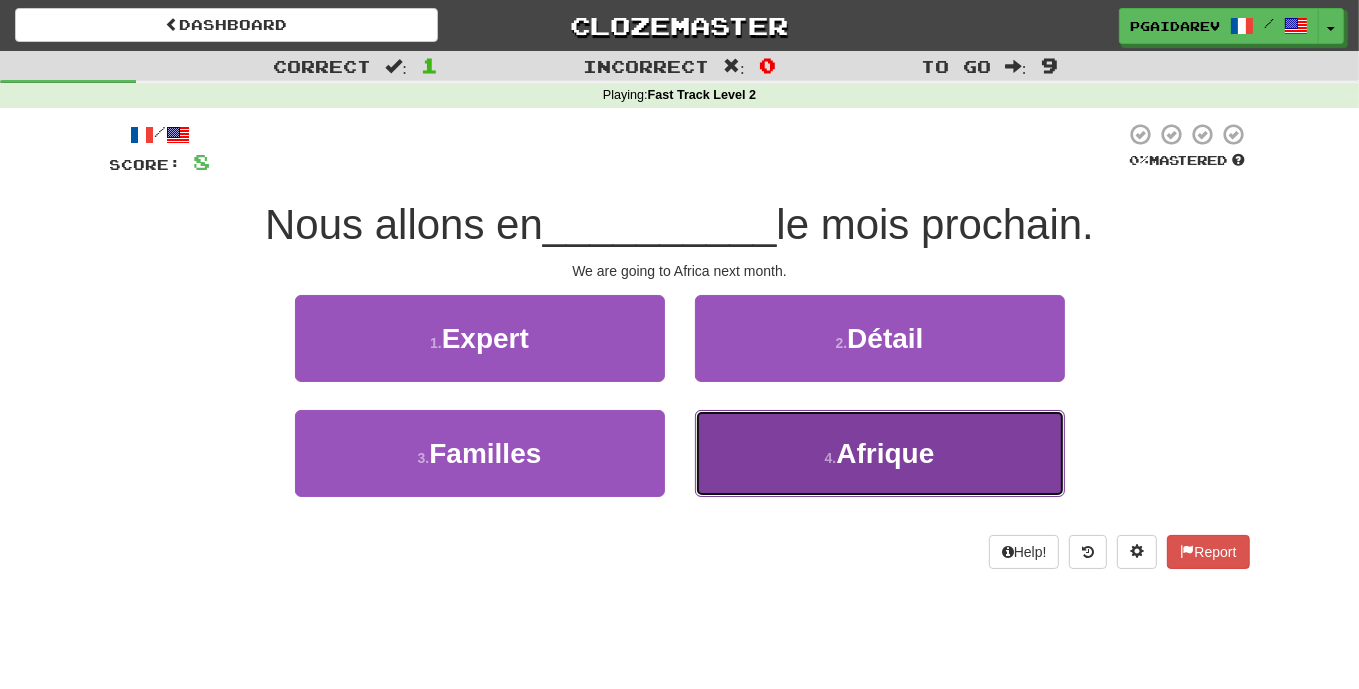 click on "4 .  Afrique" at bounding box center (880, 453) 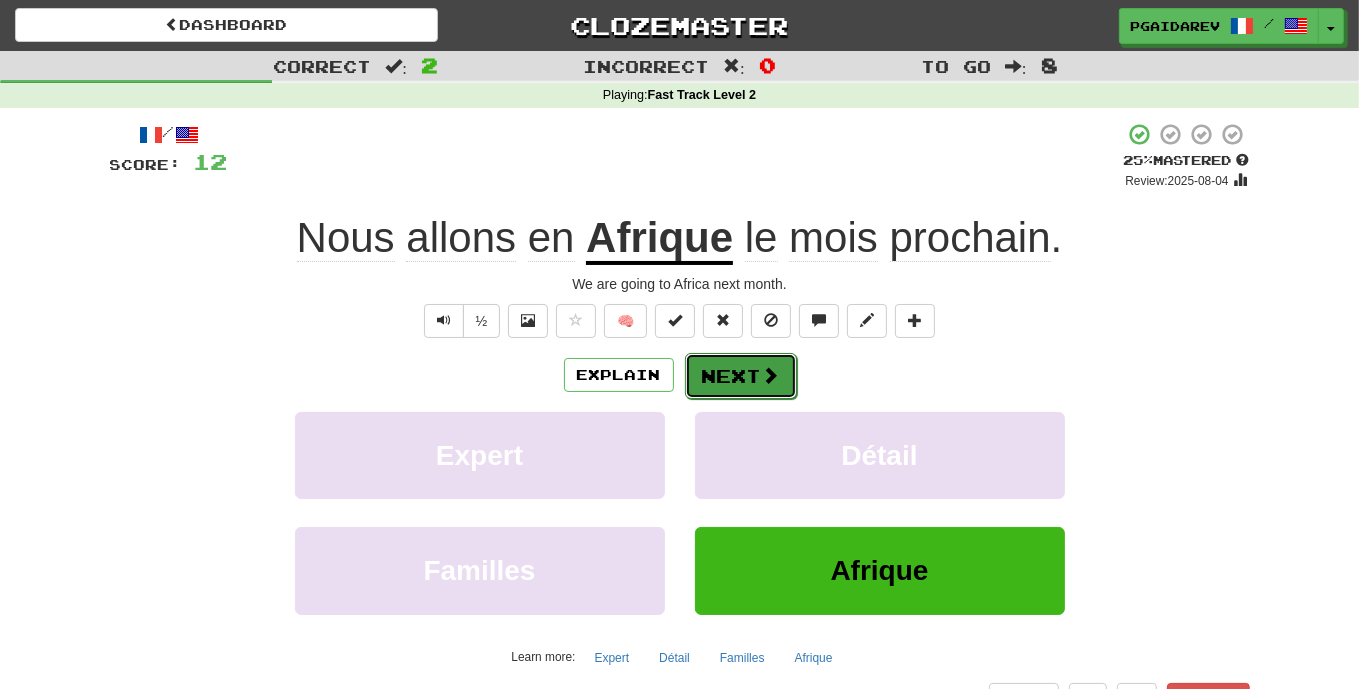 click on "Next" at bounding box center (741, 376) 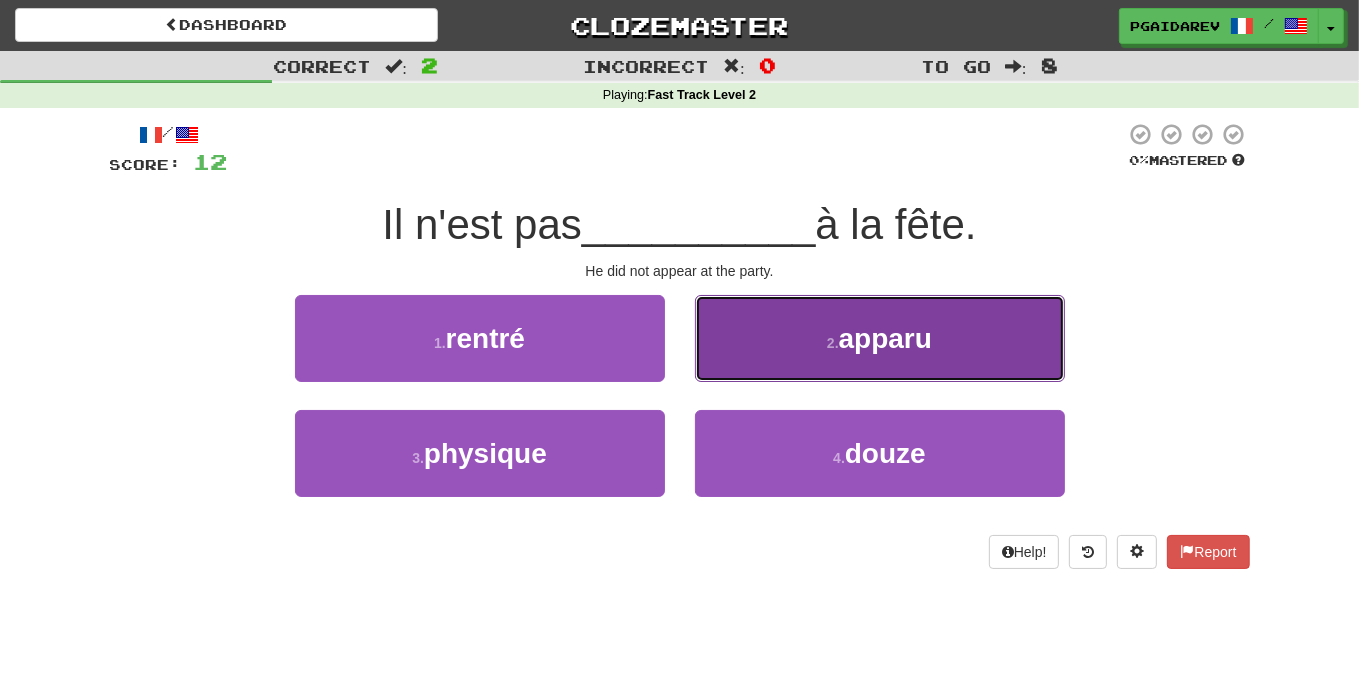 click on "apparu" at bounding box center (885, 338) 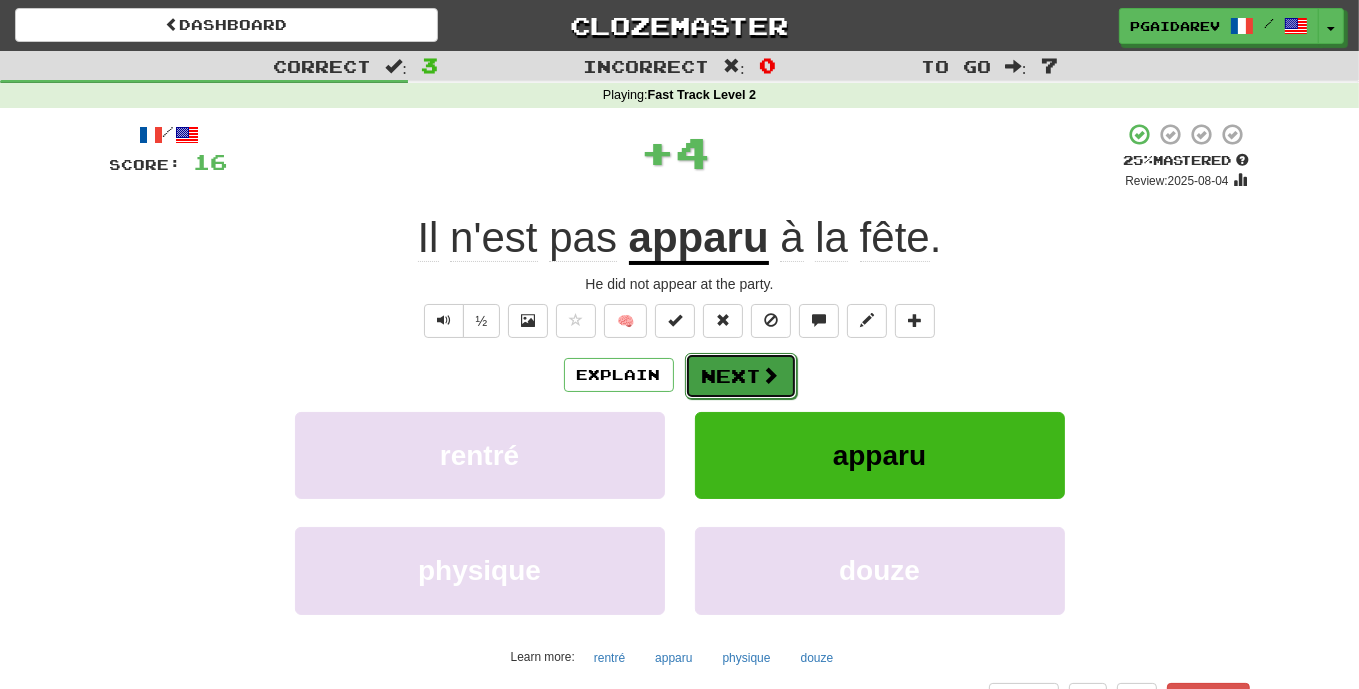 click on "Next" at bounding box center (741, 376) 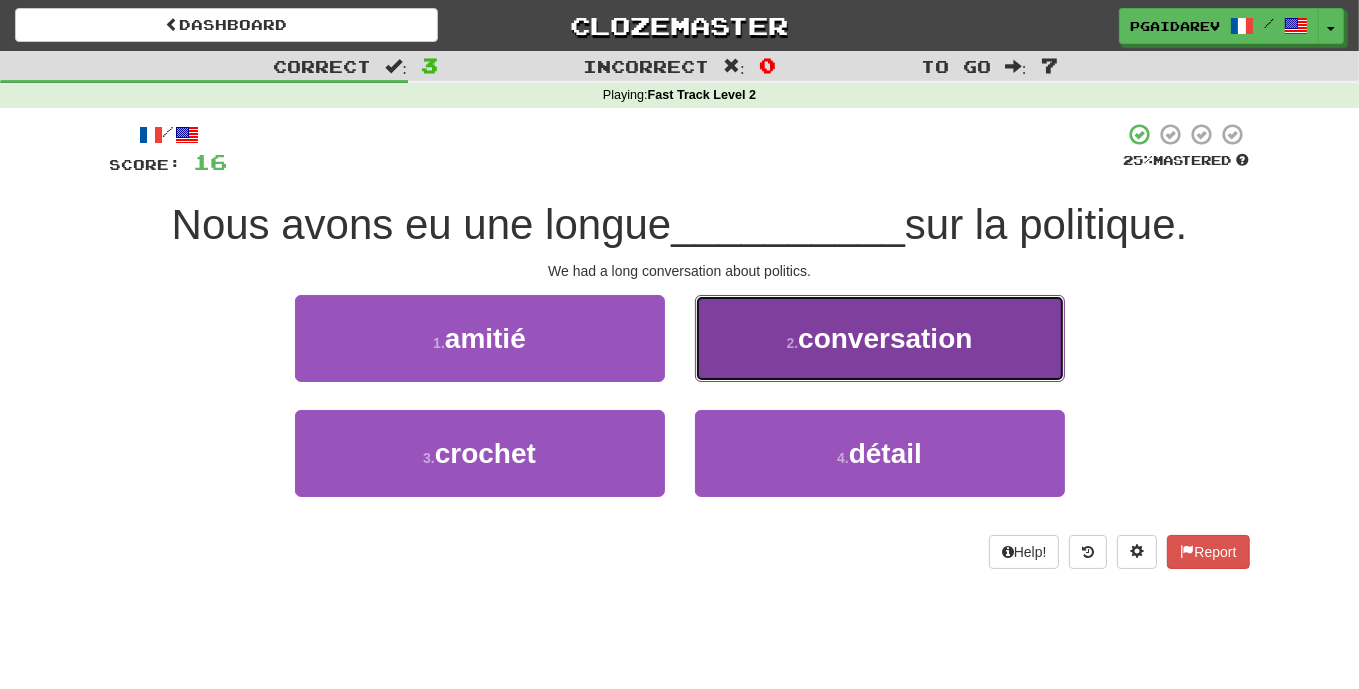 click on "conversation" at bounding box center [885, 338] 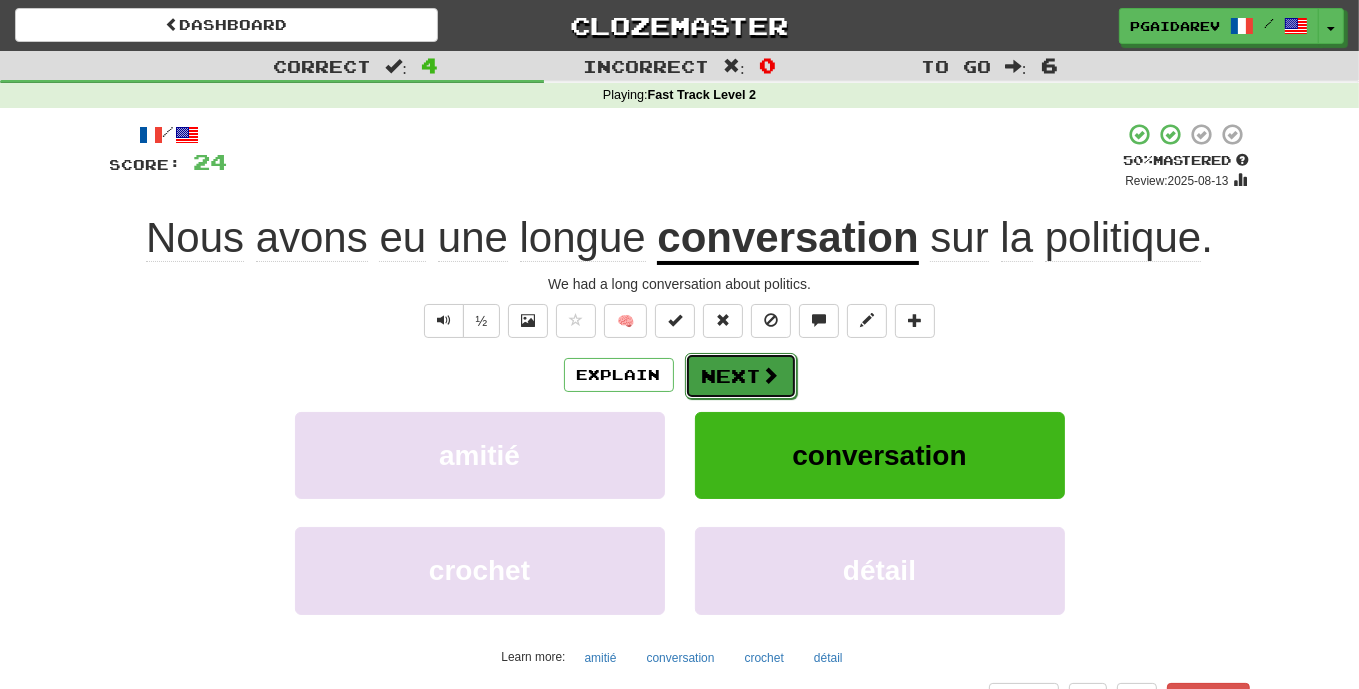 click on "Next" at bounding box center (741, 376) 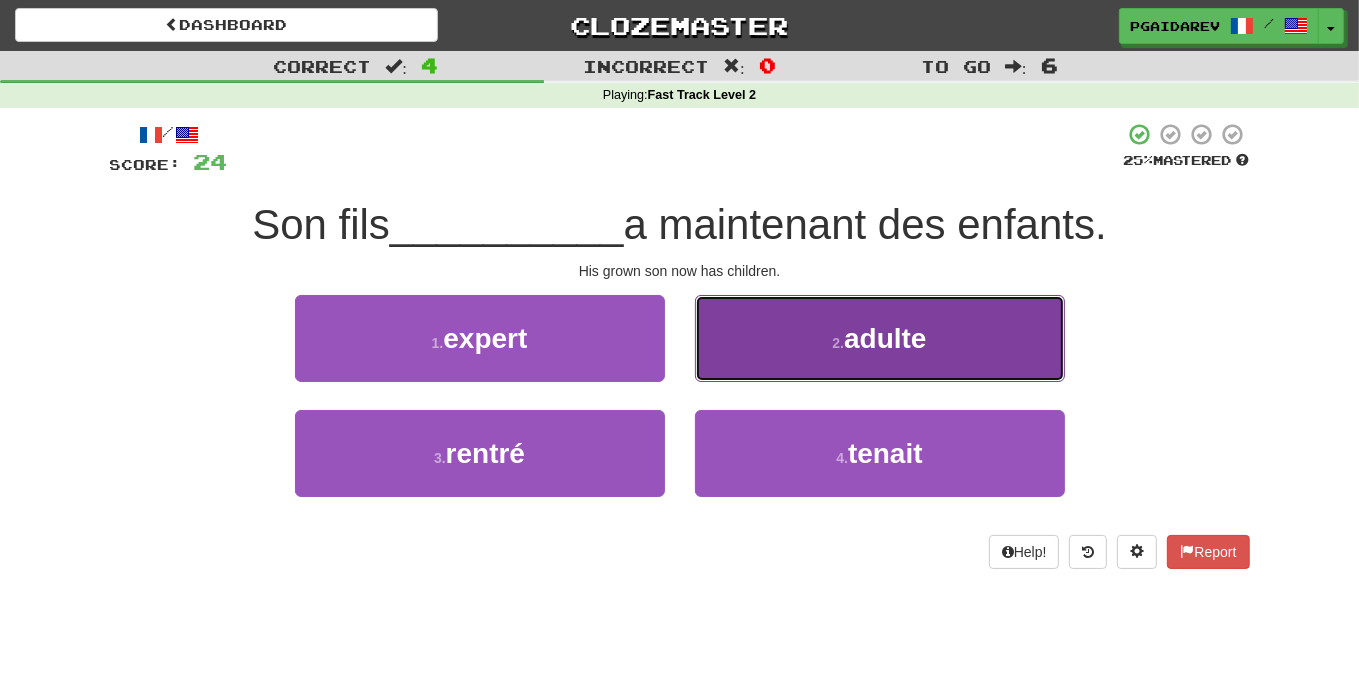click on "adulte" at bounding box center [885, 338] 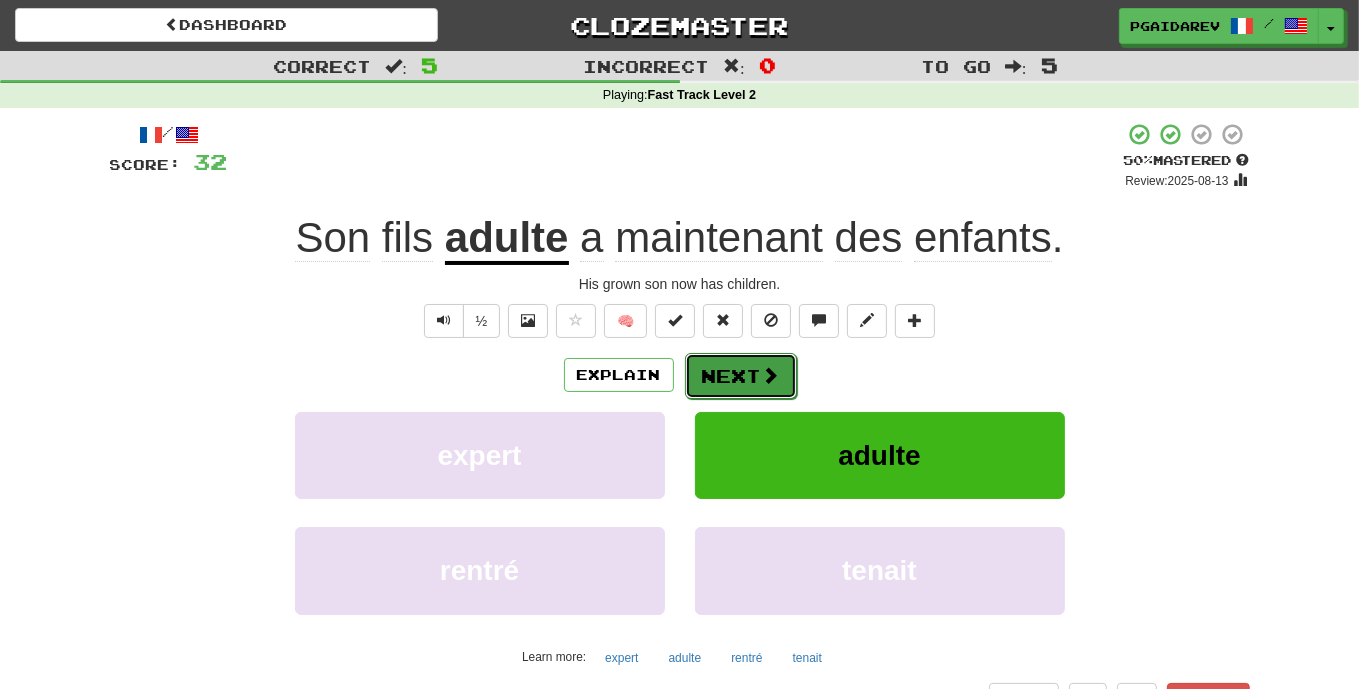 click on "Next" at bounding box center (741, 376) 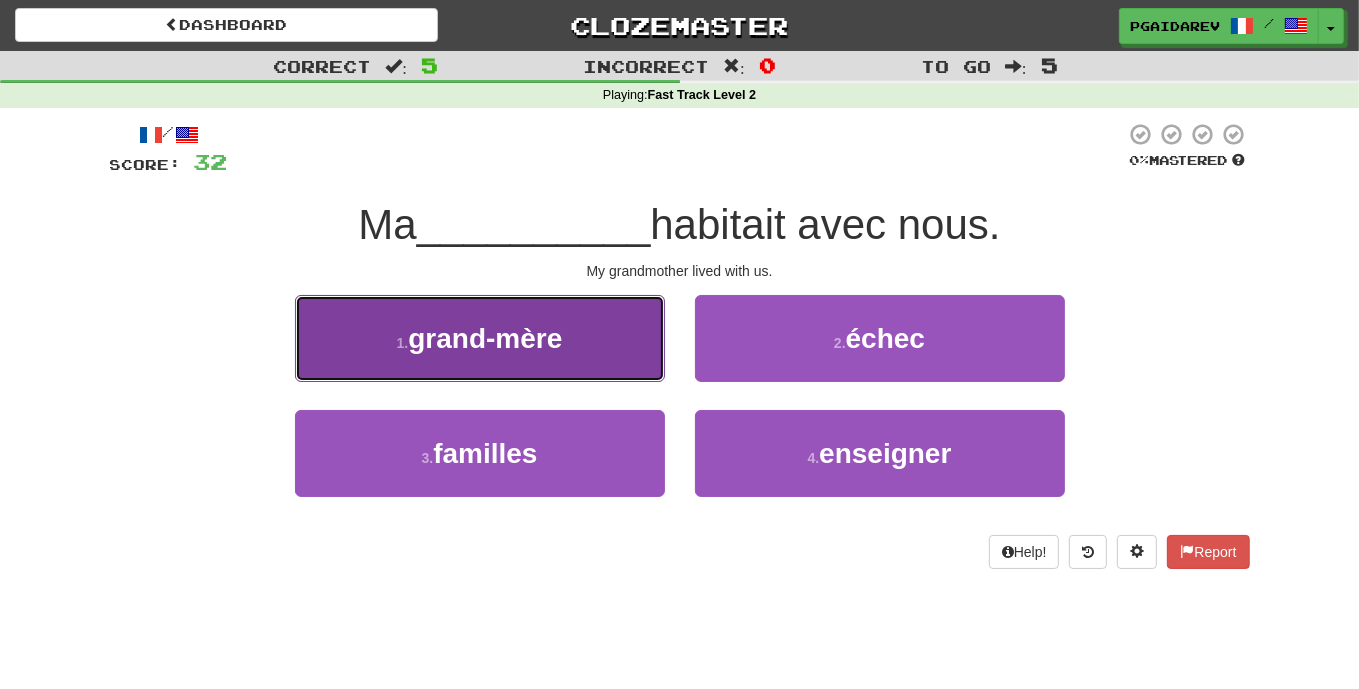 click on "grand-mère" at bounding box center [485, 338] 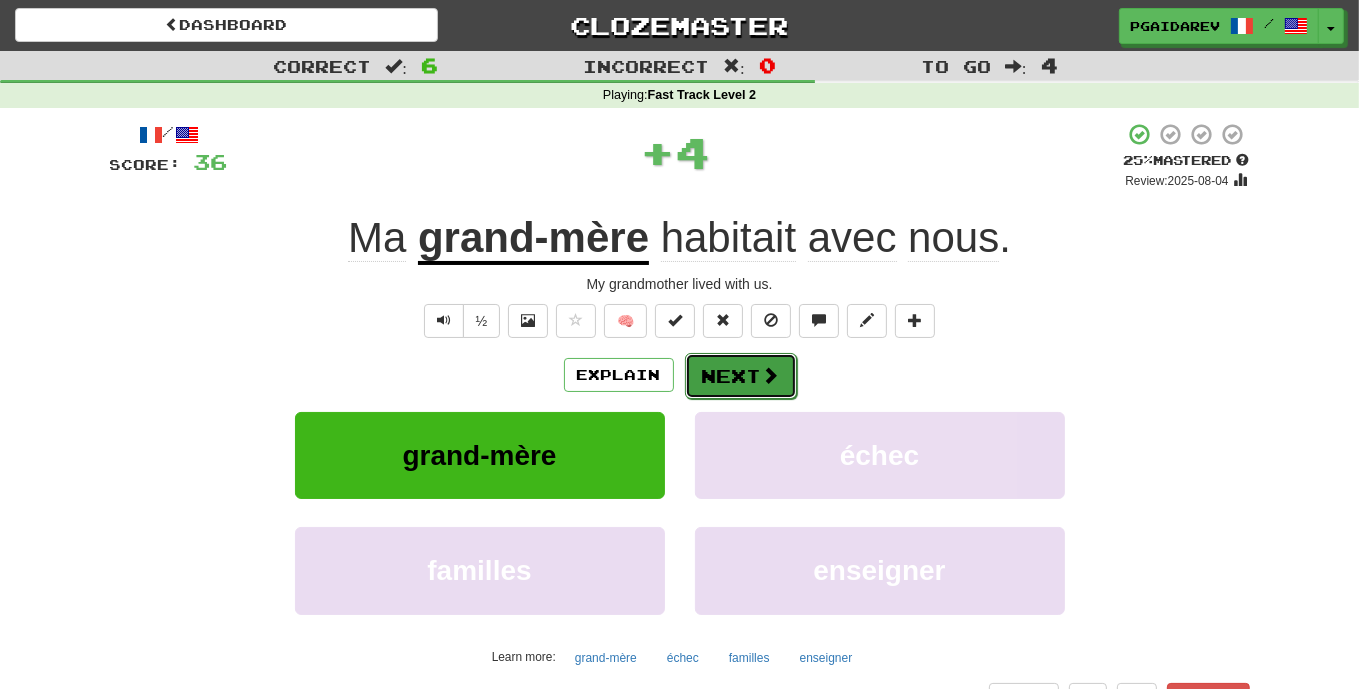 click on "Next" at bounding box center (741, 376) 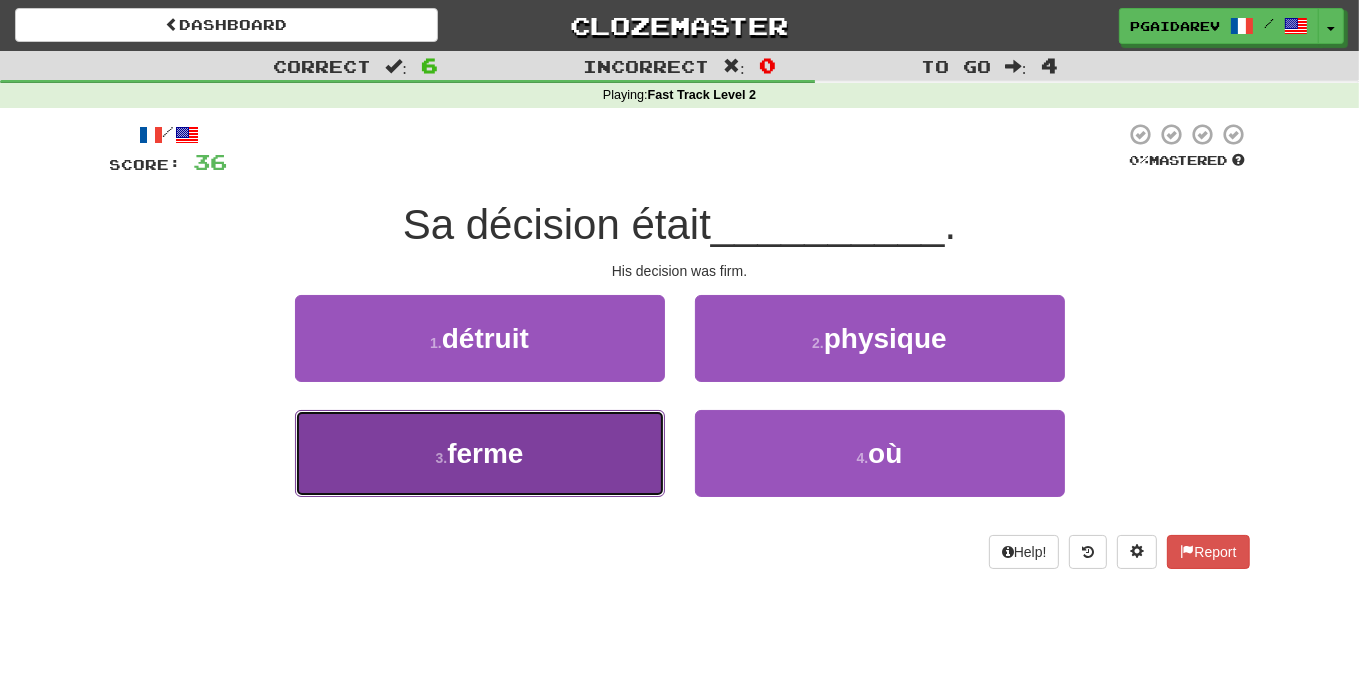 click on "3 .  ferme" at bounding box center [480, 453] 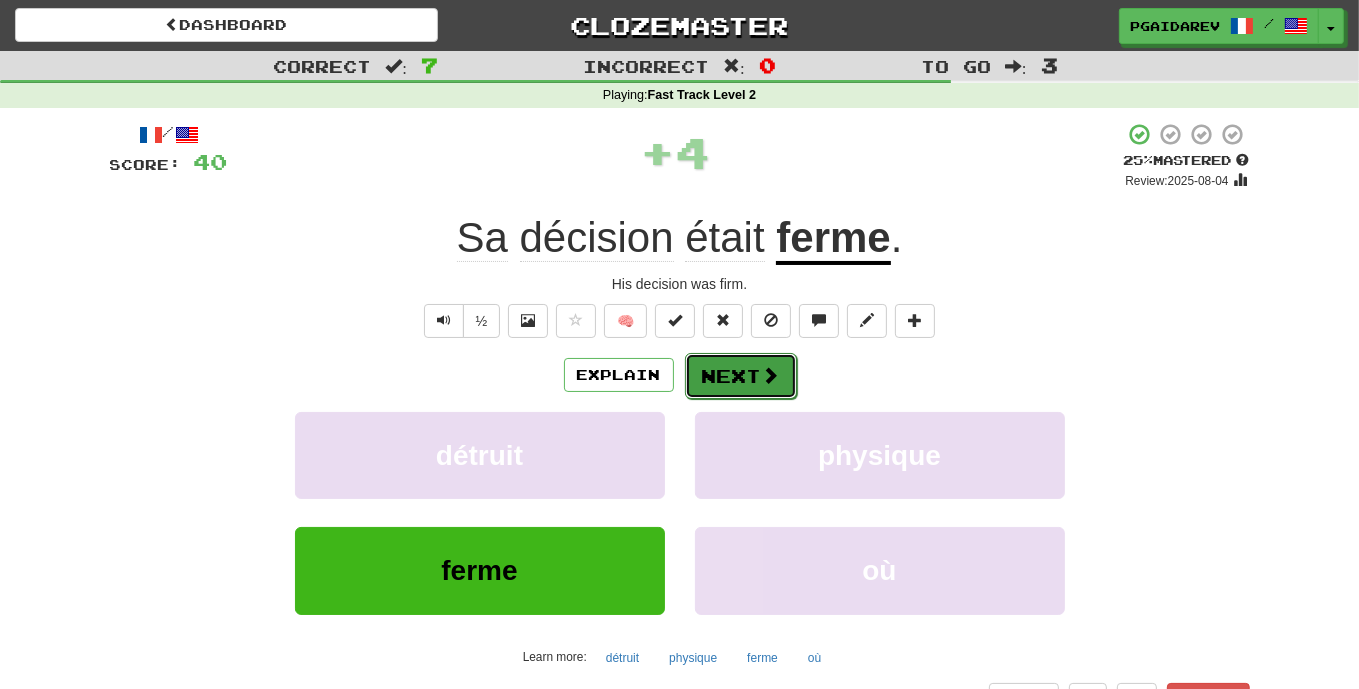 click at bounding box center [771, 375] 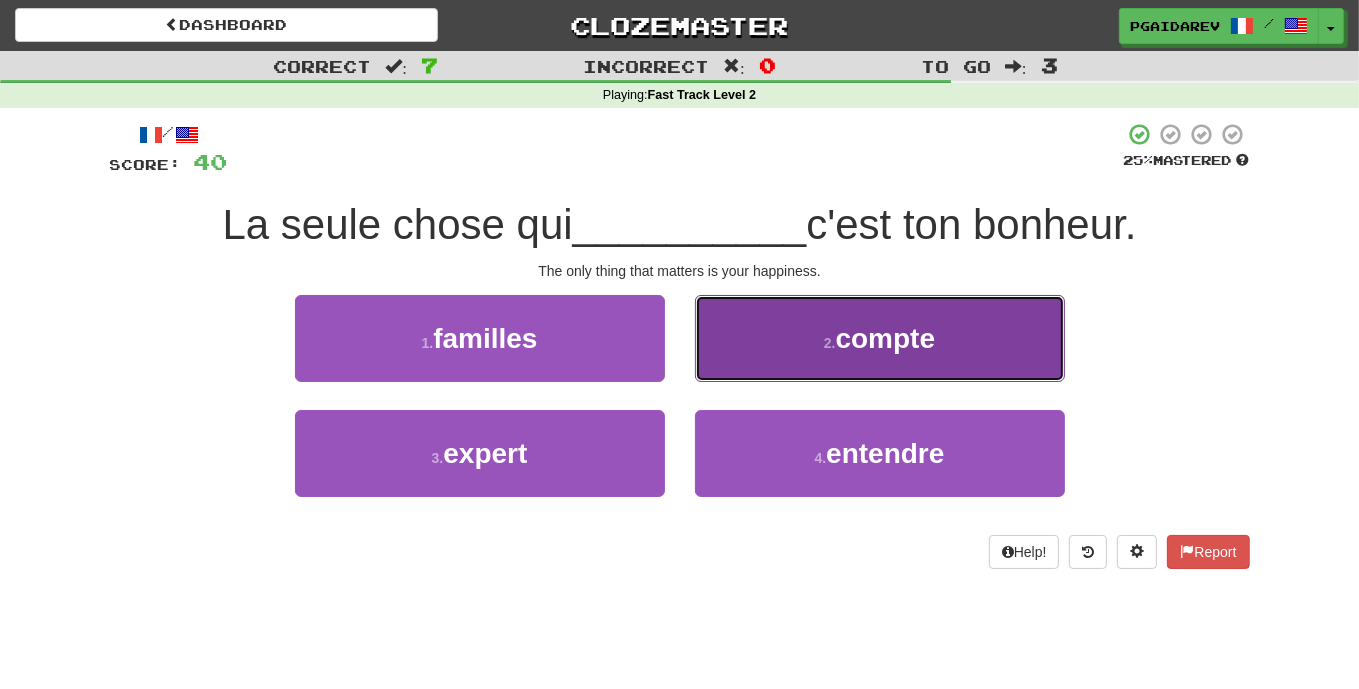 click on "compte" at bounding box center [886, 338] 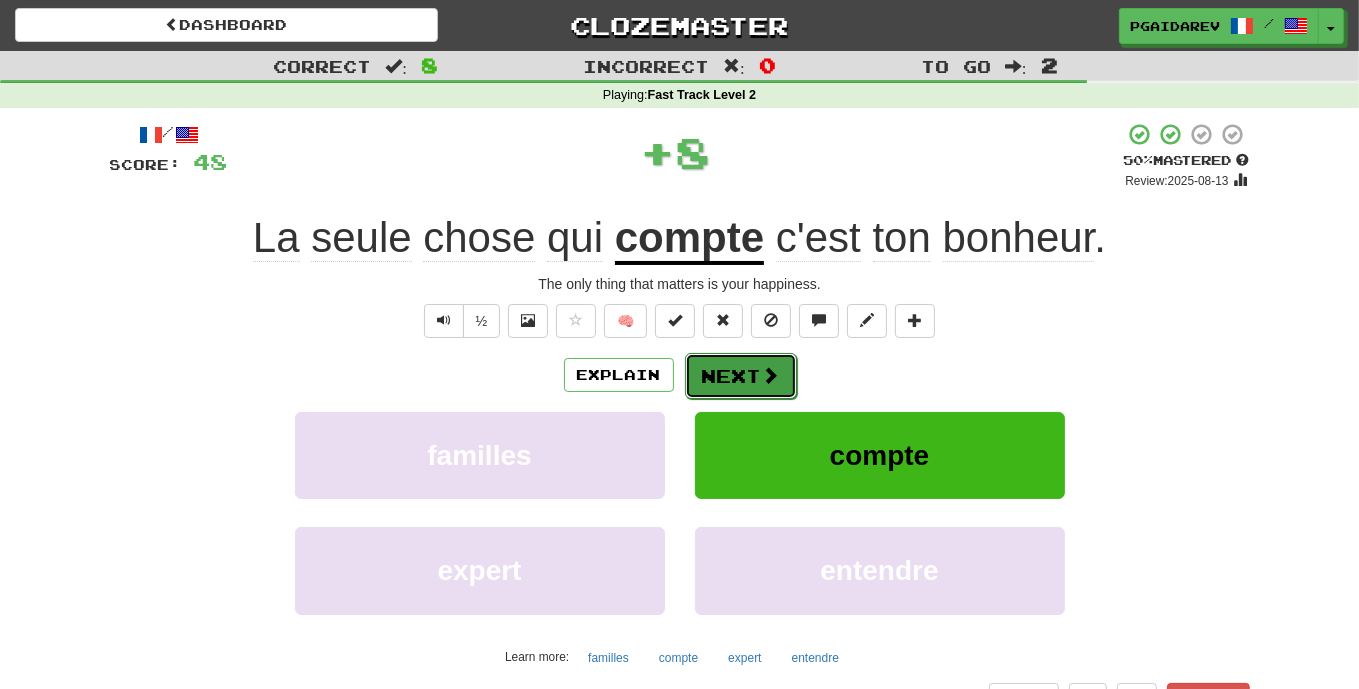 click on "Next" at bounding box center [741, 376] 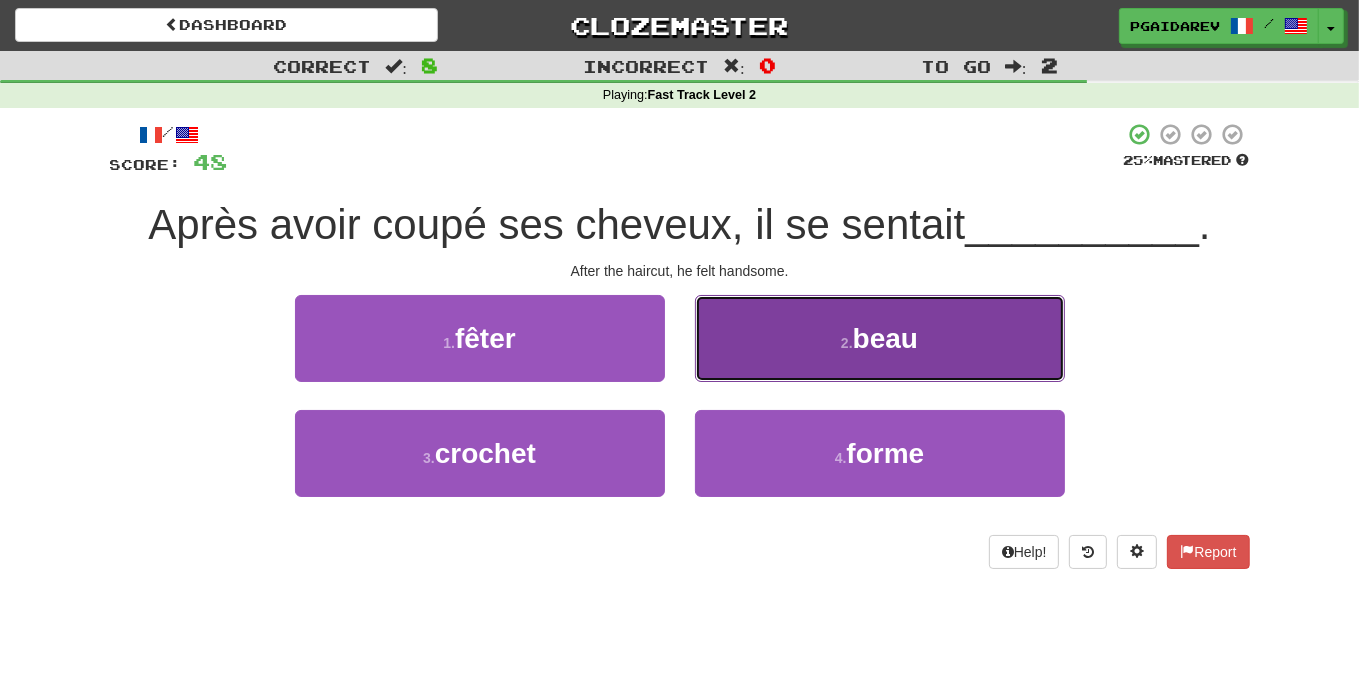 click on "2 .  beau" at bounding box center (880, 338) 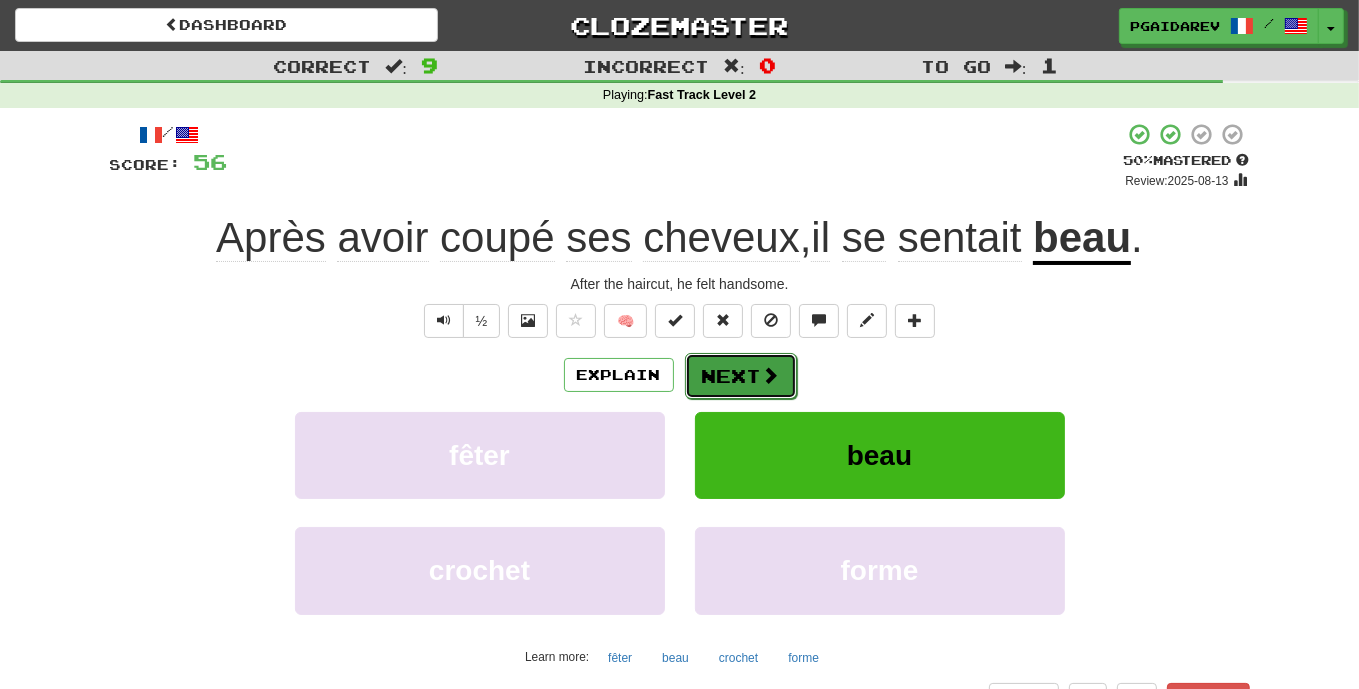 click on "Next" at bounding box center (741, 376) 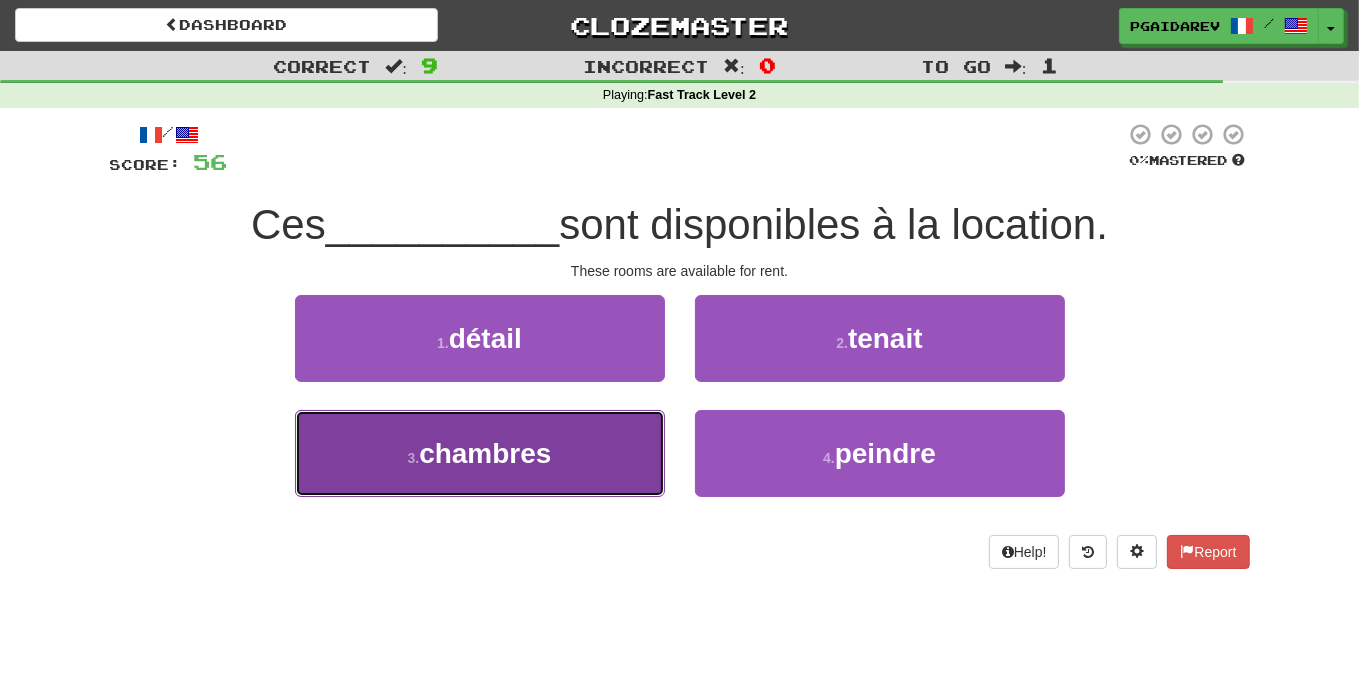 click on "3 .  chambres" at bounding box center [480, 453] 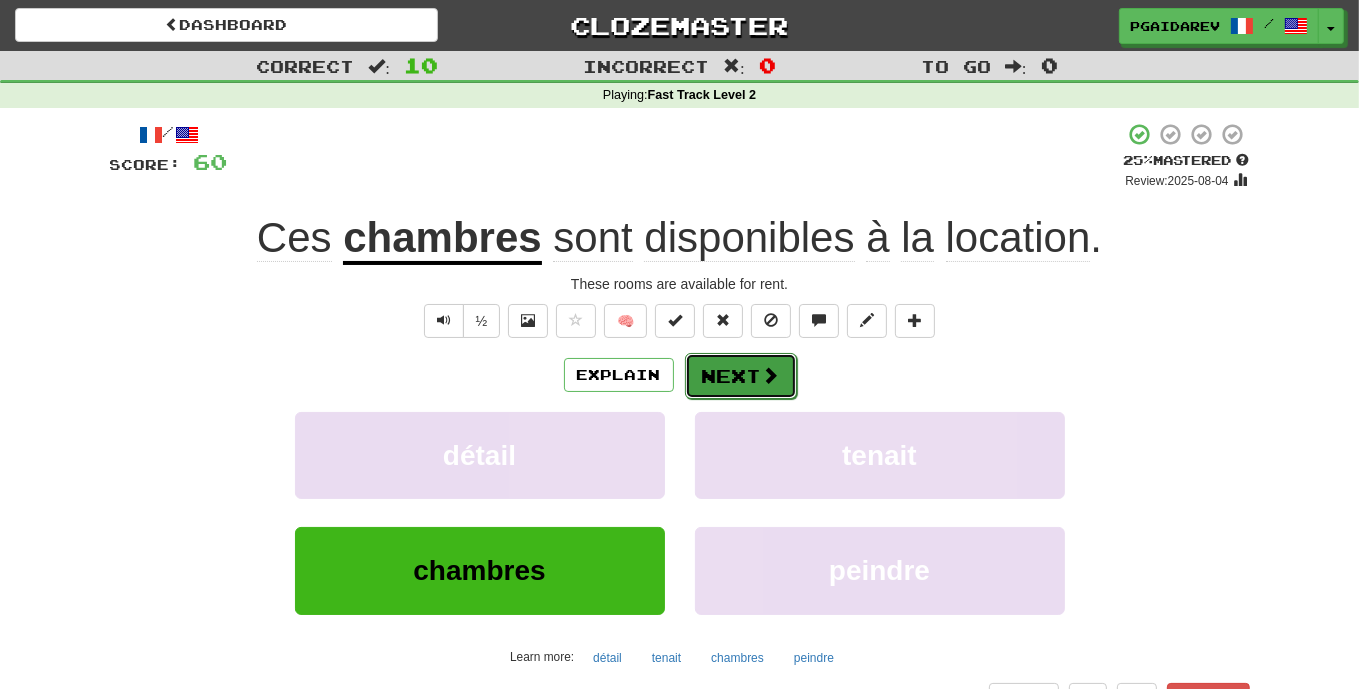 click on "Next" at bounding box center [741, 376] 